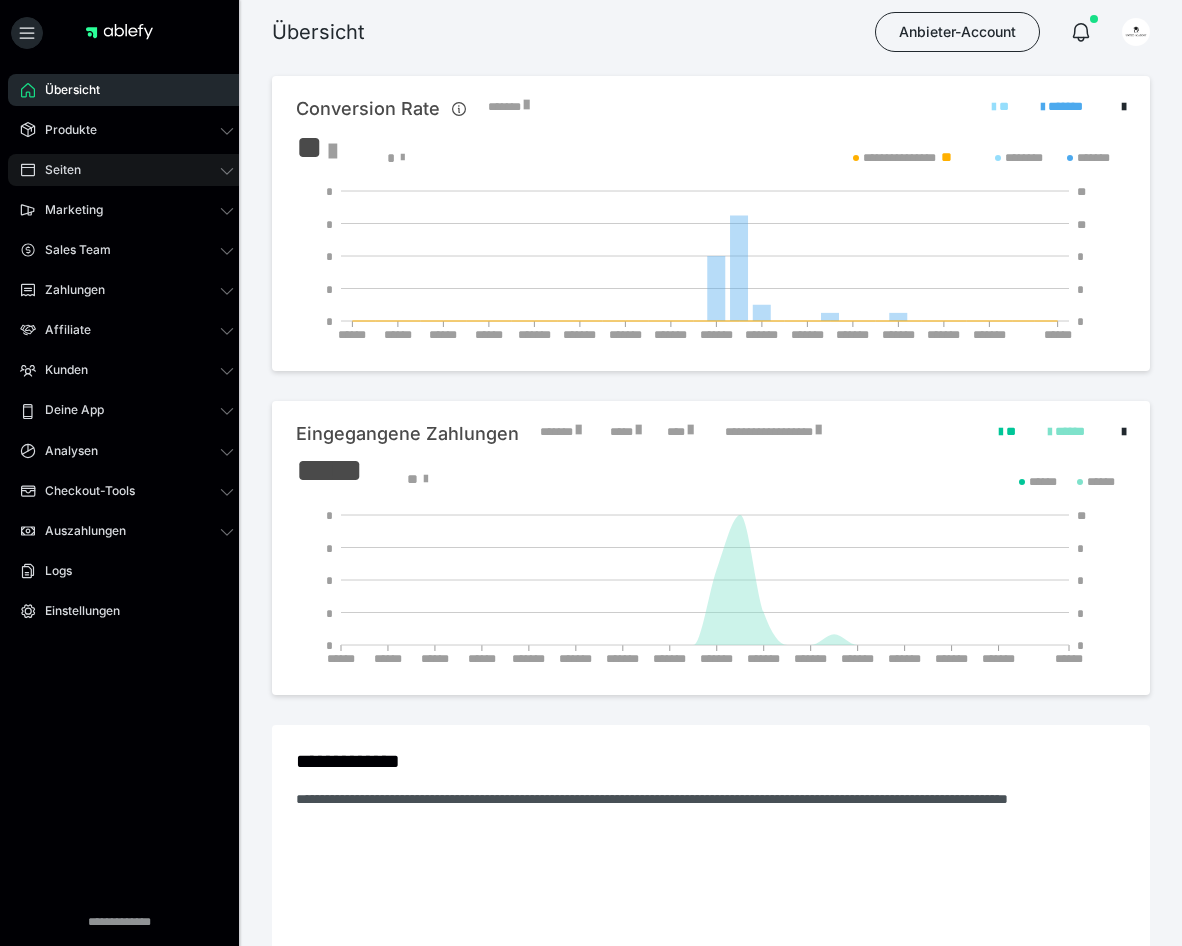 scroll, scrollTop: 0, scrollLeft: 0, axis: both 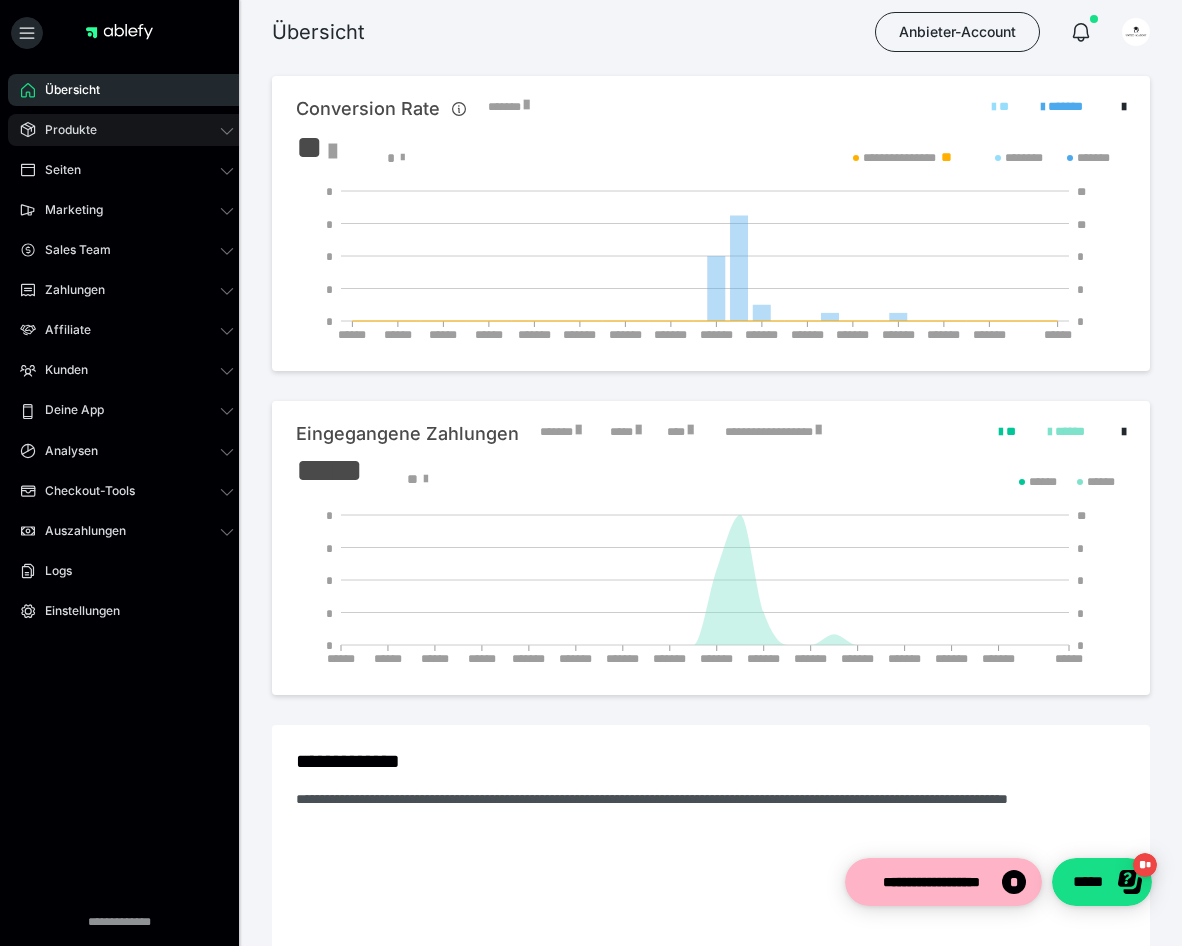 click on "Produkte" at bounding box center [64, 130] 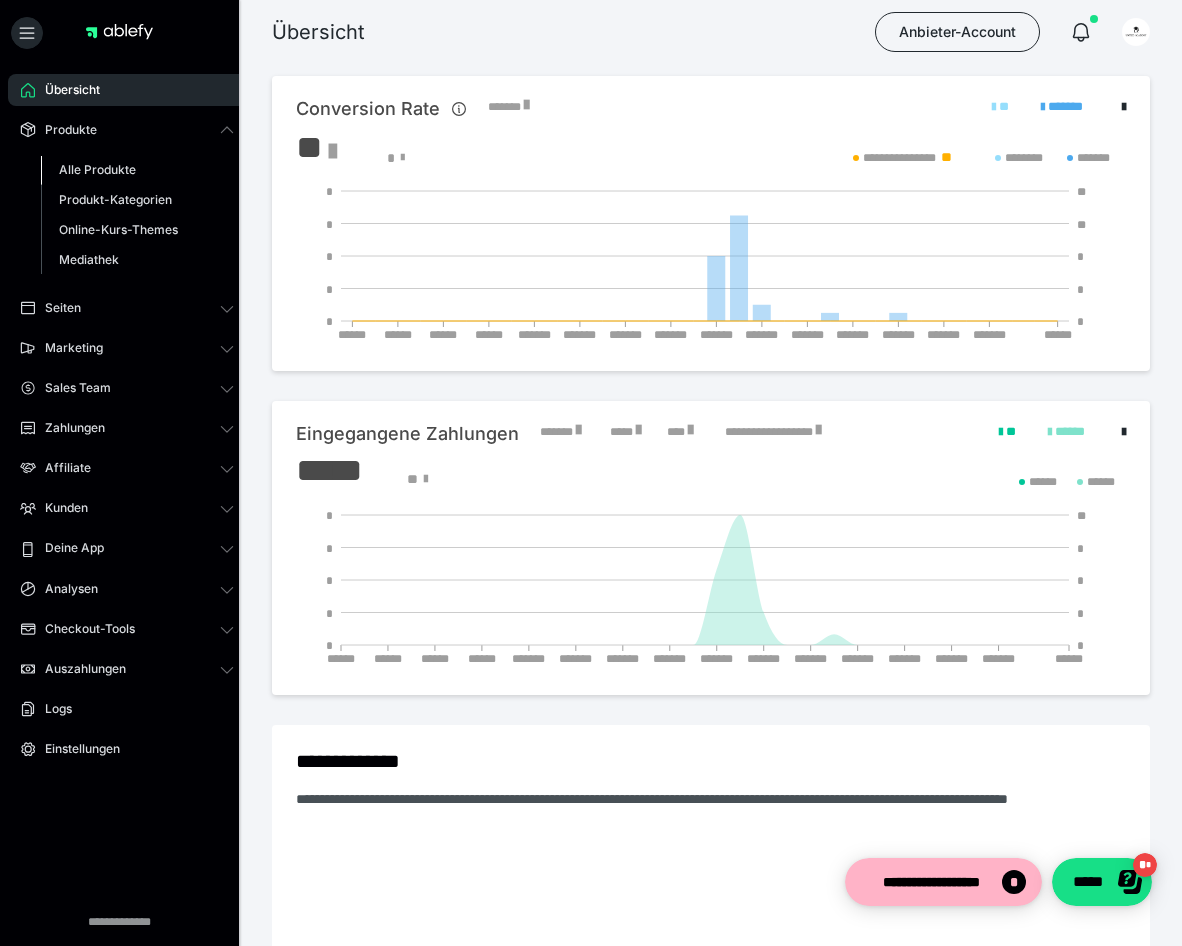 click on "Alle Produkte" at bounding box center [97, 169] 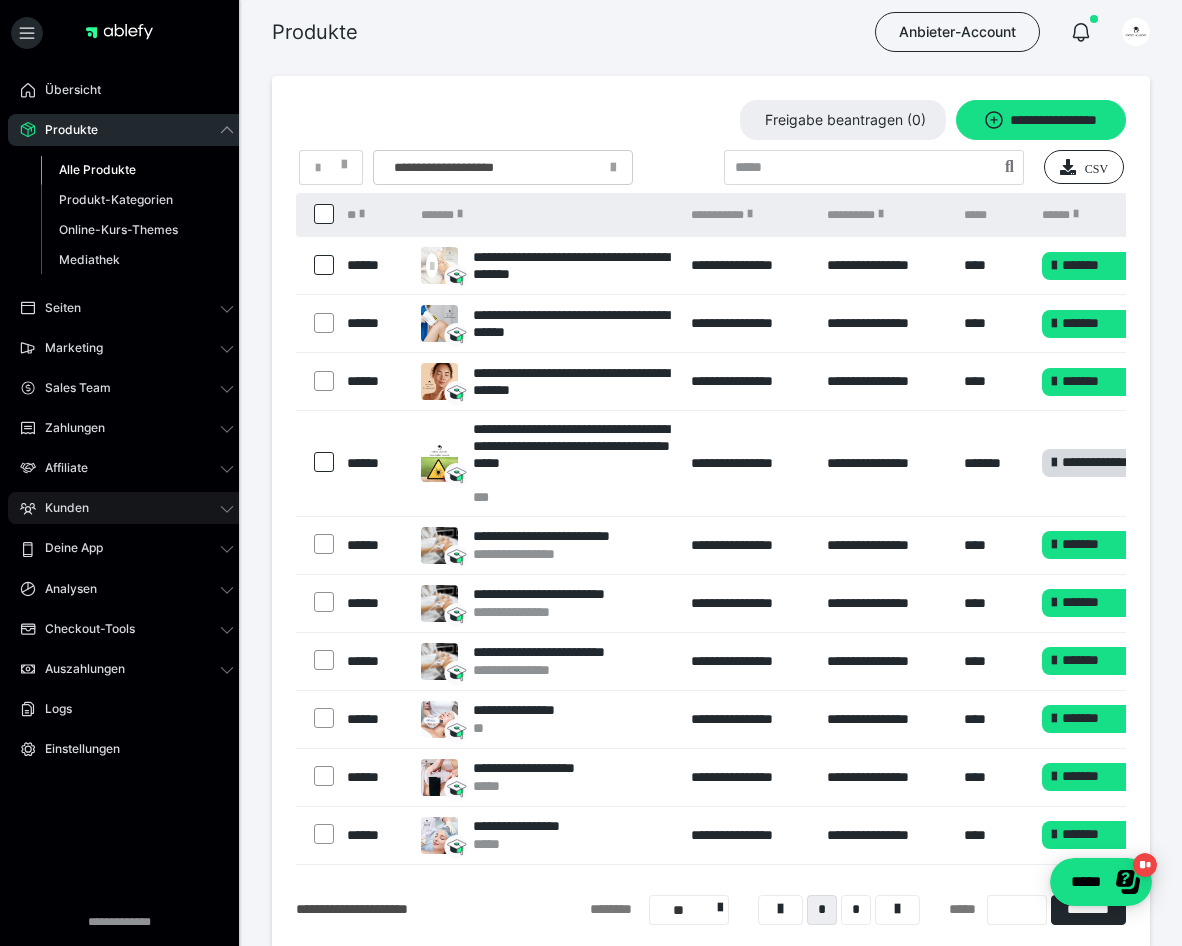 click on "Kunden" at bounding box center (127, 508) 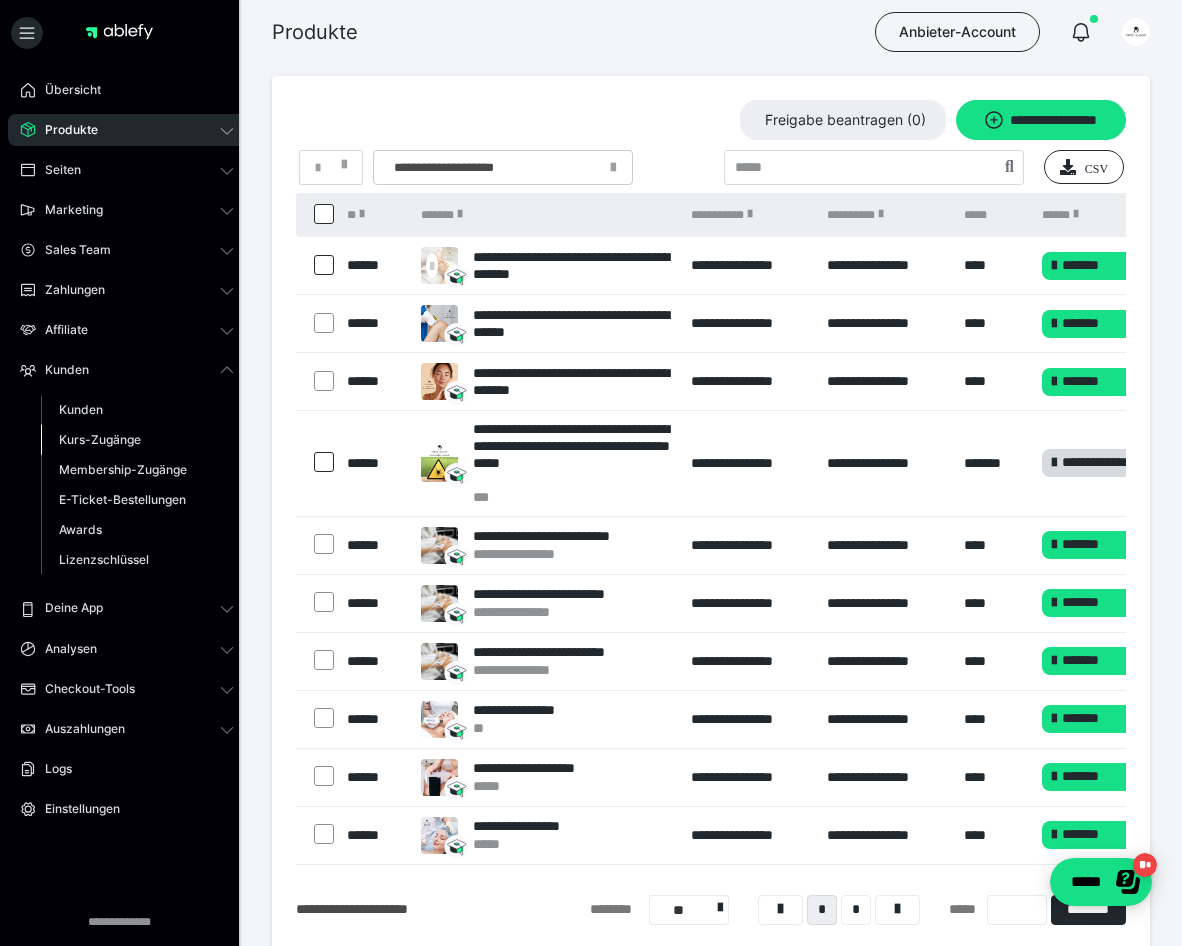 click on "Kurs-Zugänge" at bounding box center (100, 439) 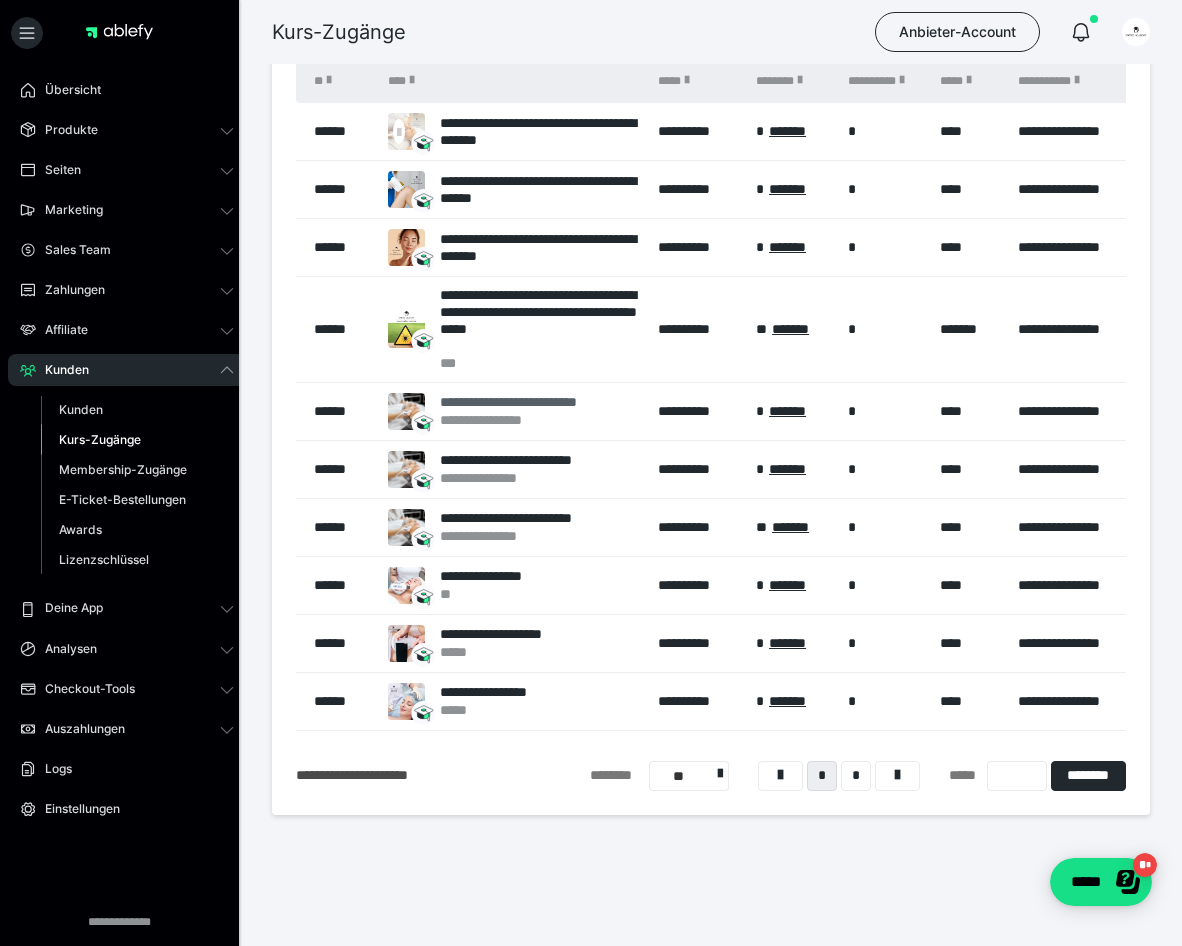 scroll, scrollTop: 141, scrollLeft: 0, axis: vertical 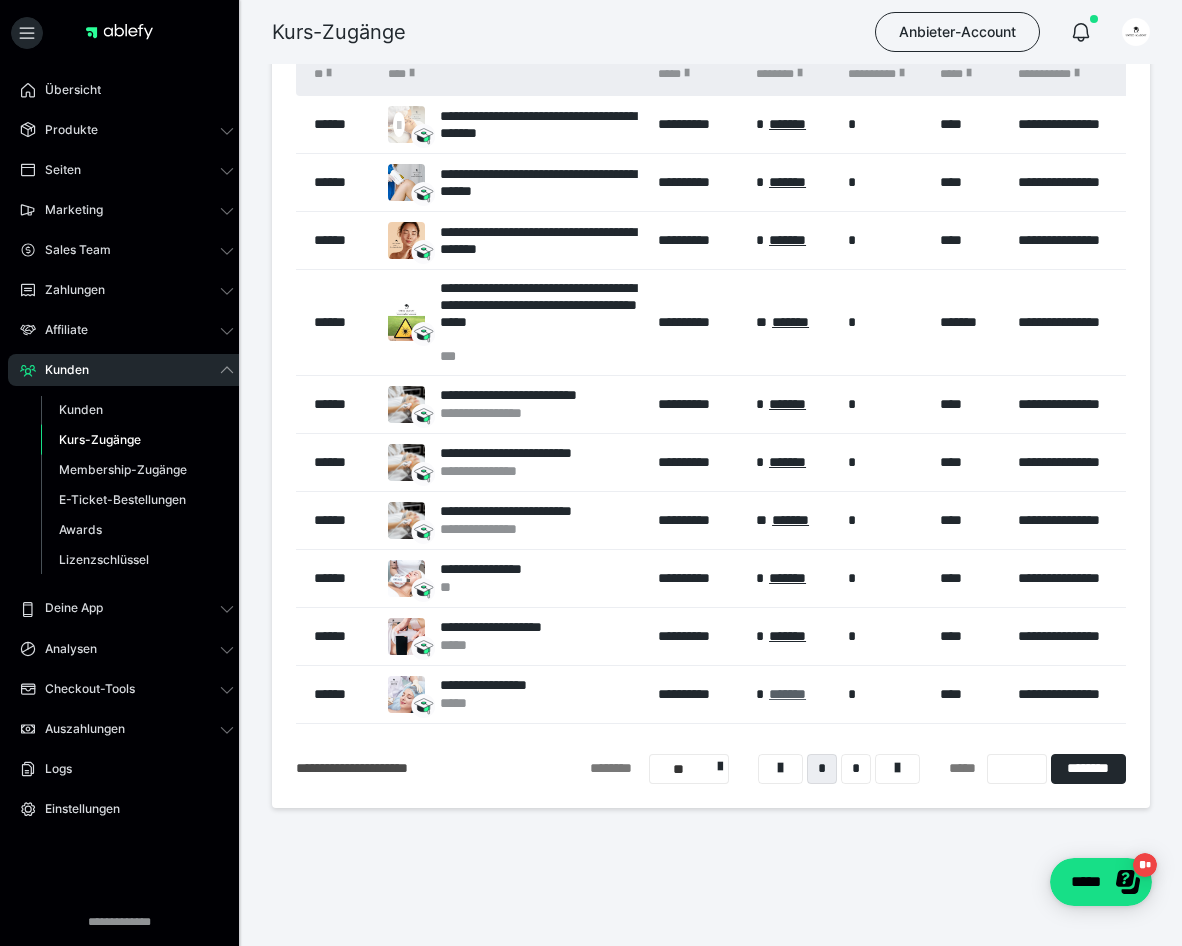 click on "*******" at bounding box center (787, 694) 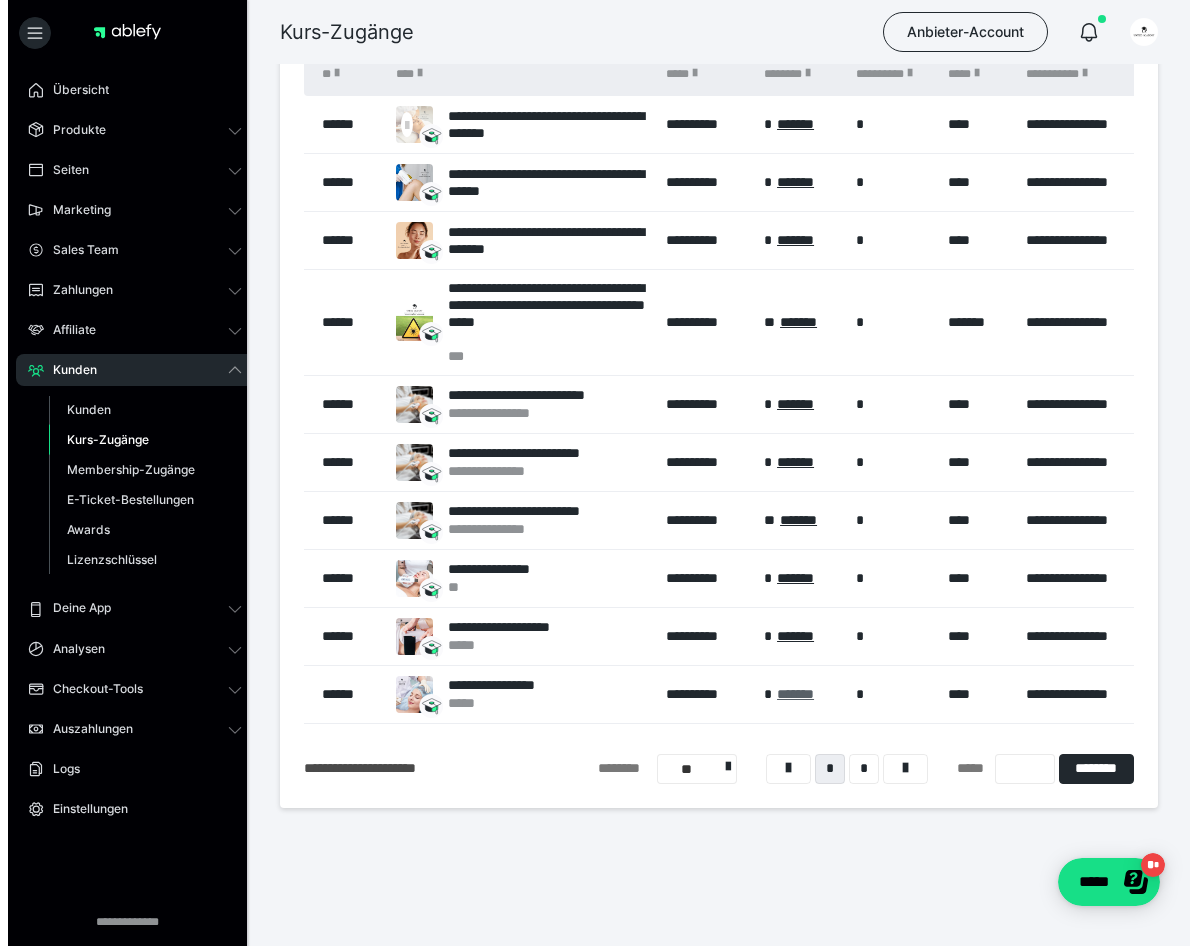 scroll, scrollTop: 0, scrollLeft: 0, axis: both 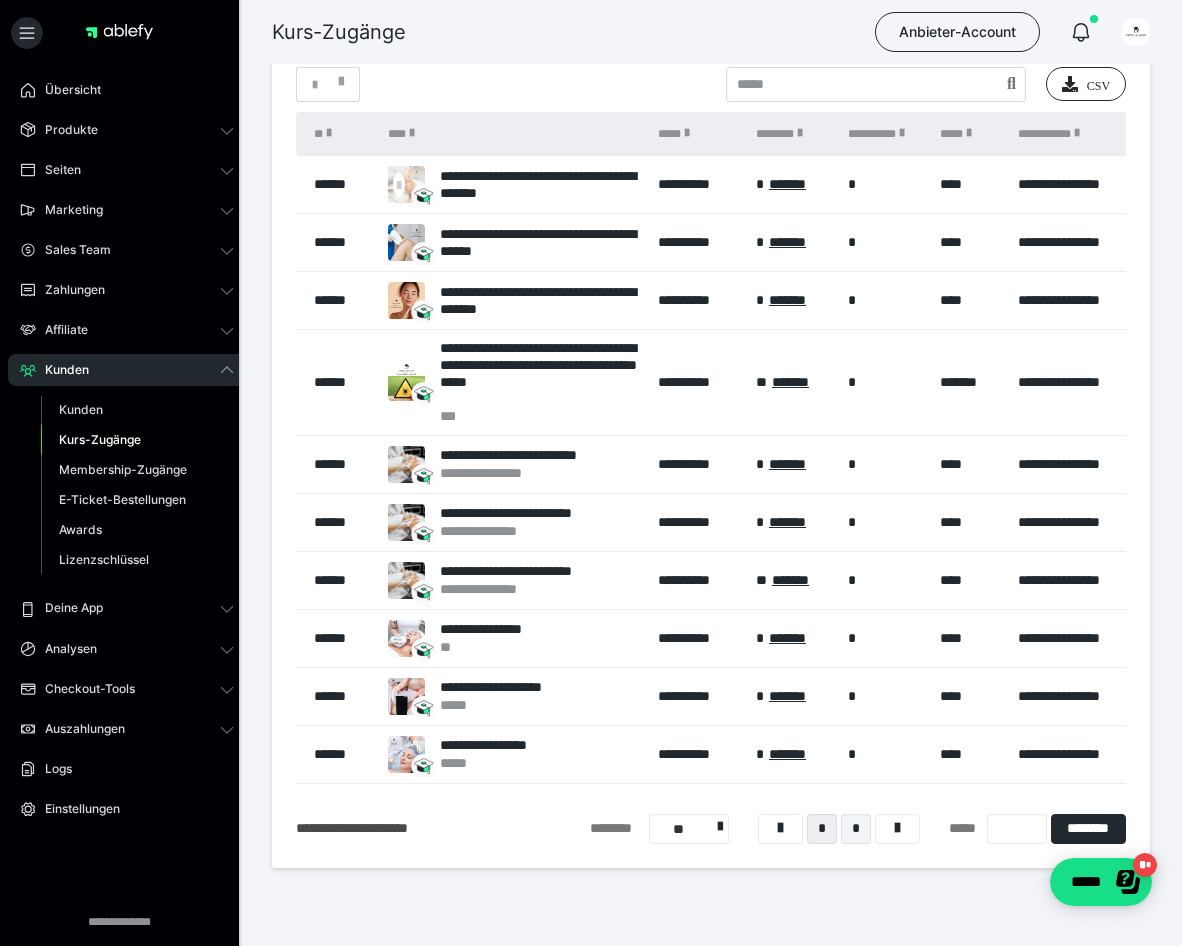 click on "*" at bounding box center [856, 829] 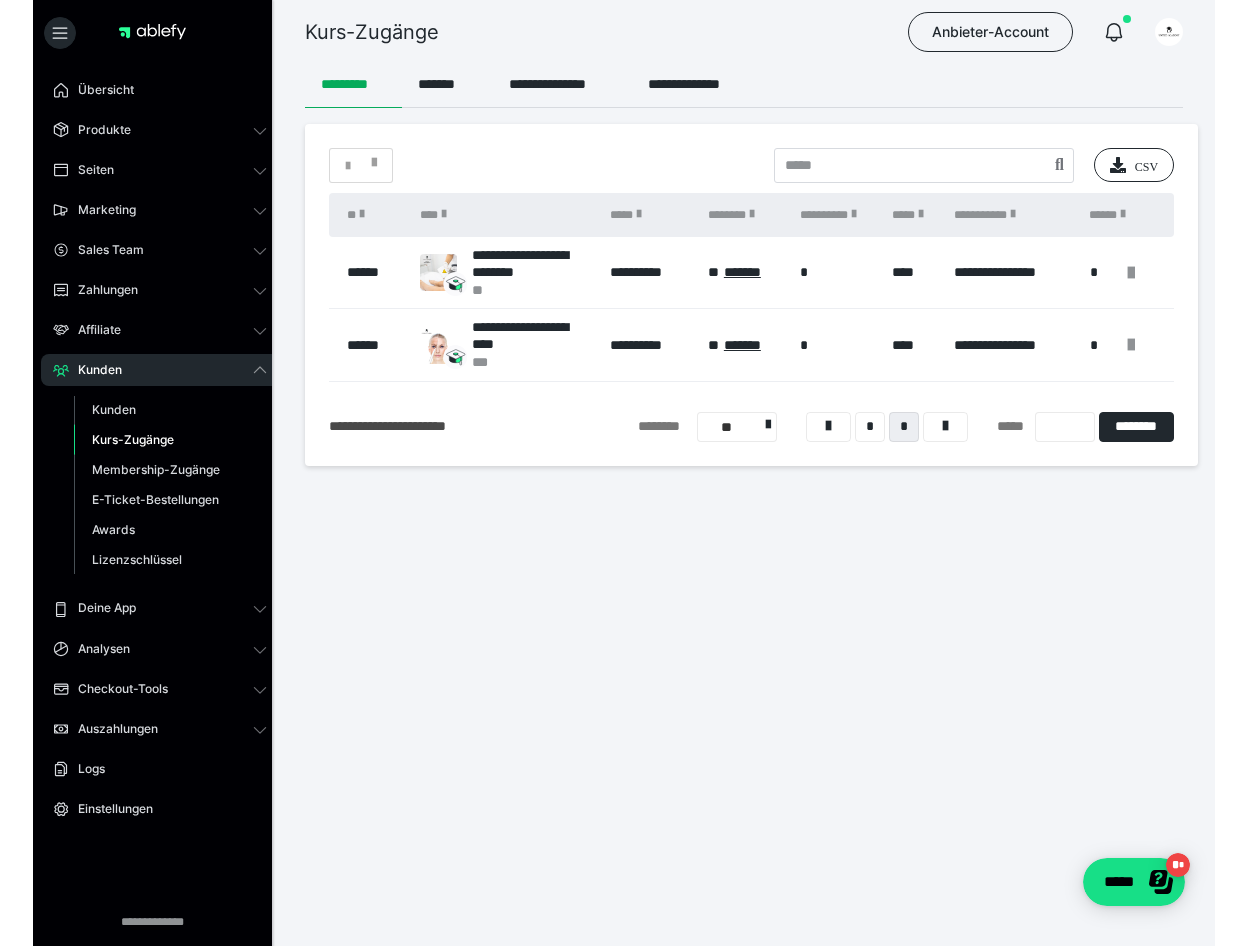 scroll, scrollTop: 0, scrollLeft: 0, axis: both 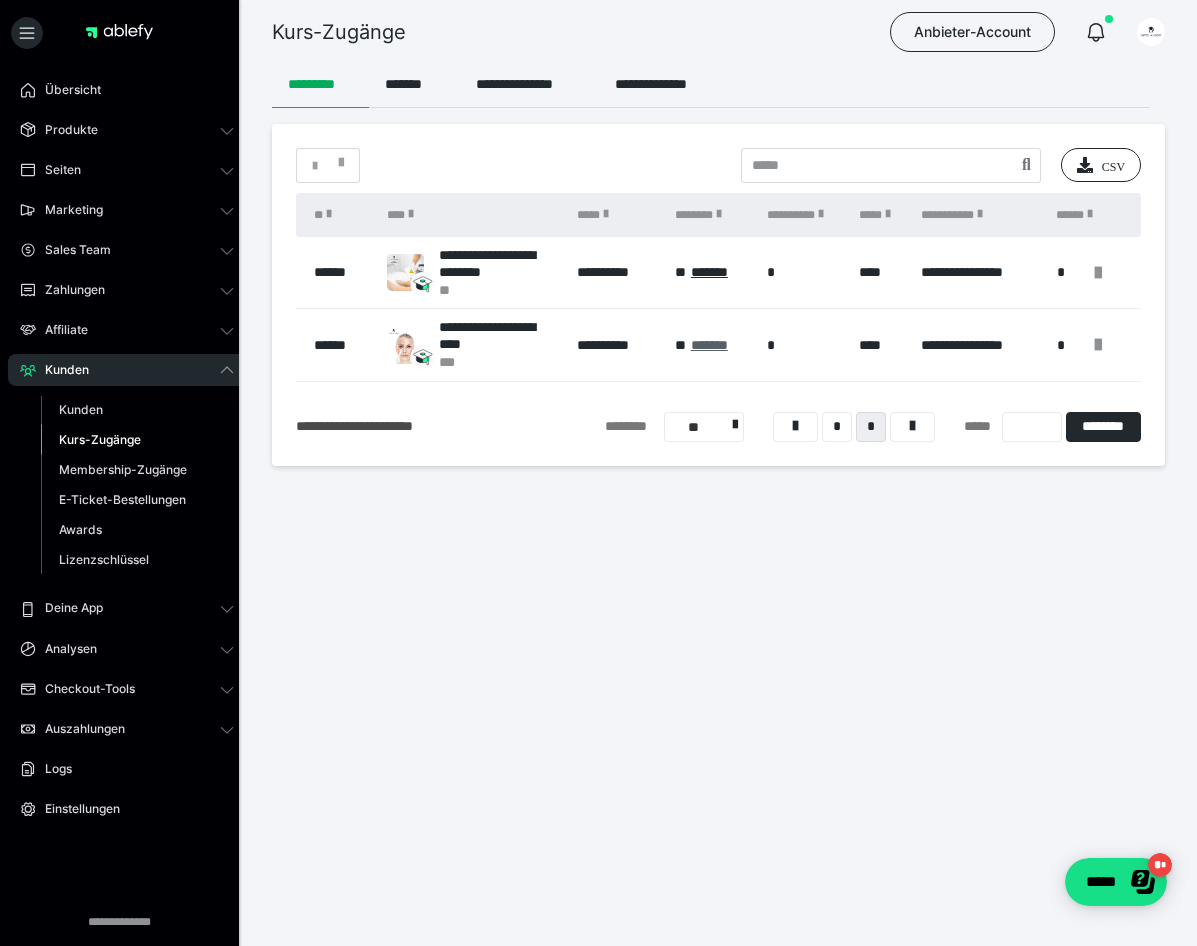 click on "*******" at bounding box center [709, 345] 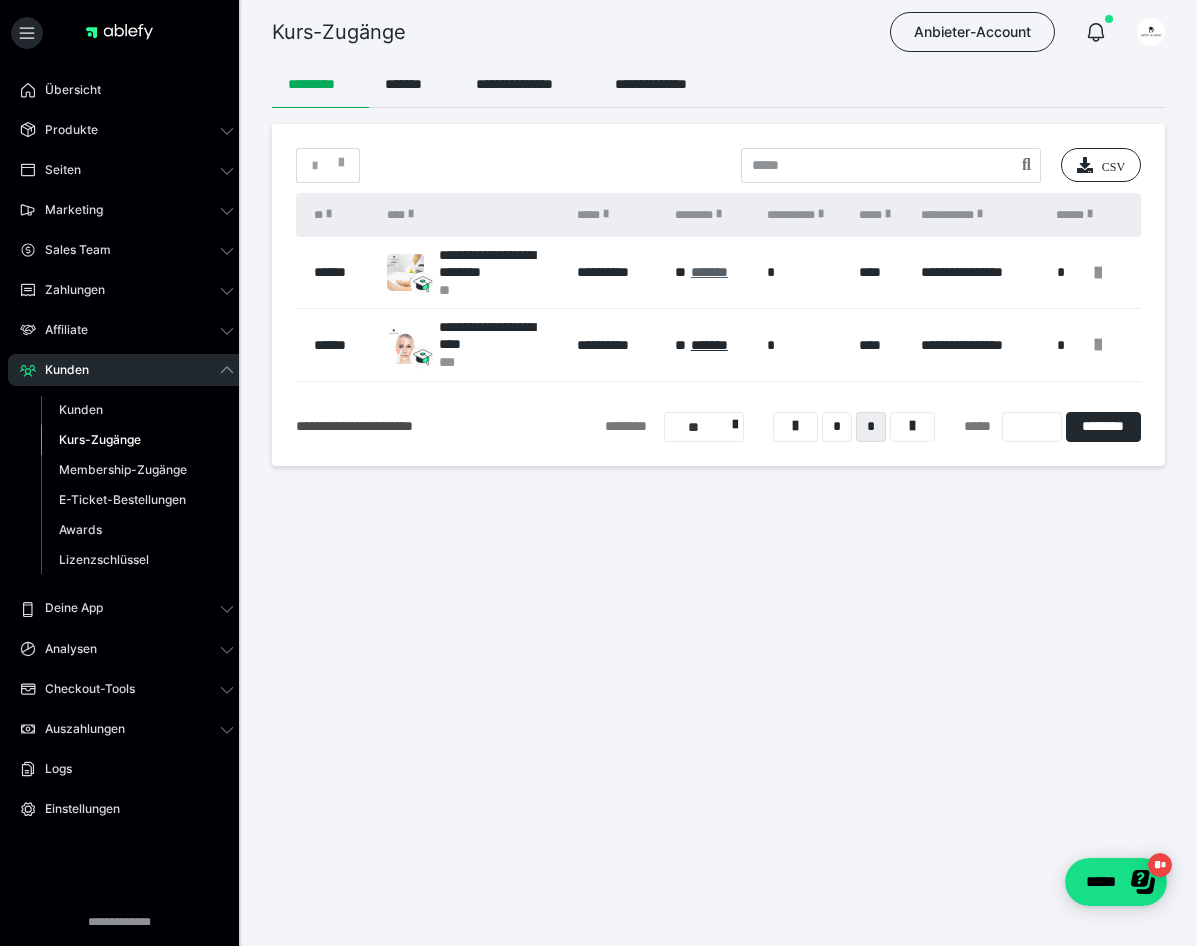 click on "*******" at bounding box center [709, 272] 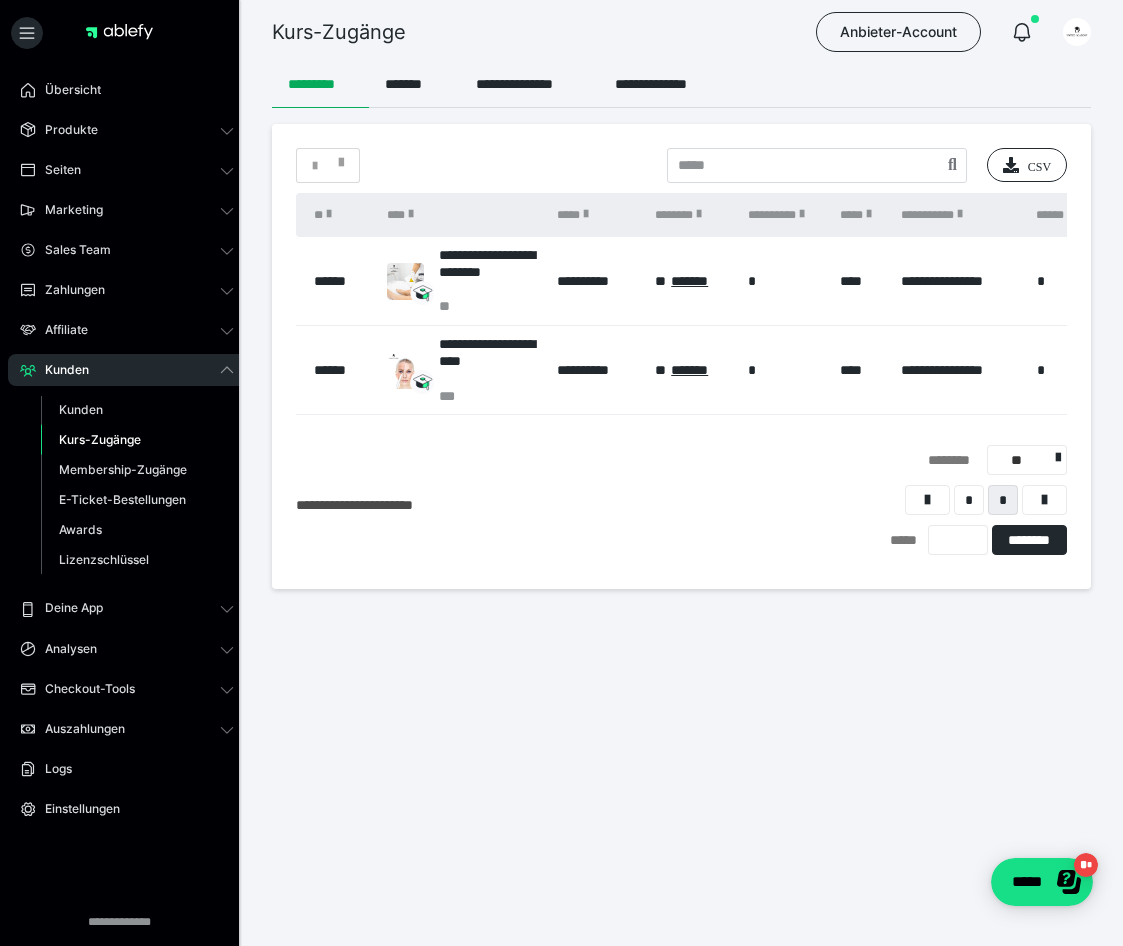 click on "**********" at bounding box center [561, 367] 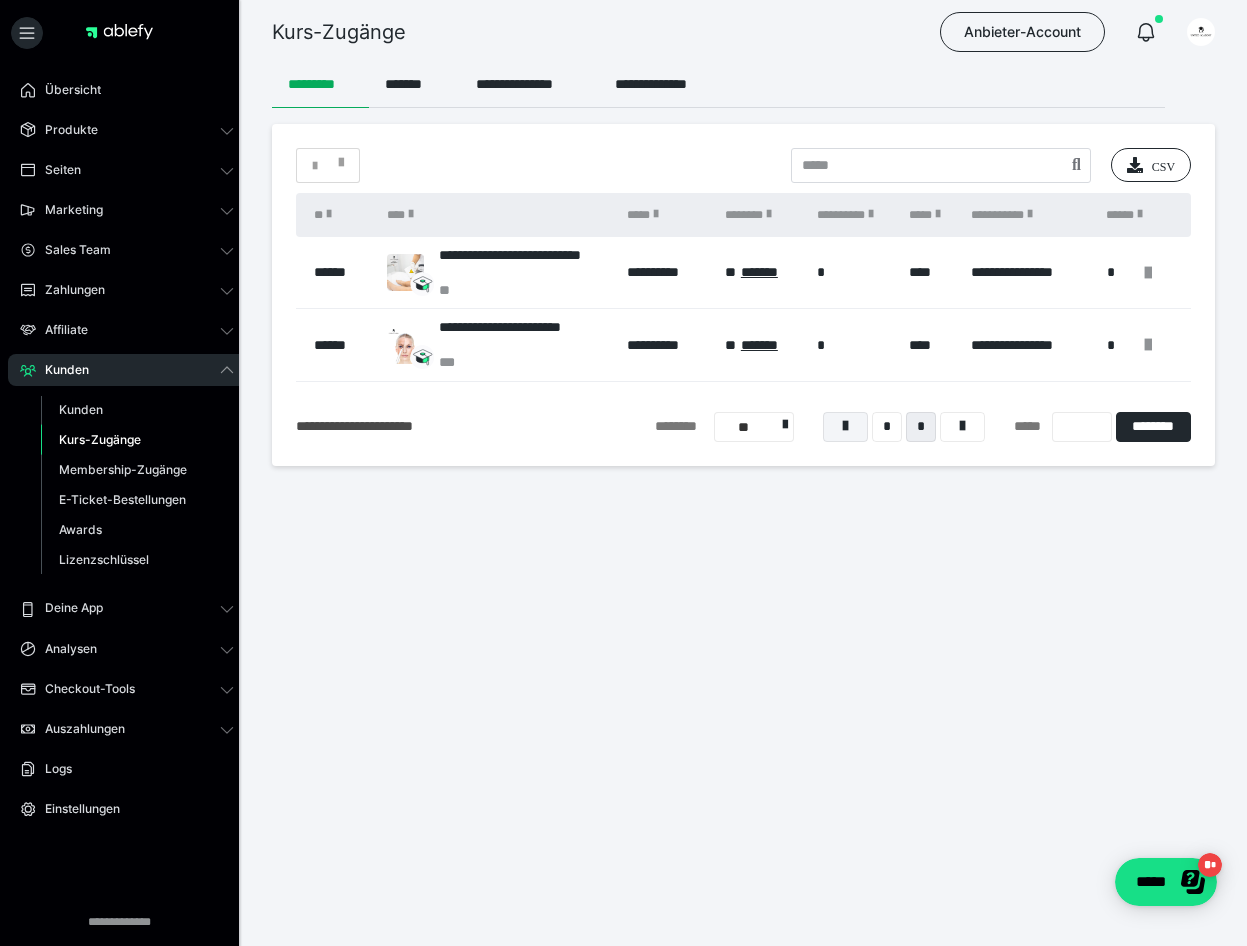 click at bounding box center [845, 427] 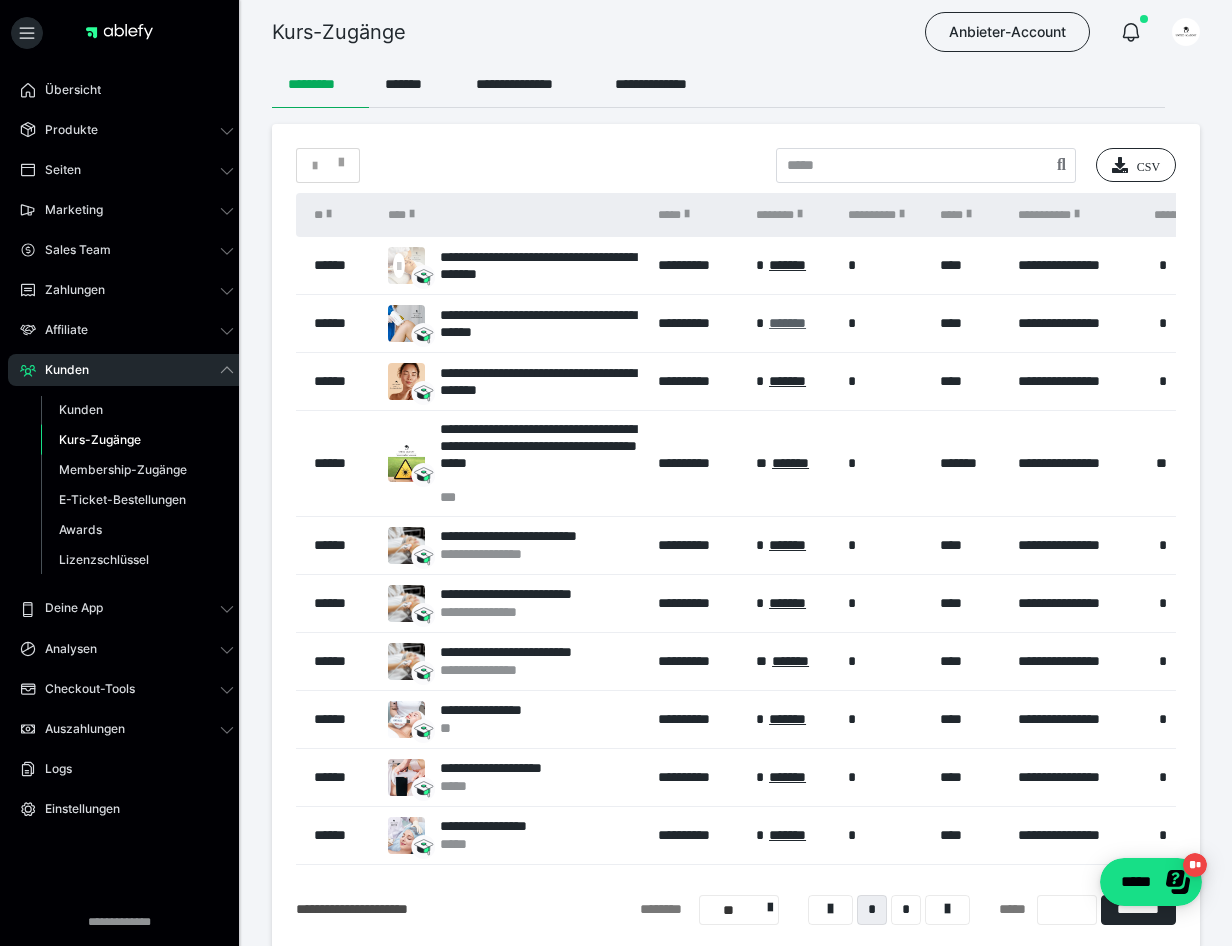 click on "*******" at bounding box center [787, 323] 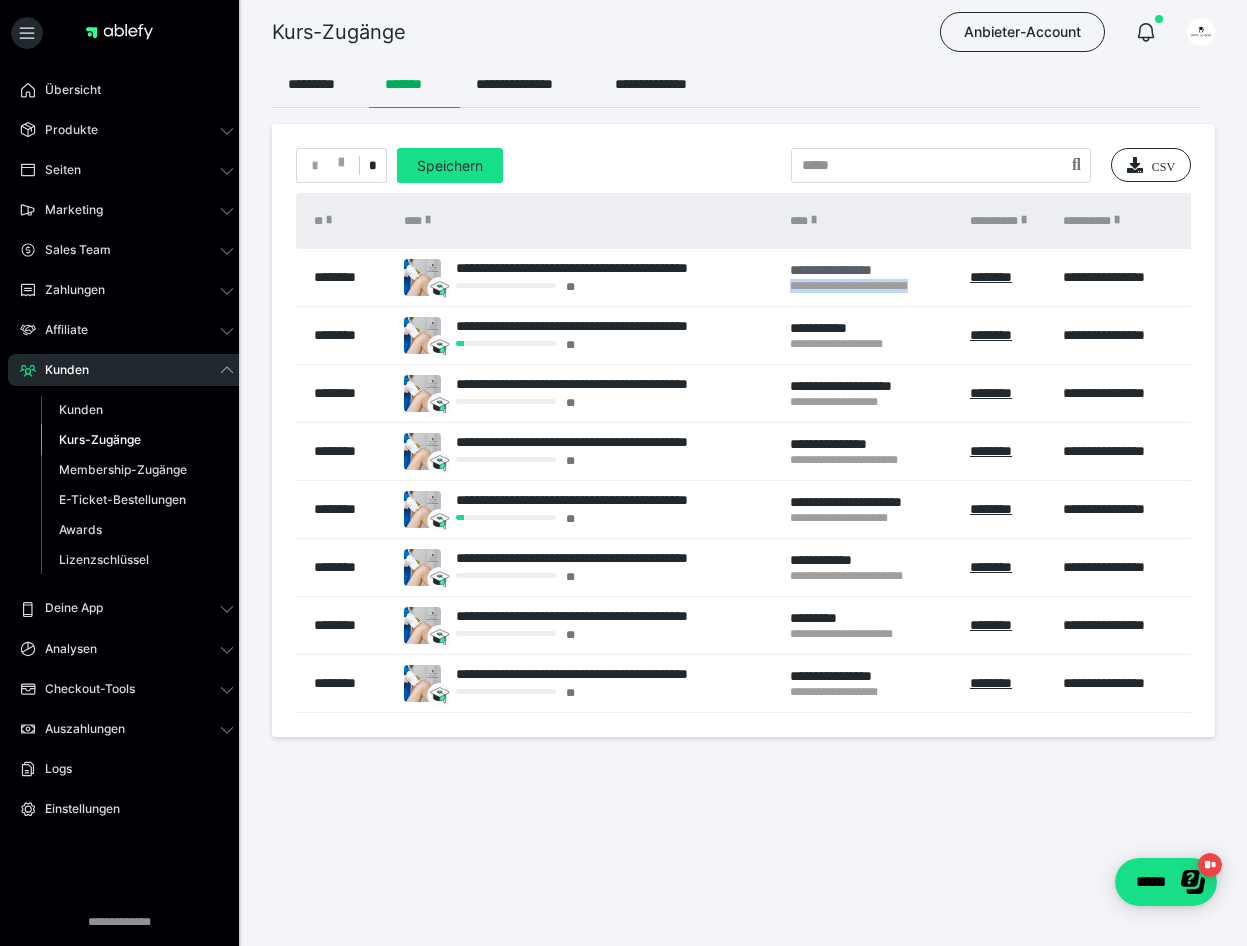 drag, startPoint x: 780, startPoint y: 305, endPoint x: 948, endPoint y: 307, distance: 168.0119 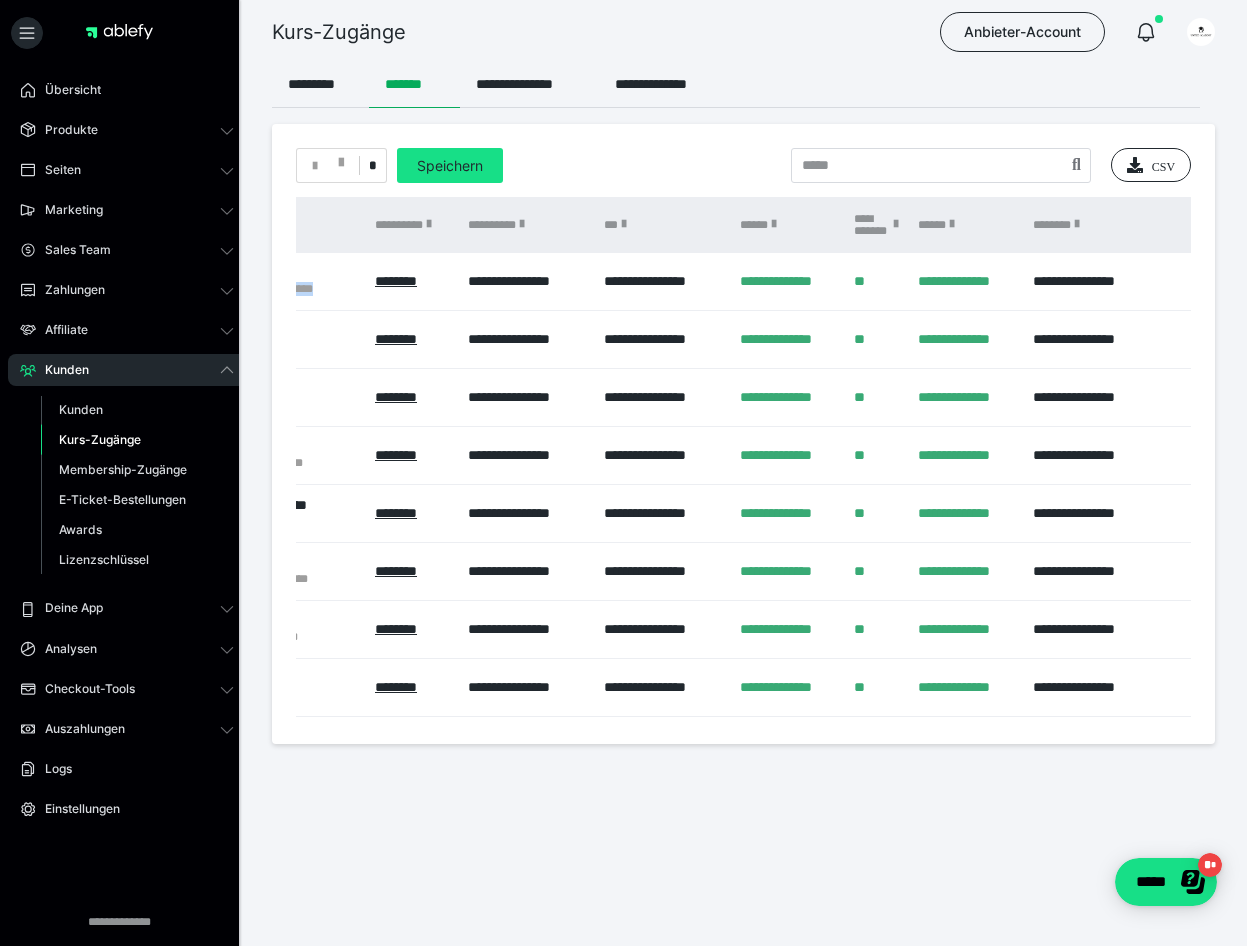 scroll, scrollTop: 0, scrollLeft: 635, axis: horizontal 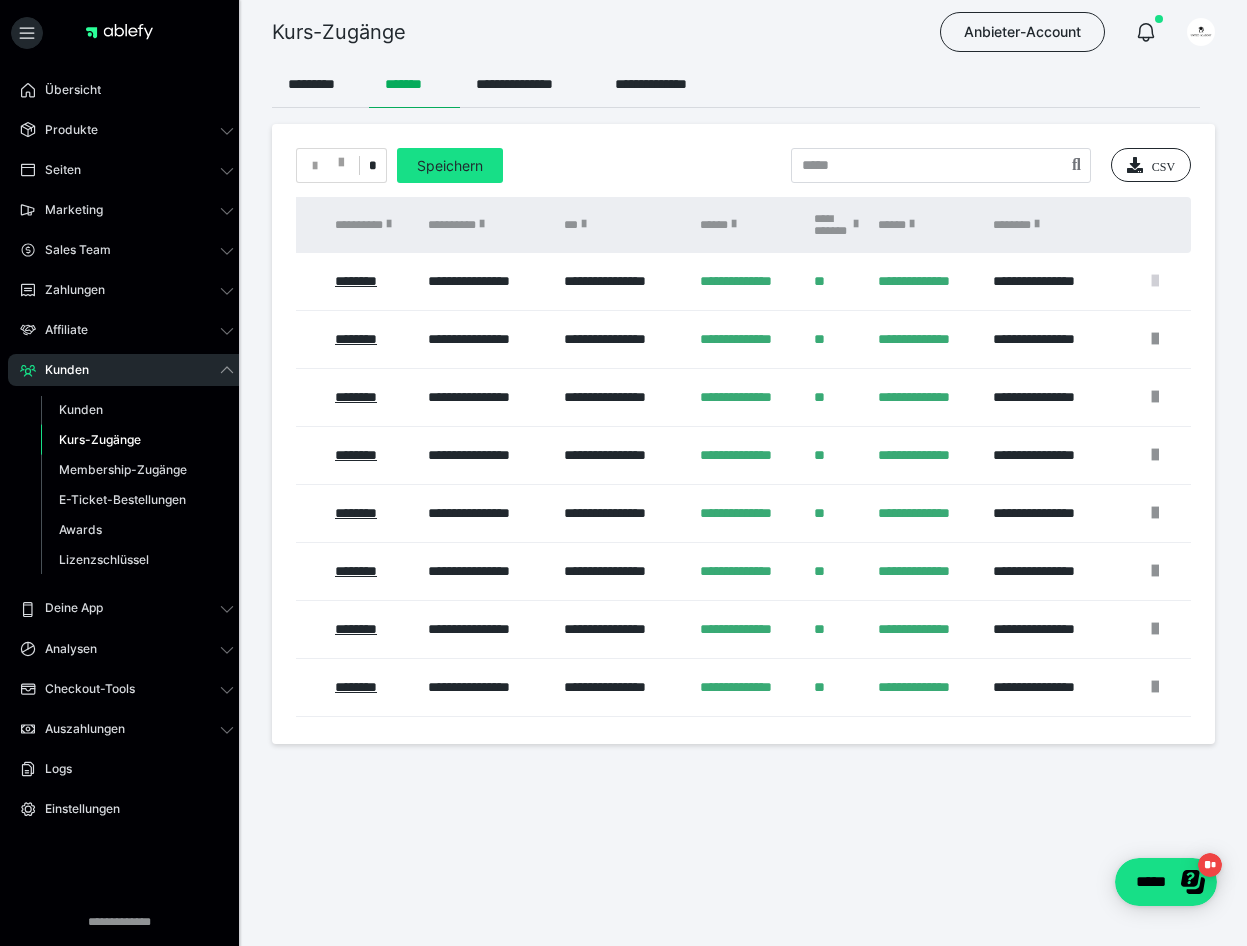 click at bounding box center [1155, 281] 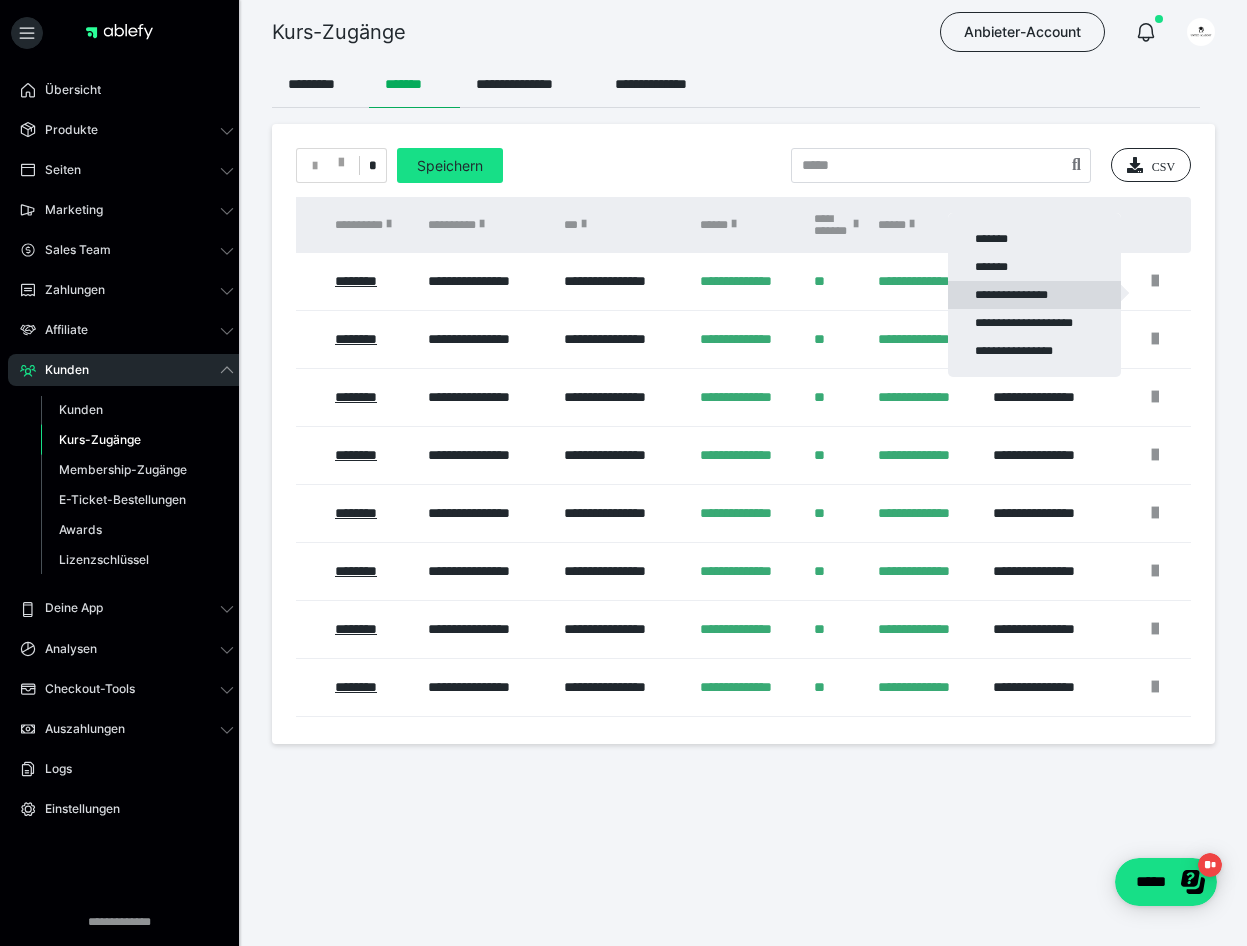 click on "**********" at bounding box center (1034, 295) 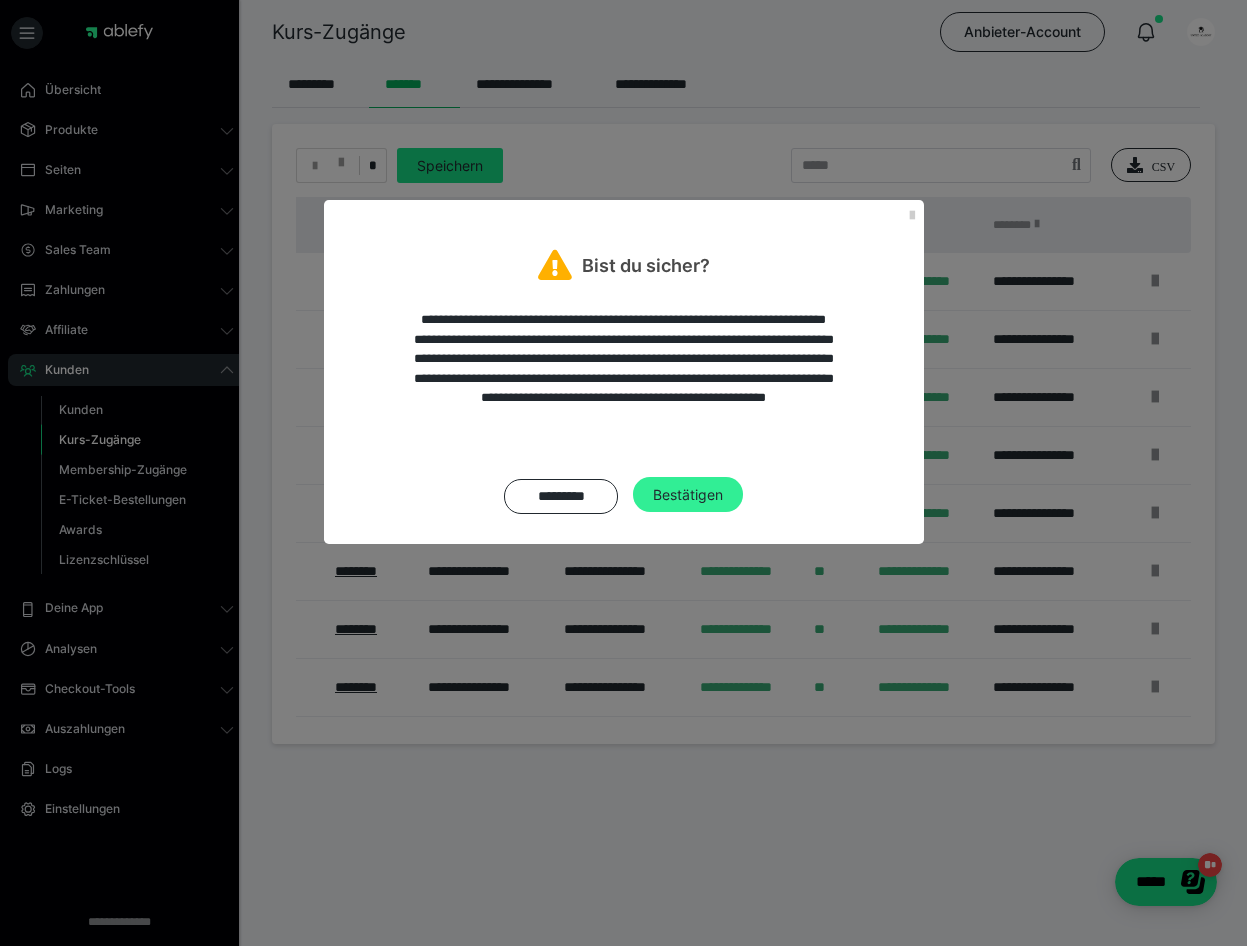 click on "Bestätigen" at bounding box center (688, 495) 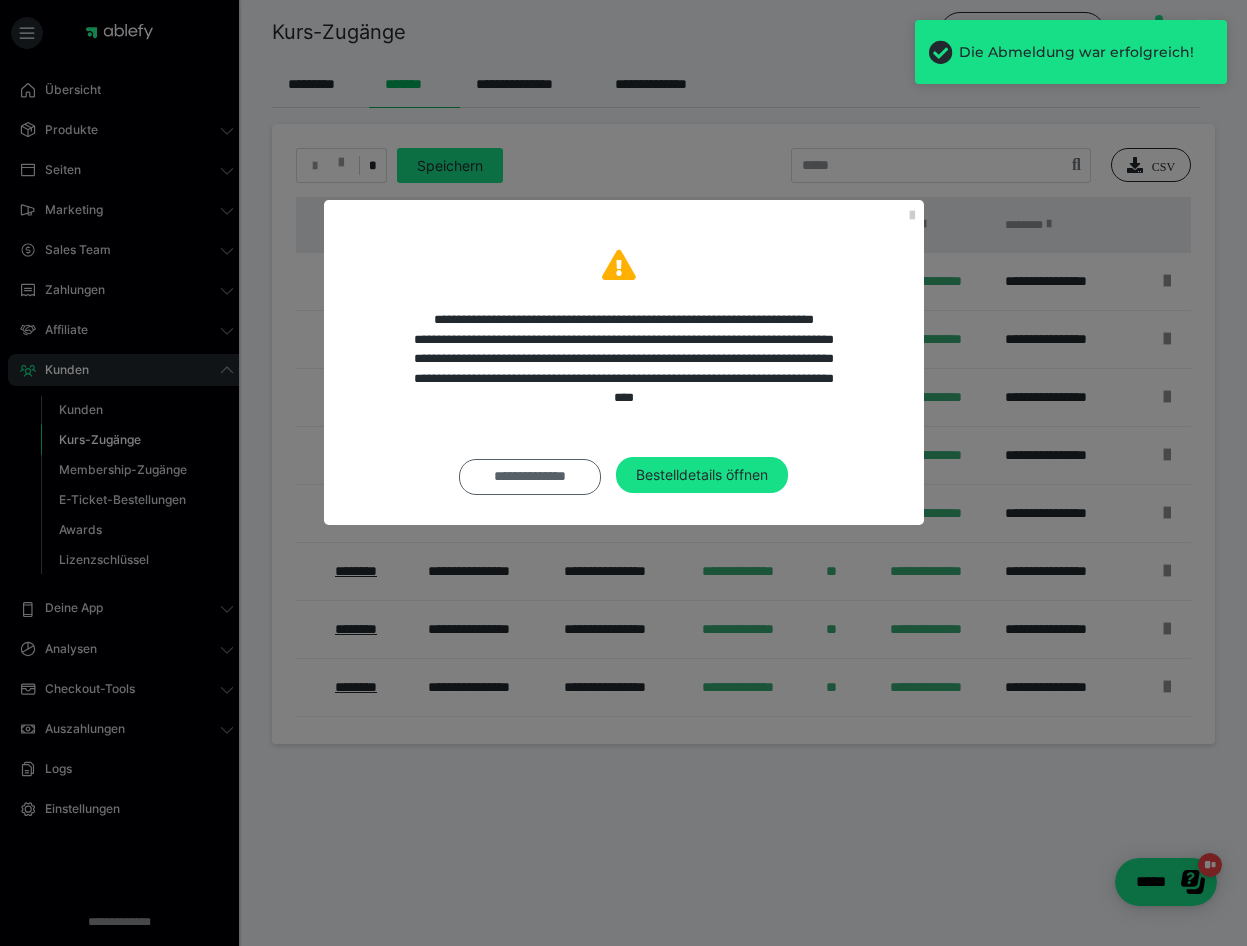 click on "**********" at bounding box center [530, 477] 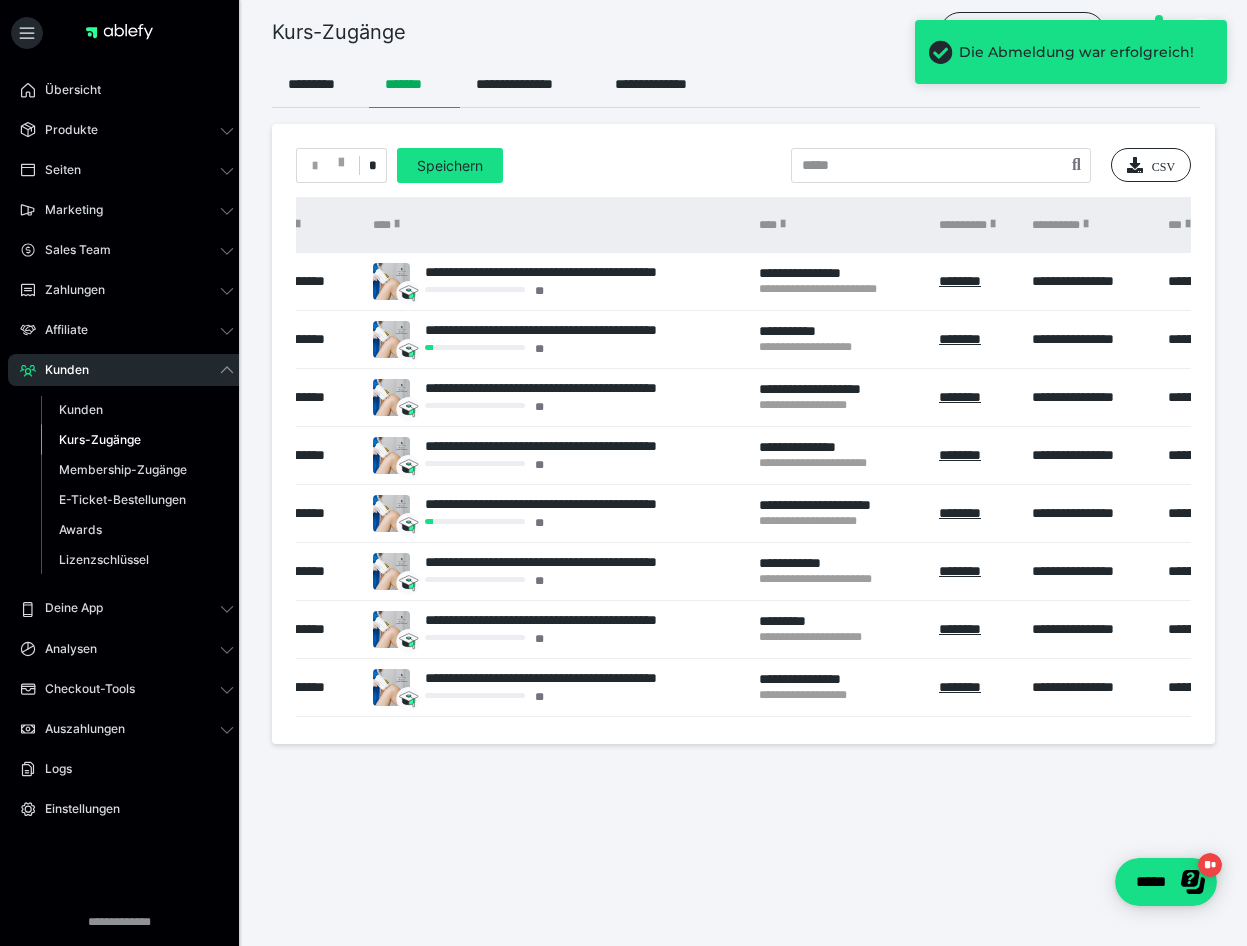 scroll, scrollTop: 0, scrollLeft: 0, axis: both 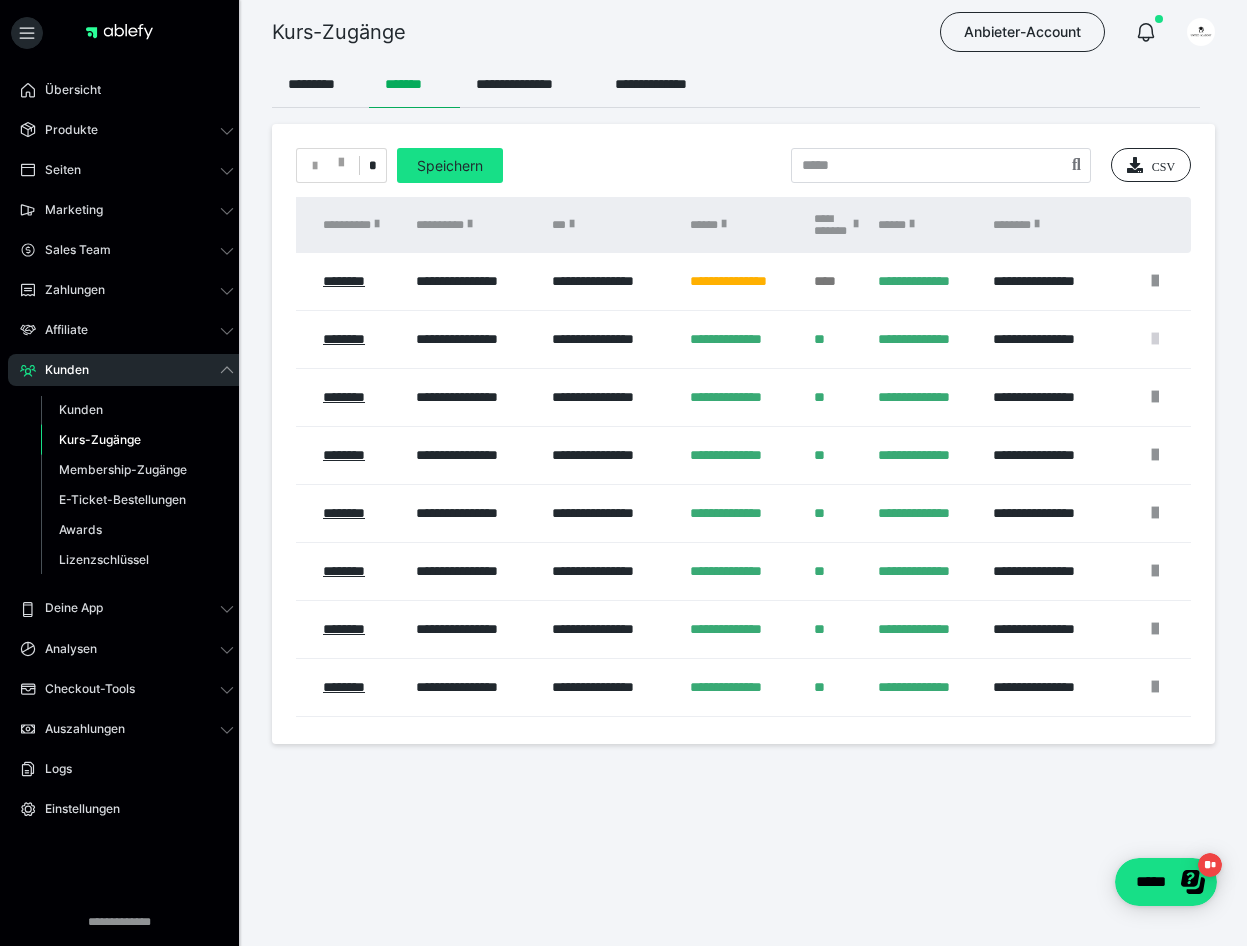 click at bounding box center [1155, 339] 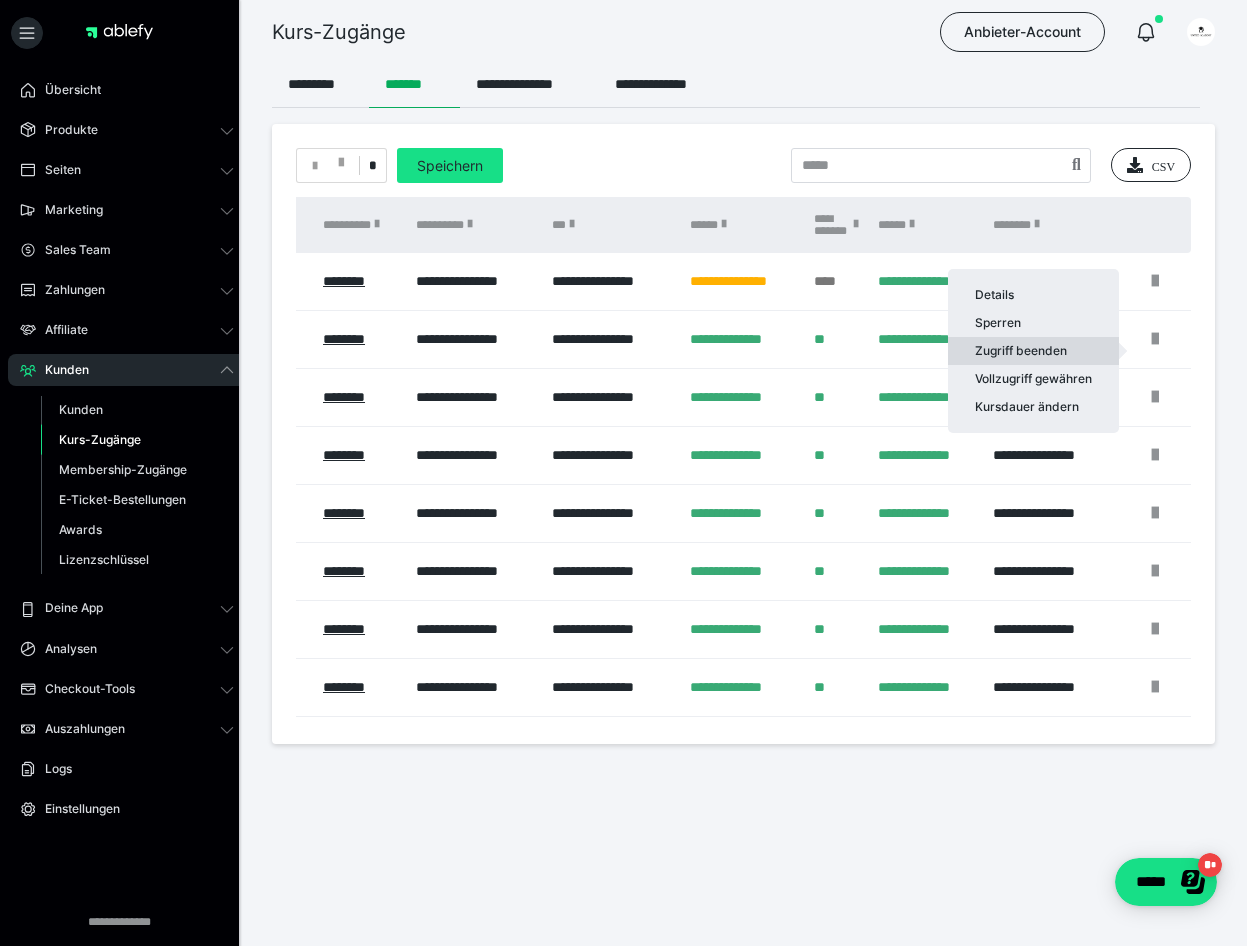 click on "Zugriff beenden" at bounding box center [1033, 351] 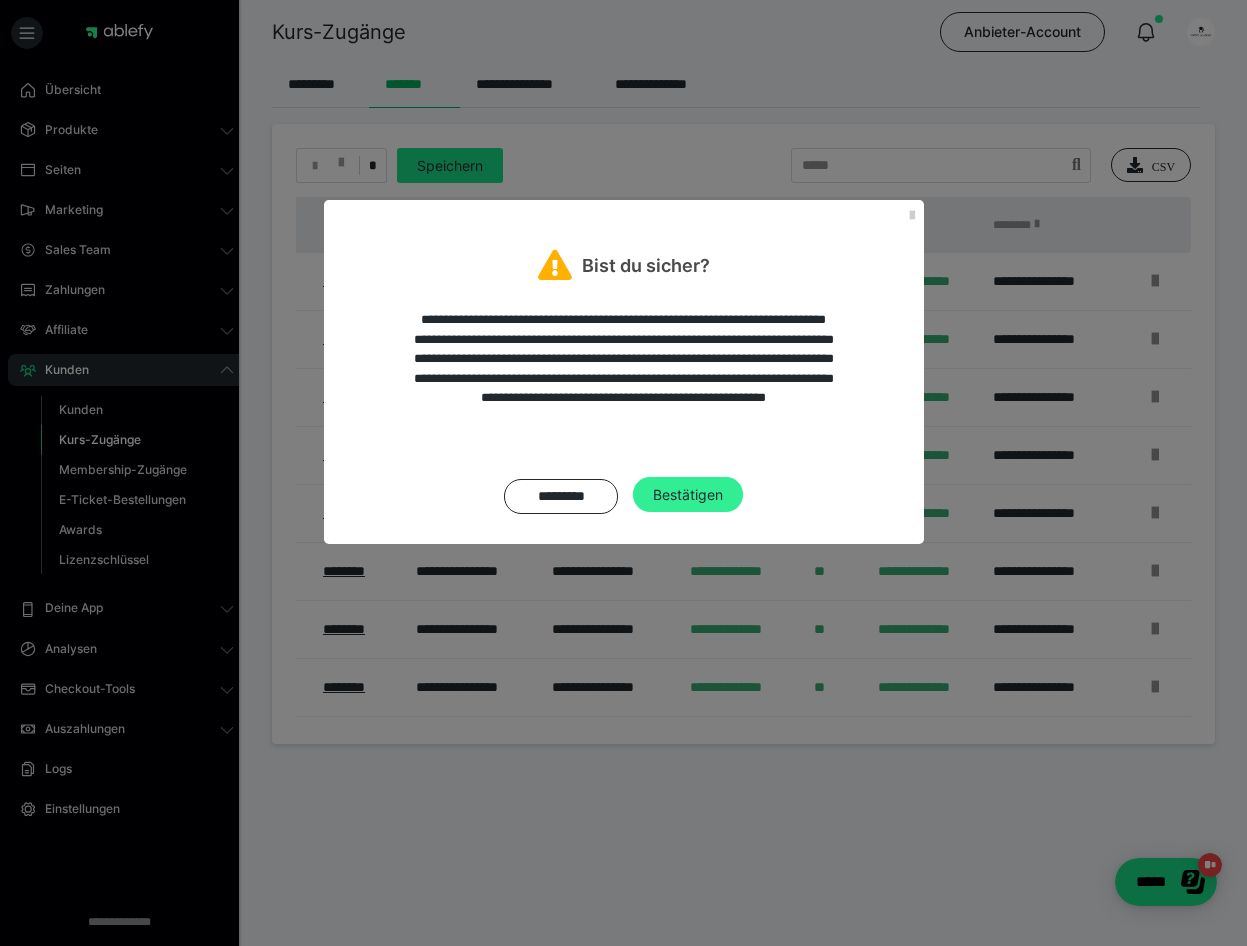 click on "Bestätigen" at bounding box center (688, 495) 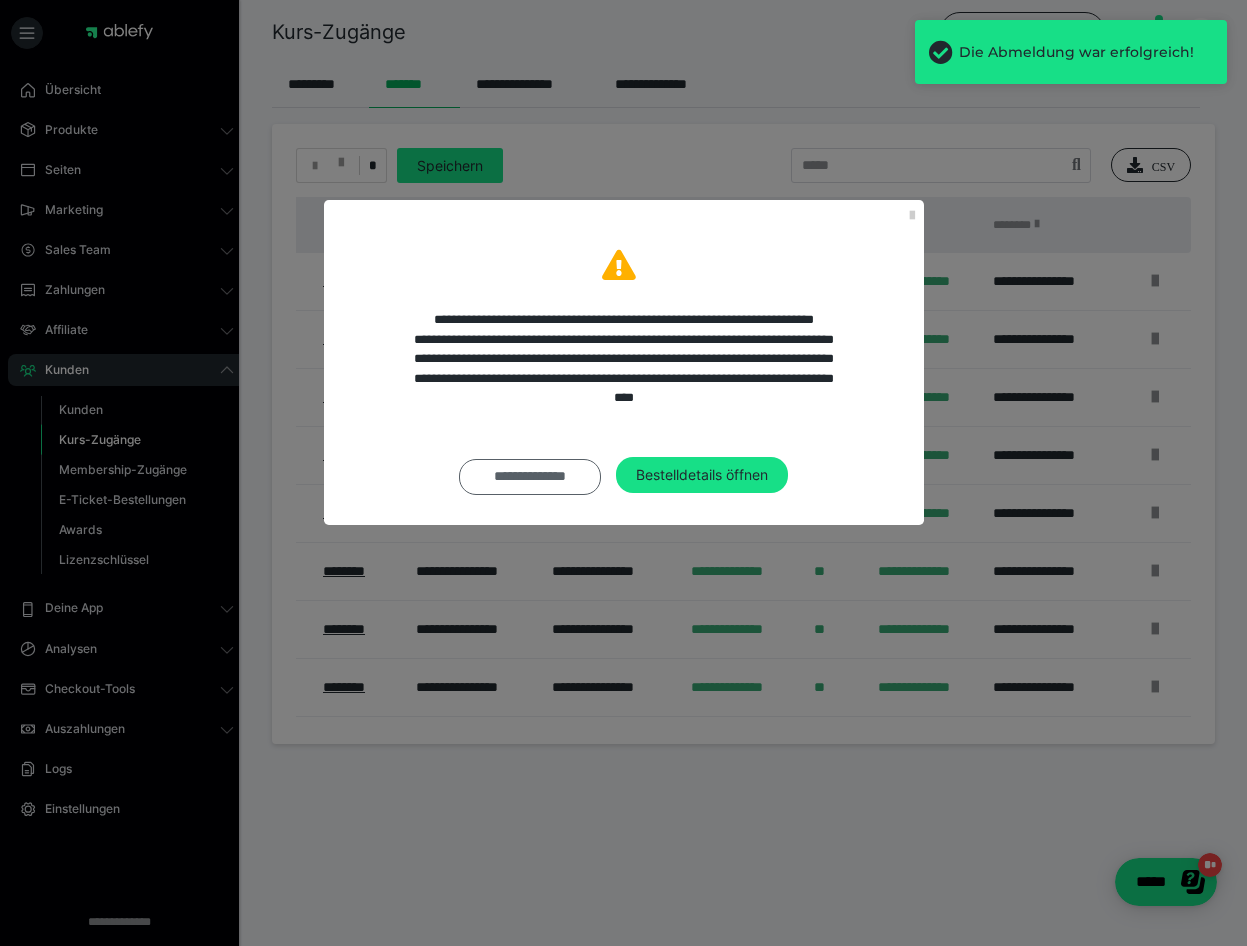 click on "**********" at bounding box center [530, 477] 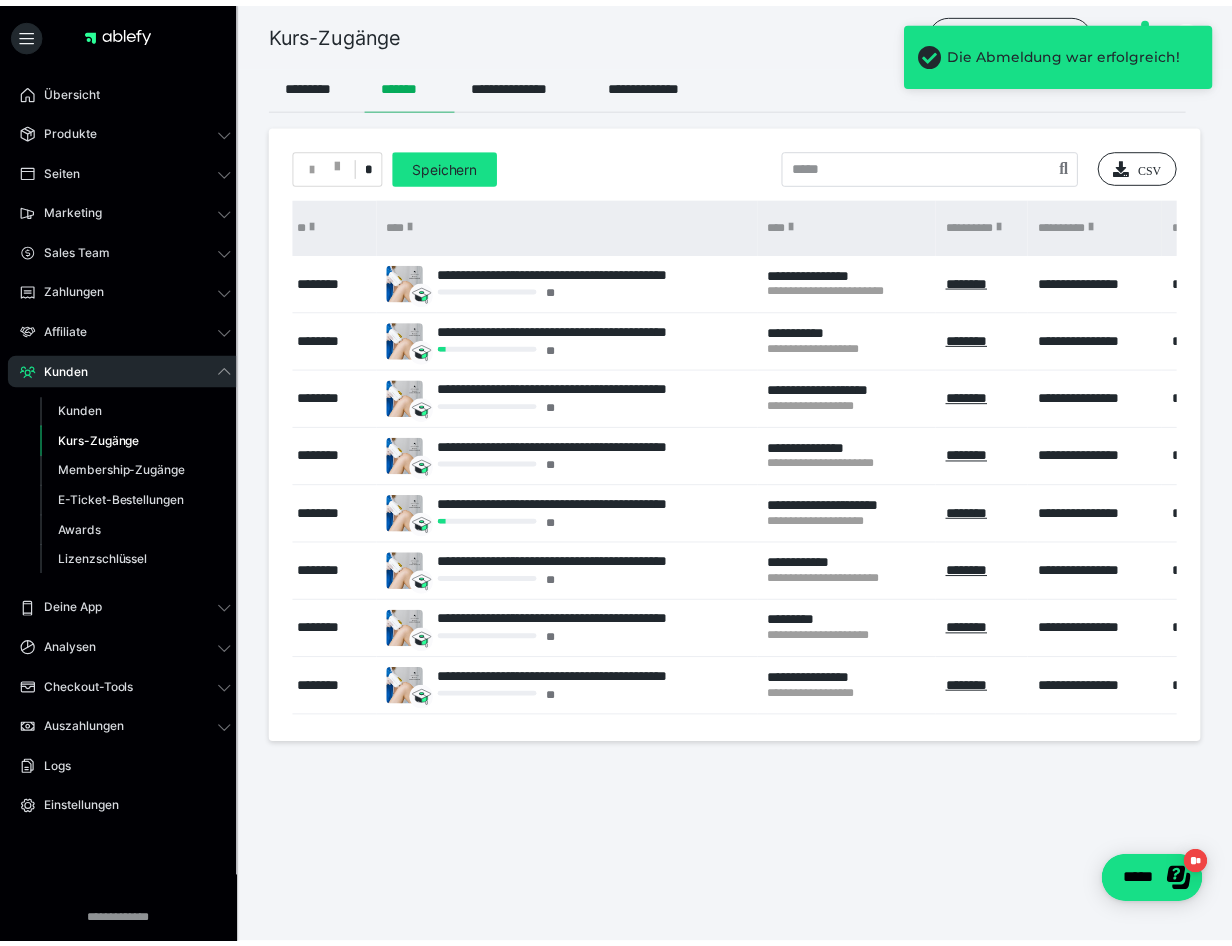 scroll, scrollTop: 0, scrollLeft: 0, axis: both 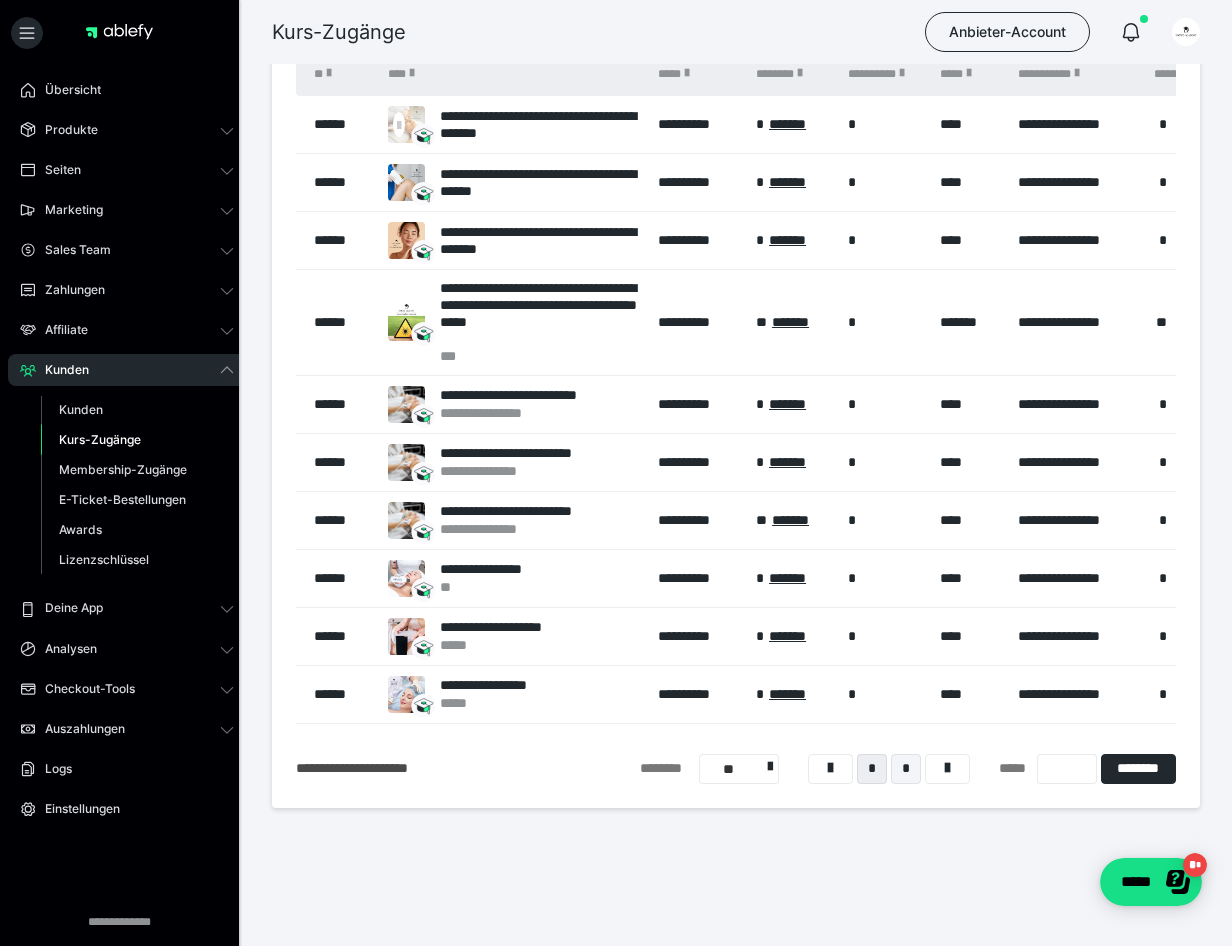 click on "*" at bounding box center [906, 769] 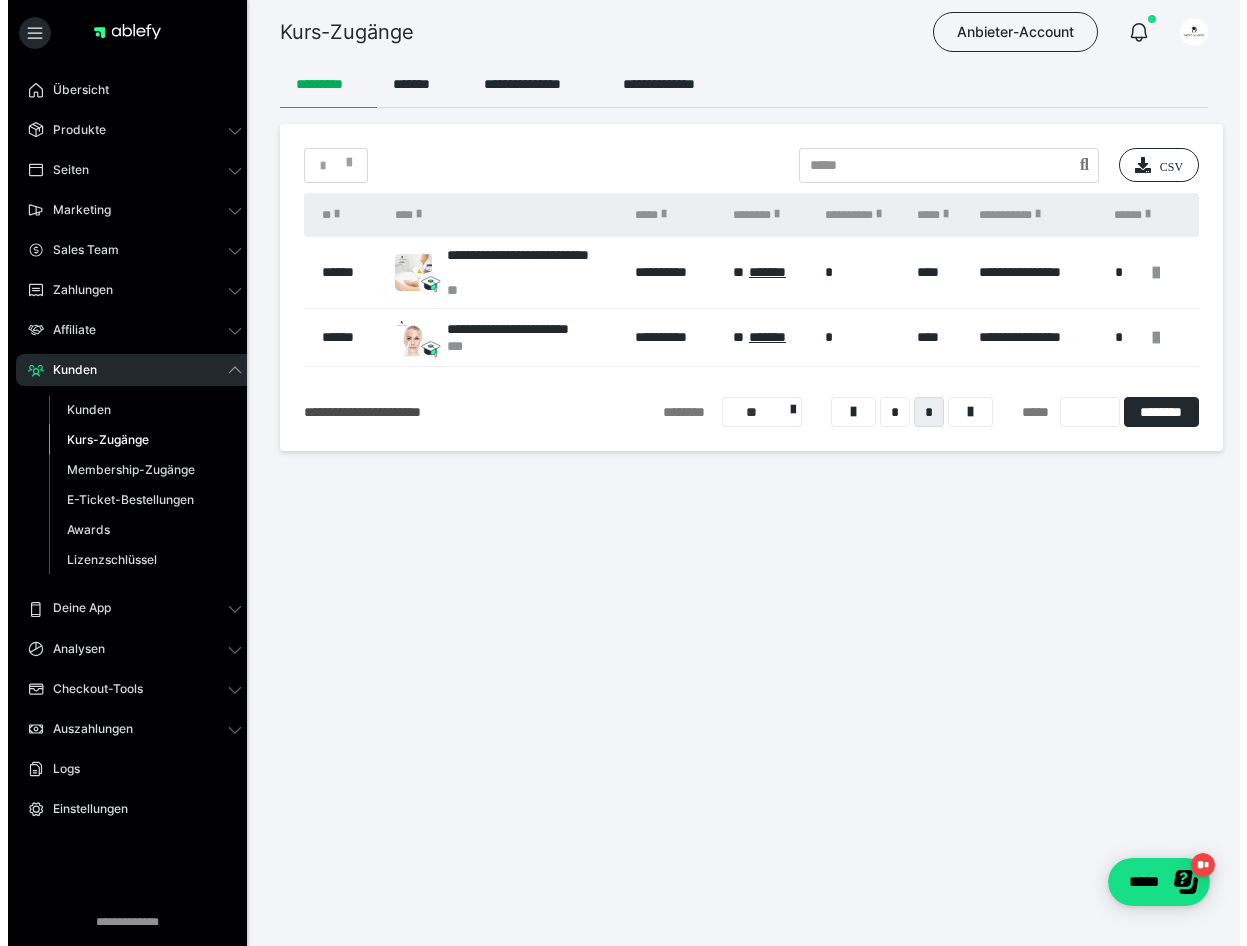 scroll, scrollTop: 0, scrollLeft: 0, axis: both 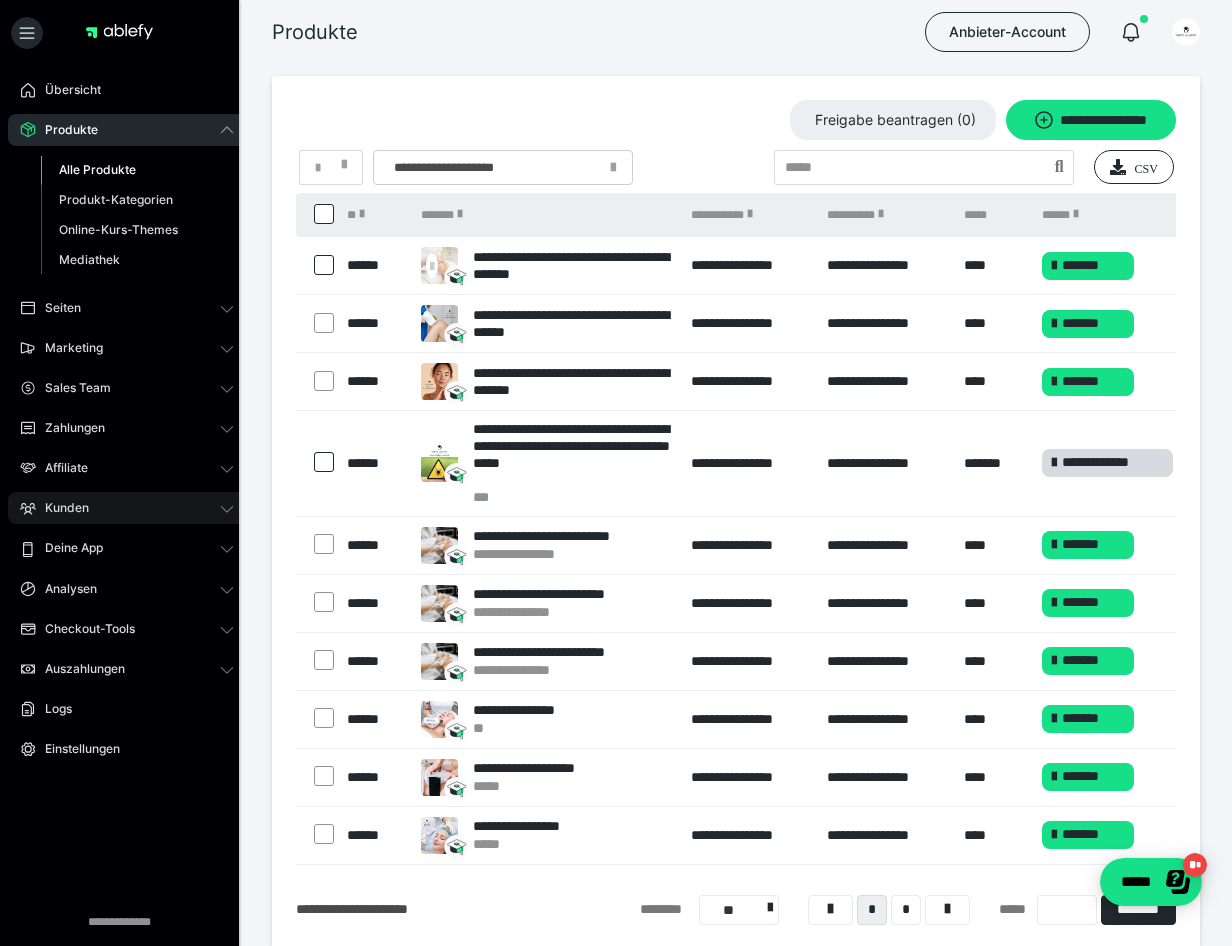 click on "Kunden" at bounding box center (127, 508) 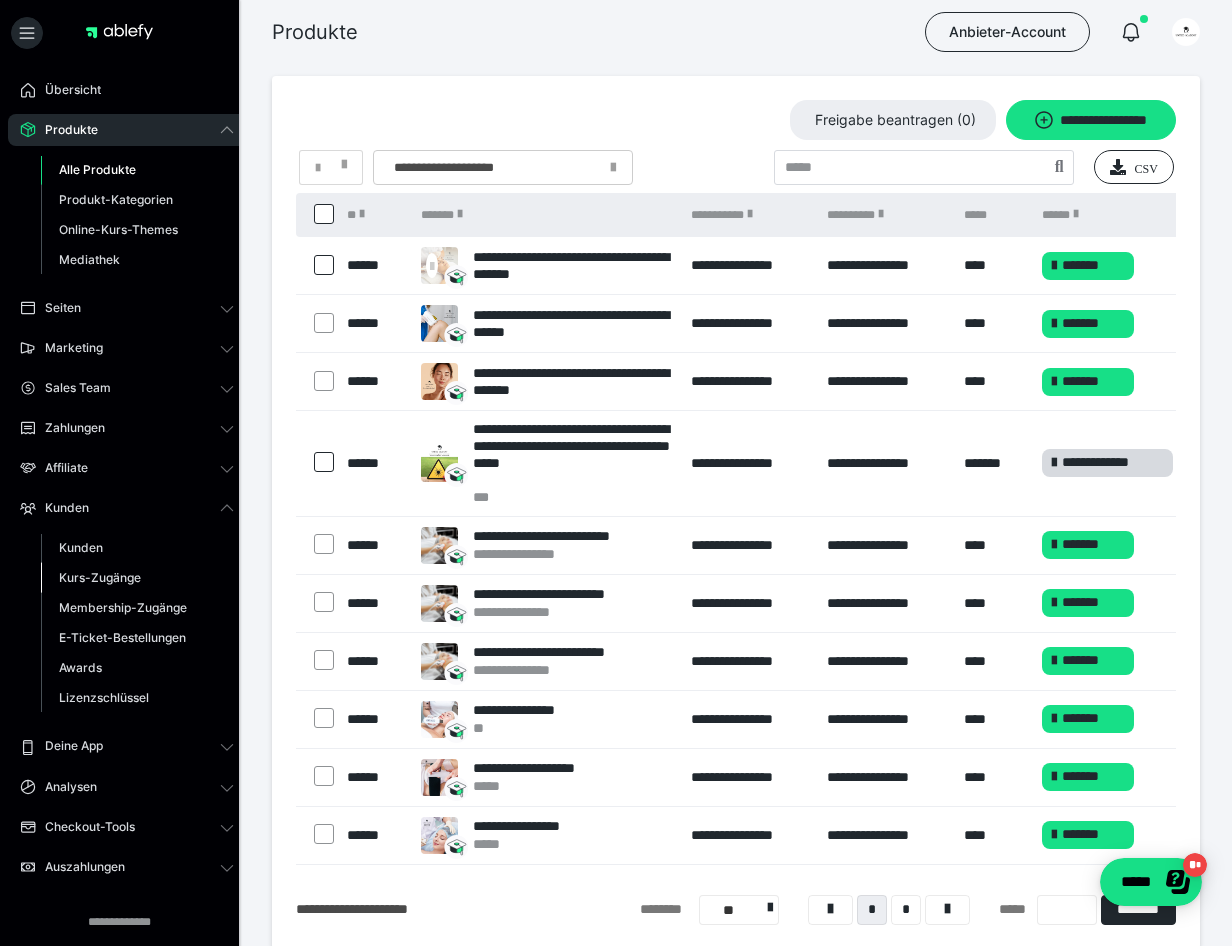 click on "Kurs-Zugänge" at bounding box center (100, 577) 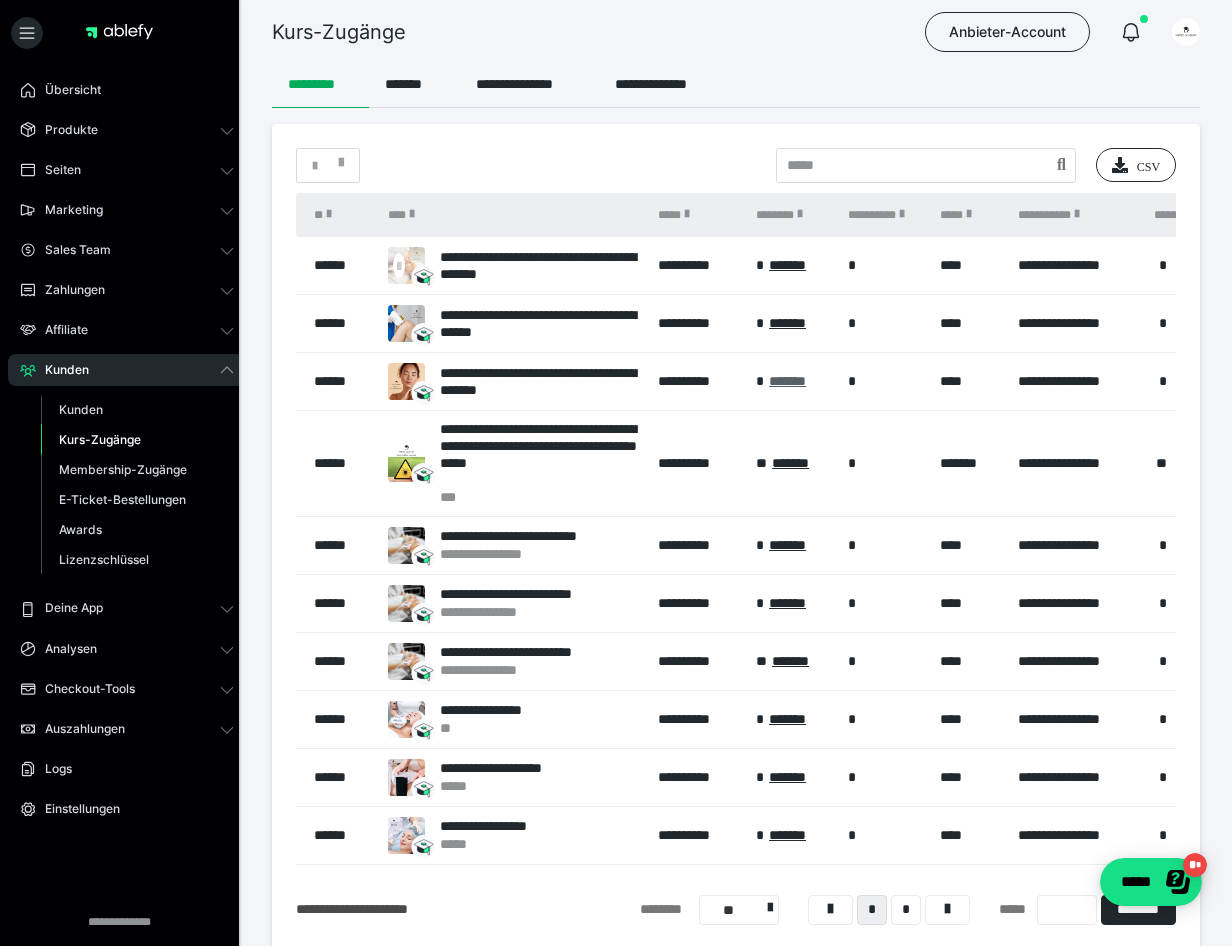 click on "*******" at bounding box center (787, 381) 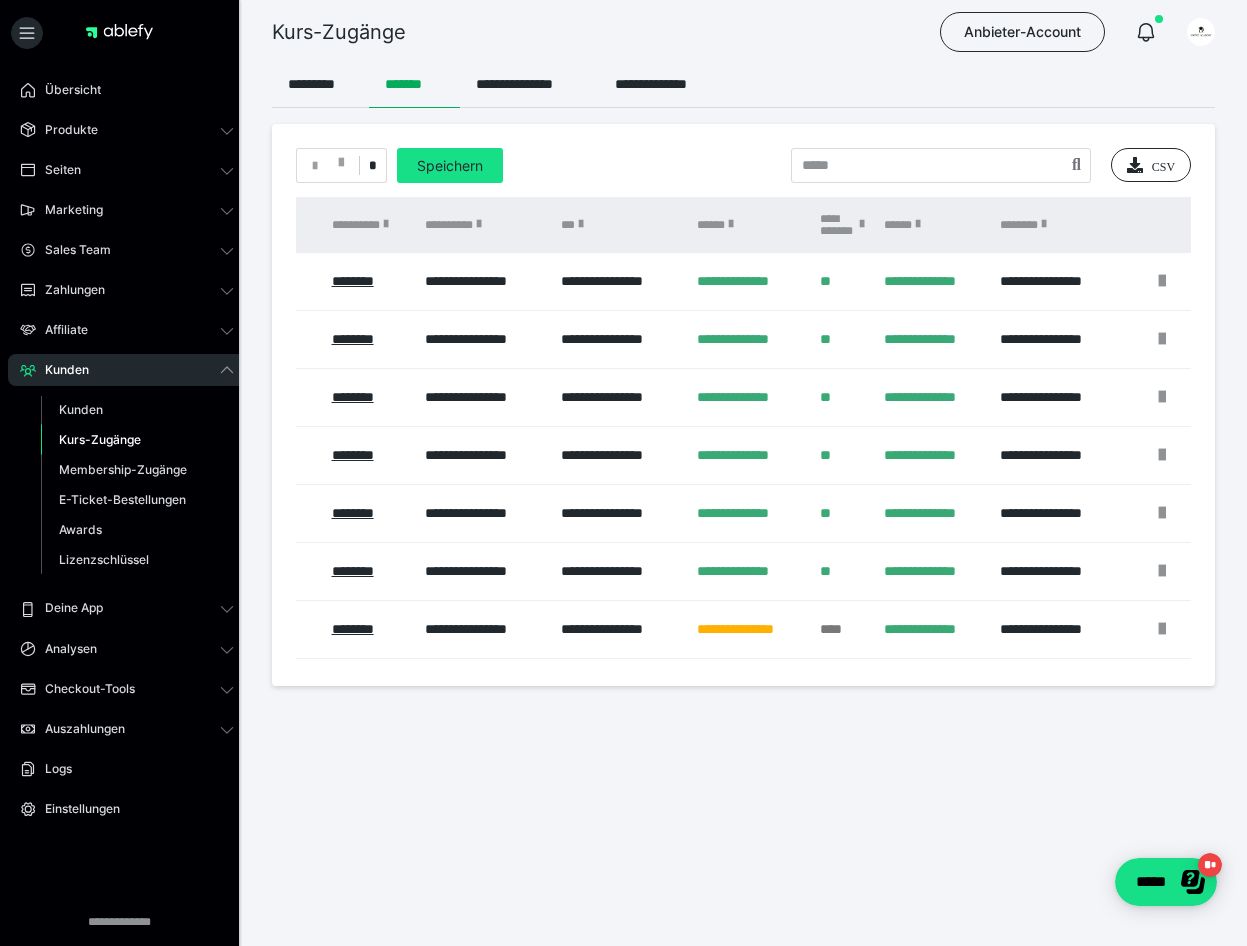scroll, scrollTop: 0, scrollLeft: 659, axis: horizontal 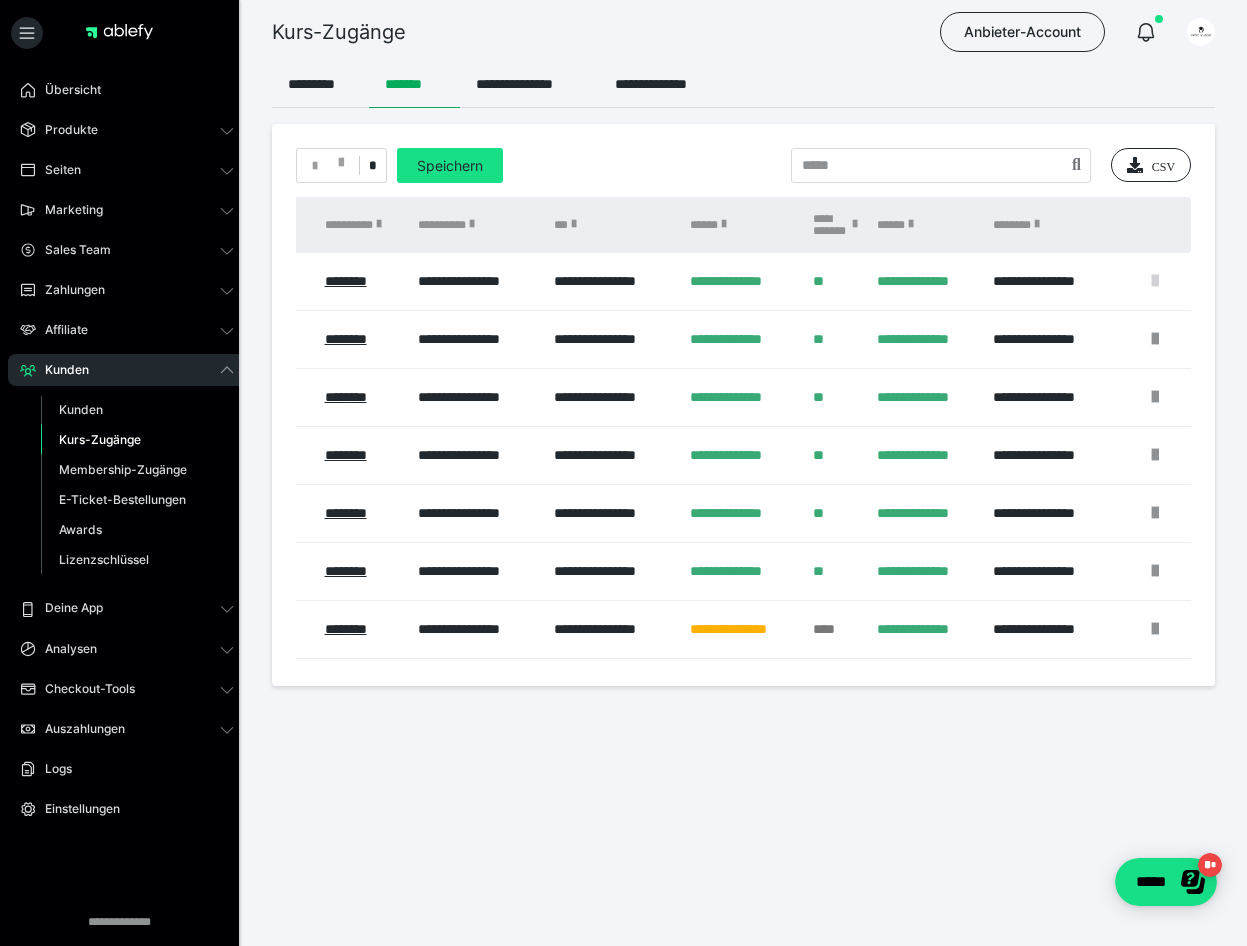click at bounding box center [1155, 281] 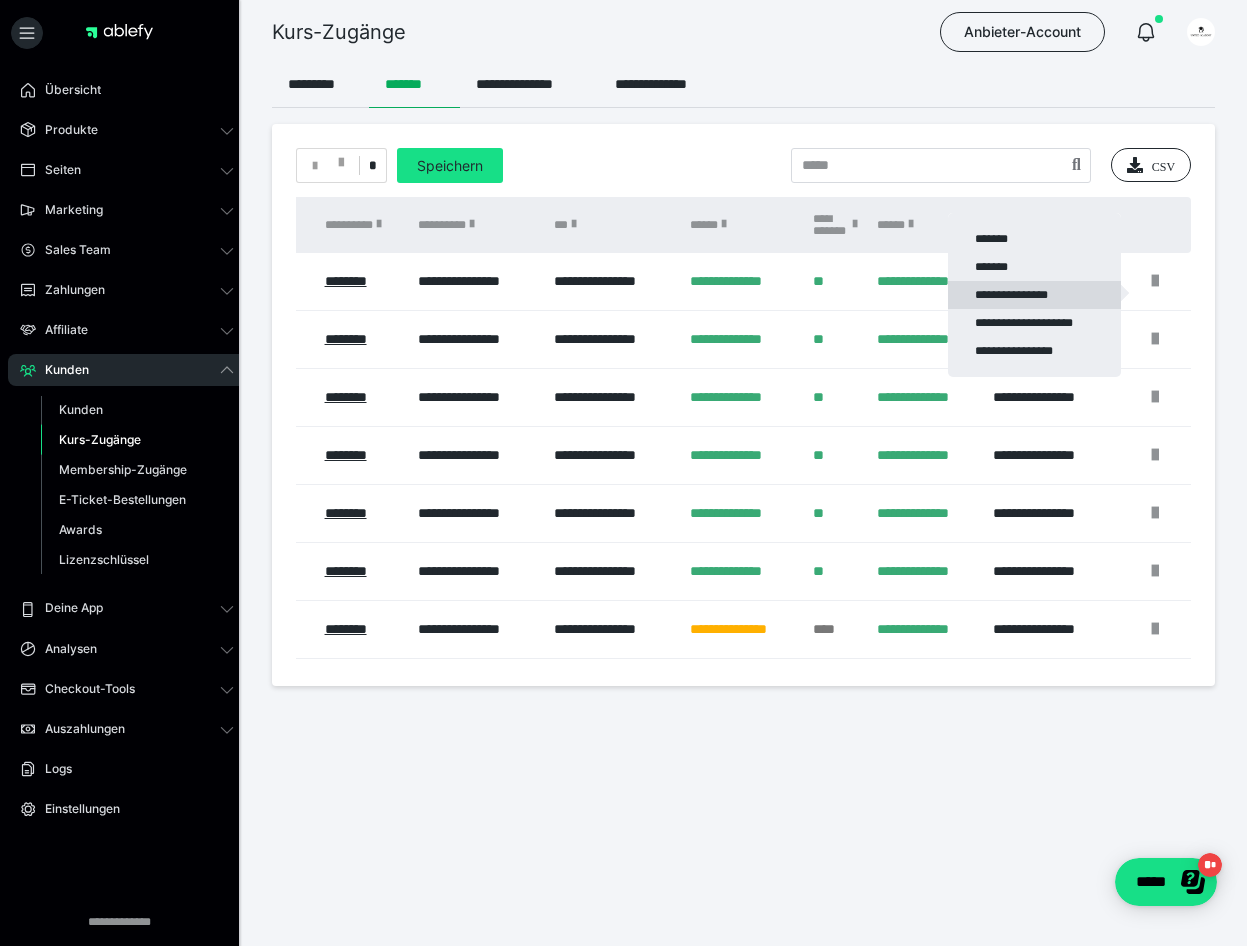 click on "**********" at bounding box center (1034, 295) 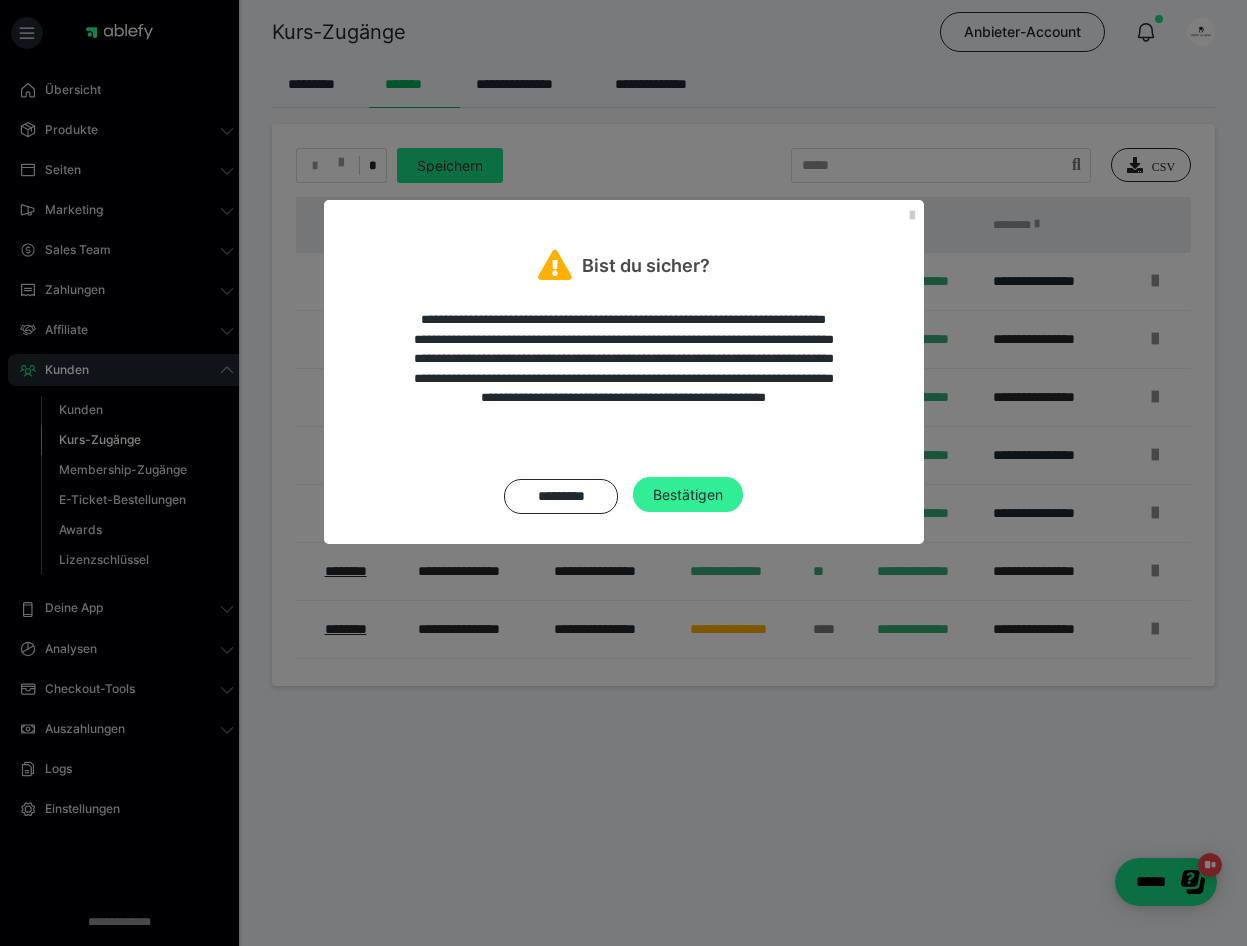 click on "Bestätigen" at bounding box center [688, 495] 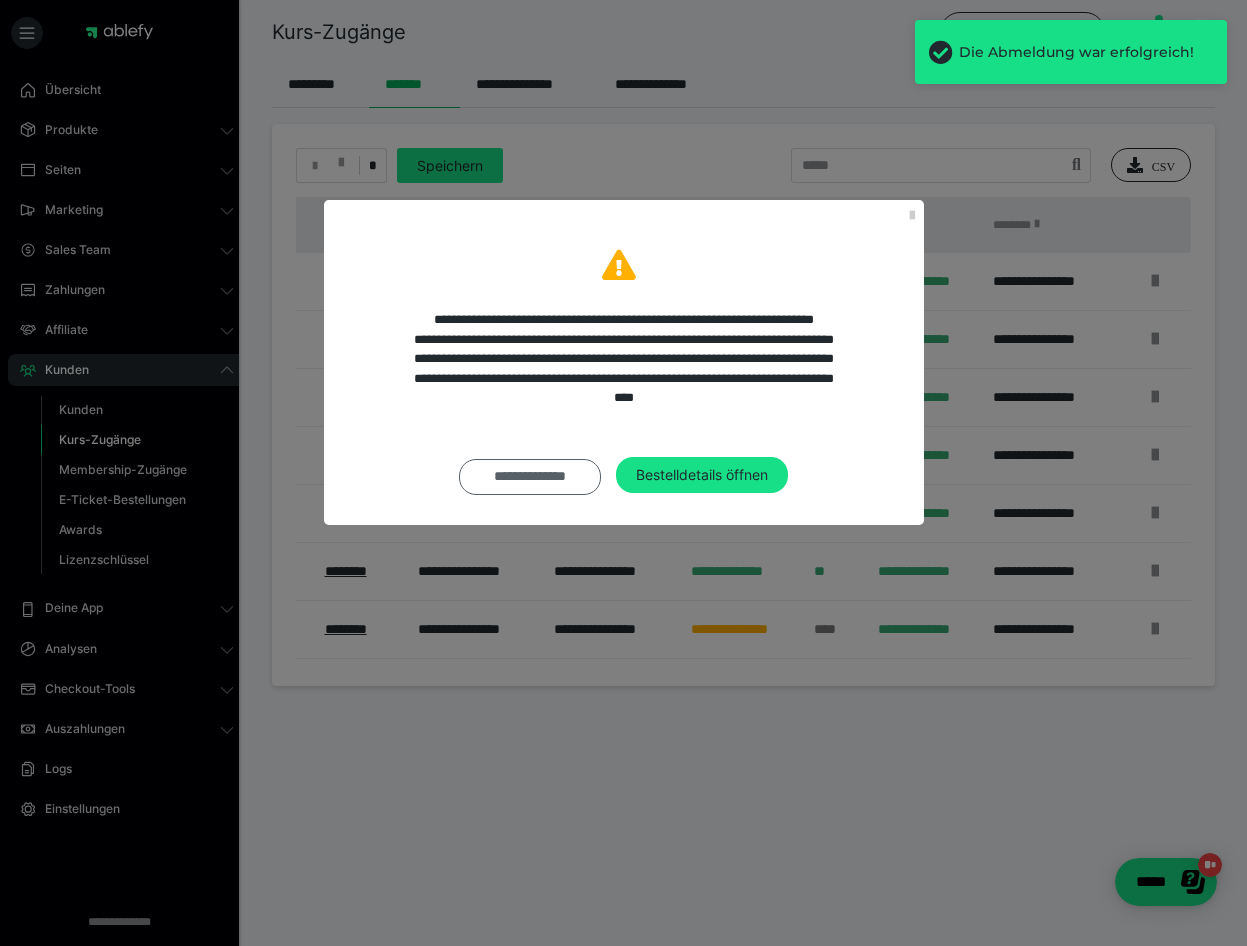 click on "**********" at bounding box center (530, 477) 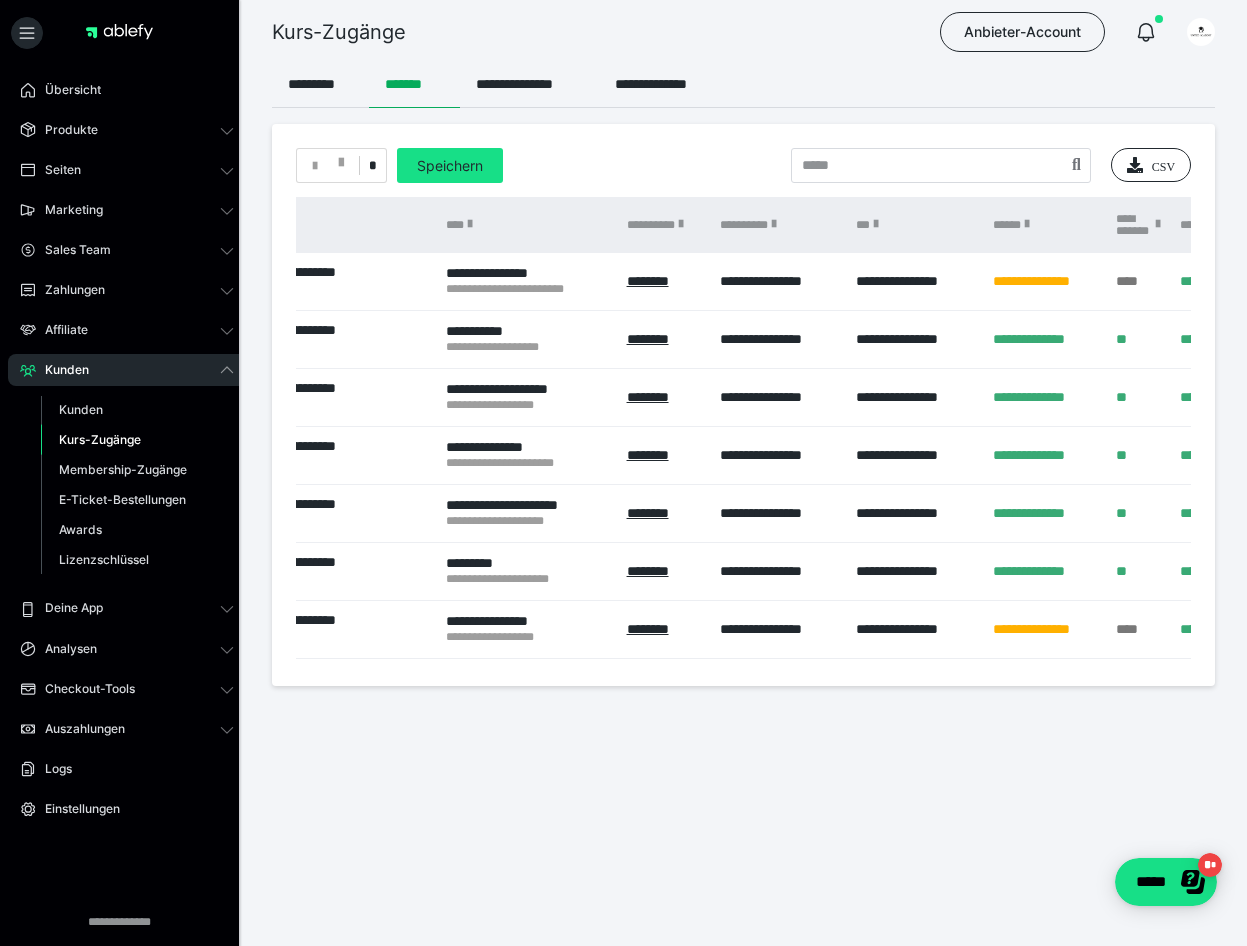 scroll, scrollTop: 0, scrollLeft: 659, axis: horizontal 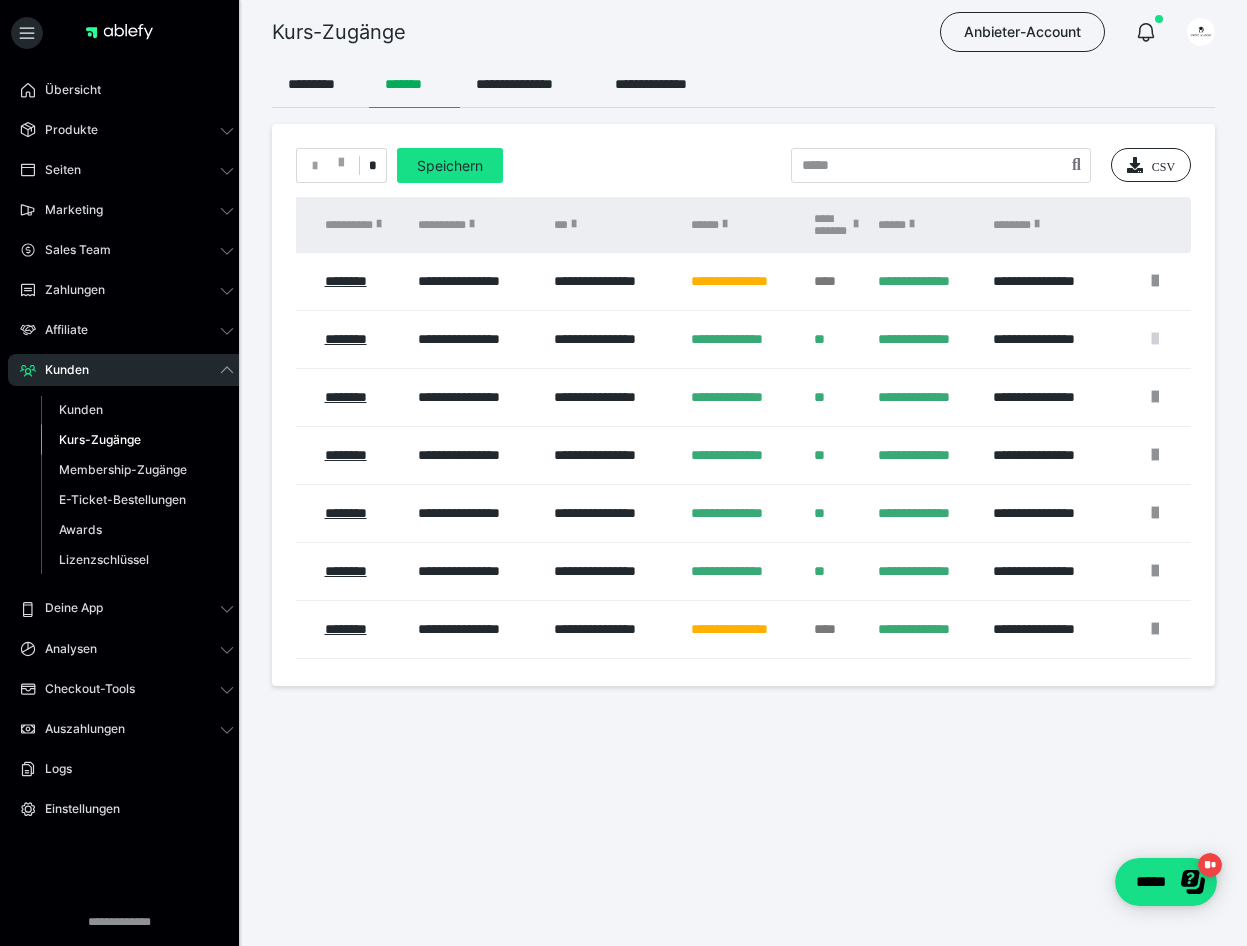 click at bounding box center (1155, 339) 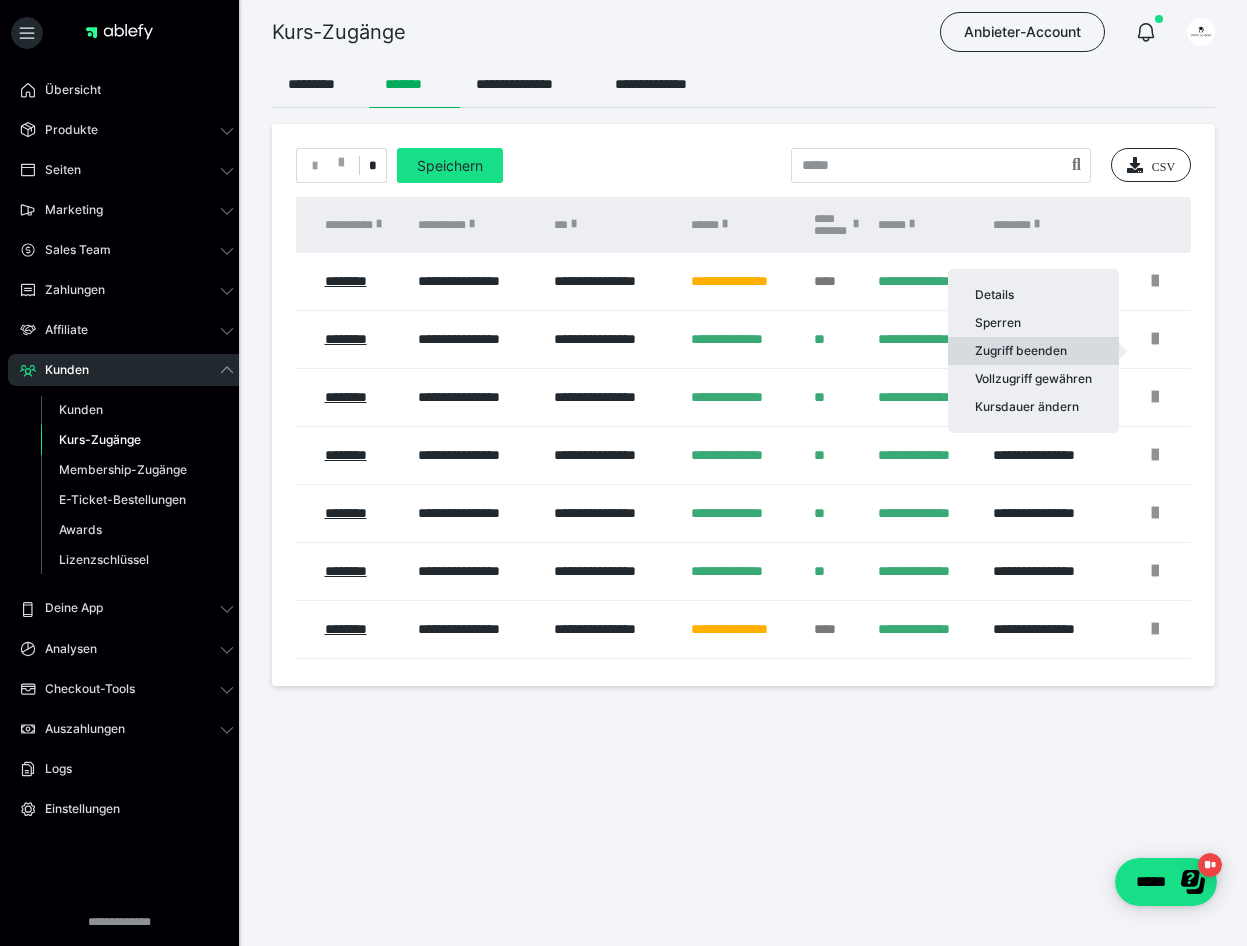 click on "Zugriff beenden" at bounding box center [1033, 351] 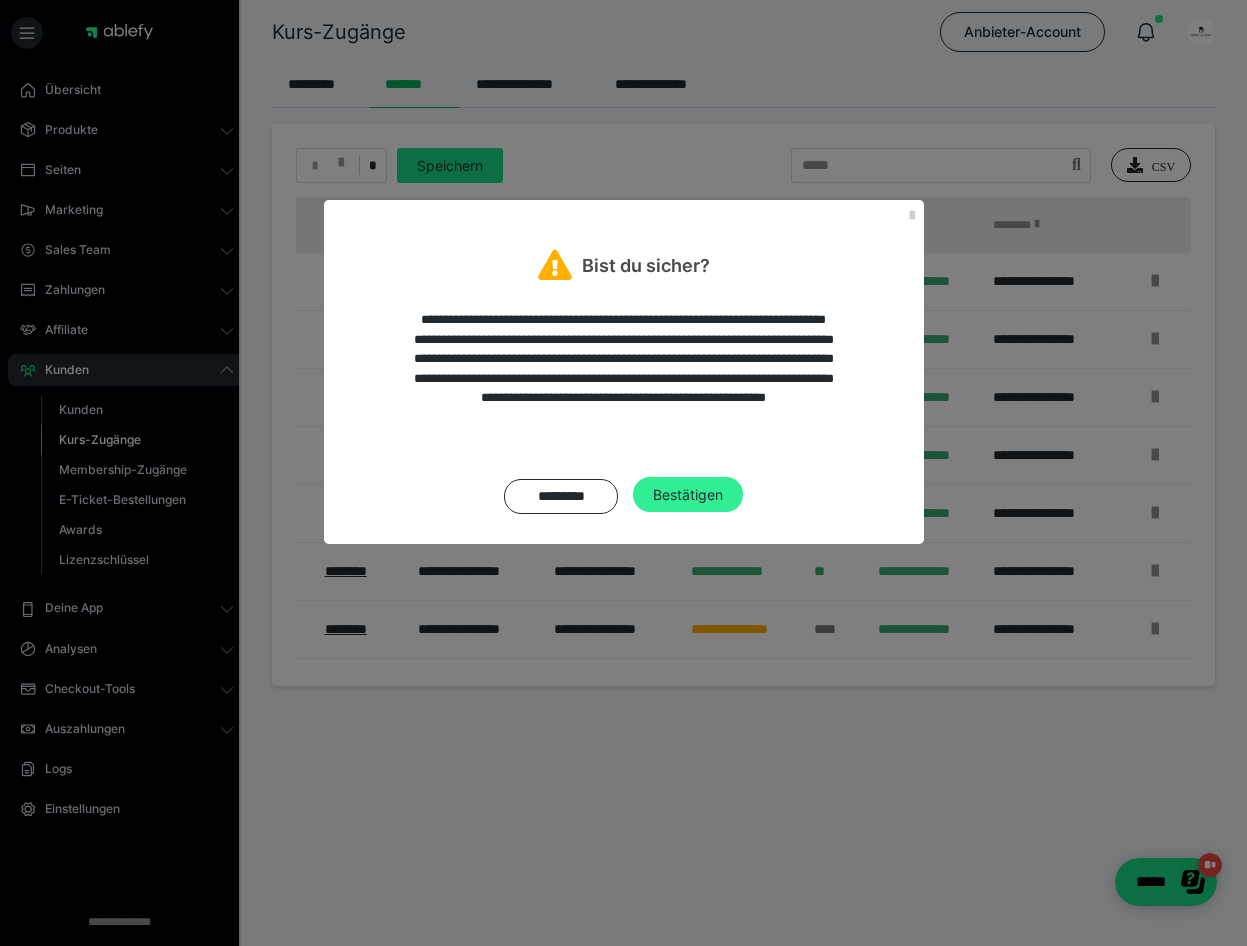 click on "Bestätigen" at bounding box center (688, 495) 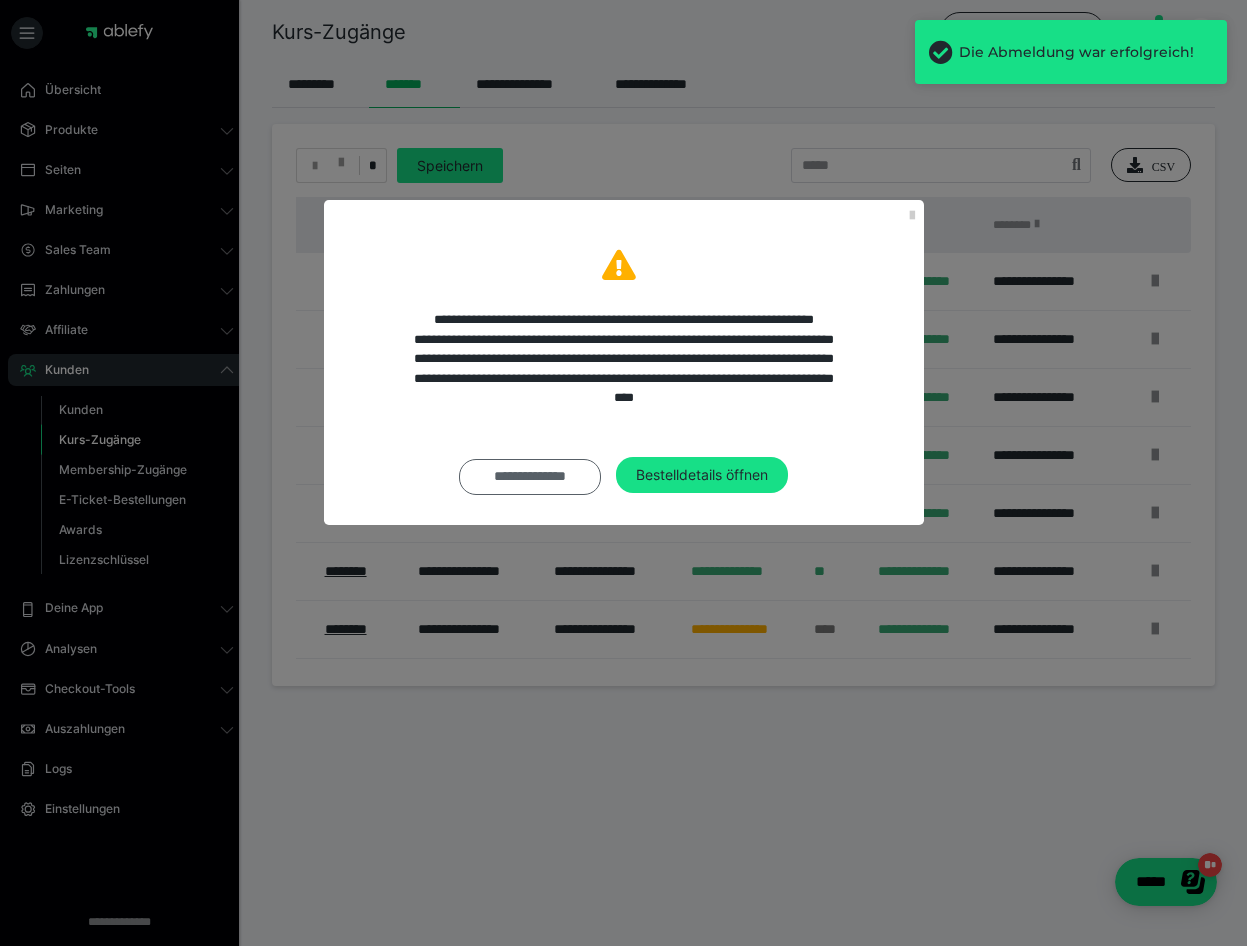 click on "**********" at bounding box center (530, 477) 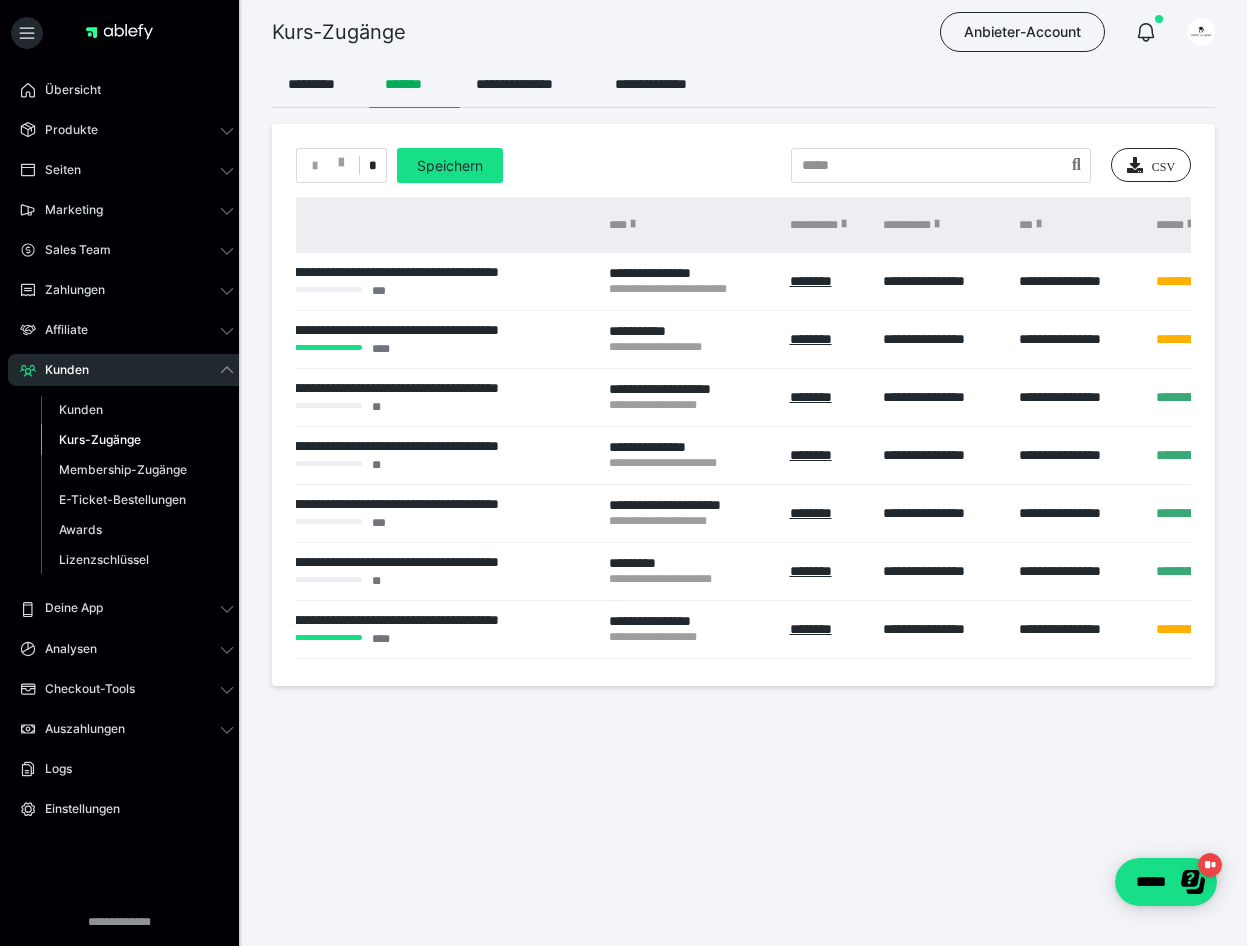 scroll, scrollTop: 0, scrollLeft: 196, axis: horizontal 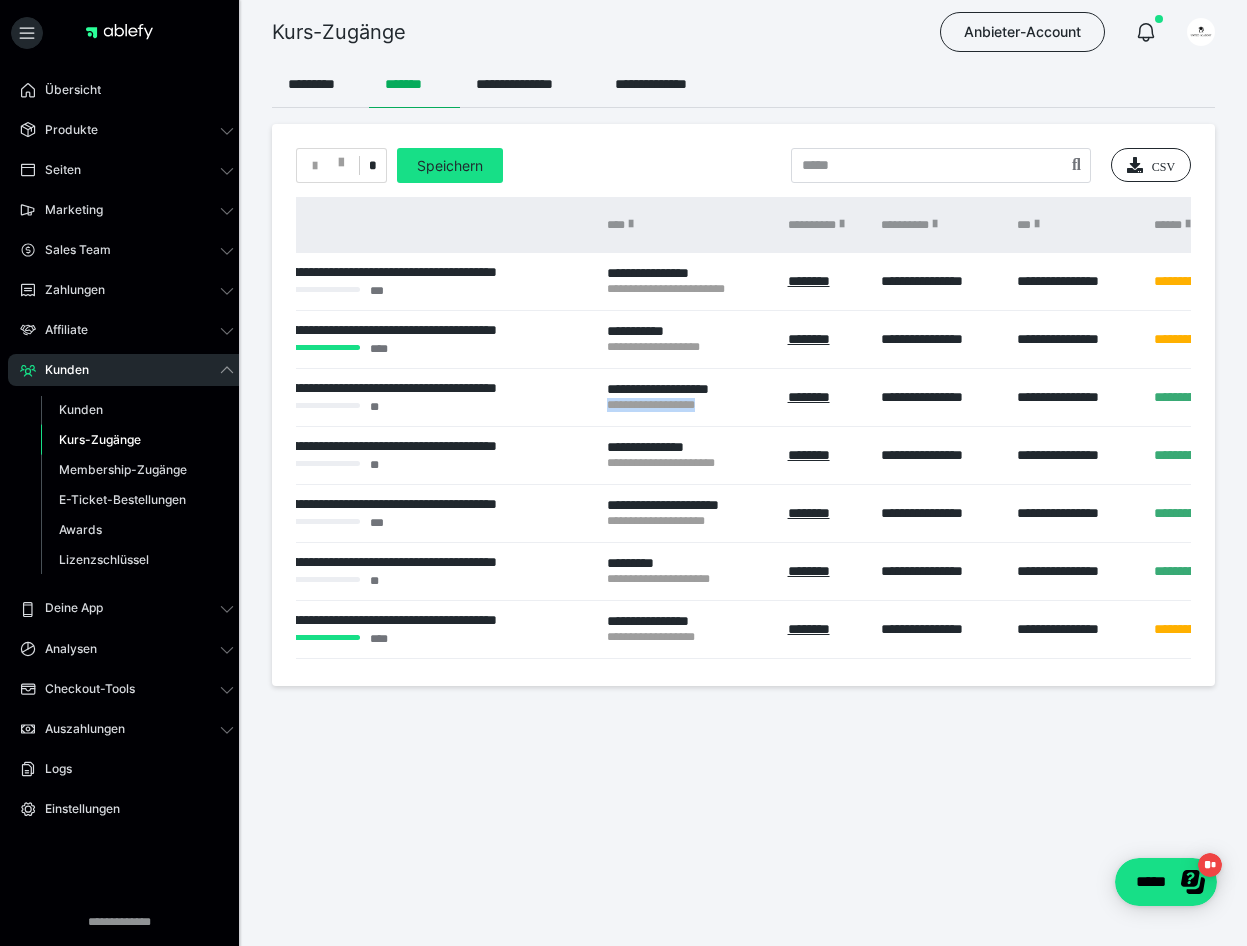 drag, startPoint x: 605, startPoint y: 421, endPoint x: 713, endPoint y: 428, distance: 108.226616 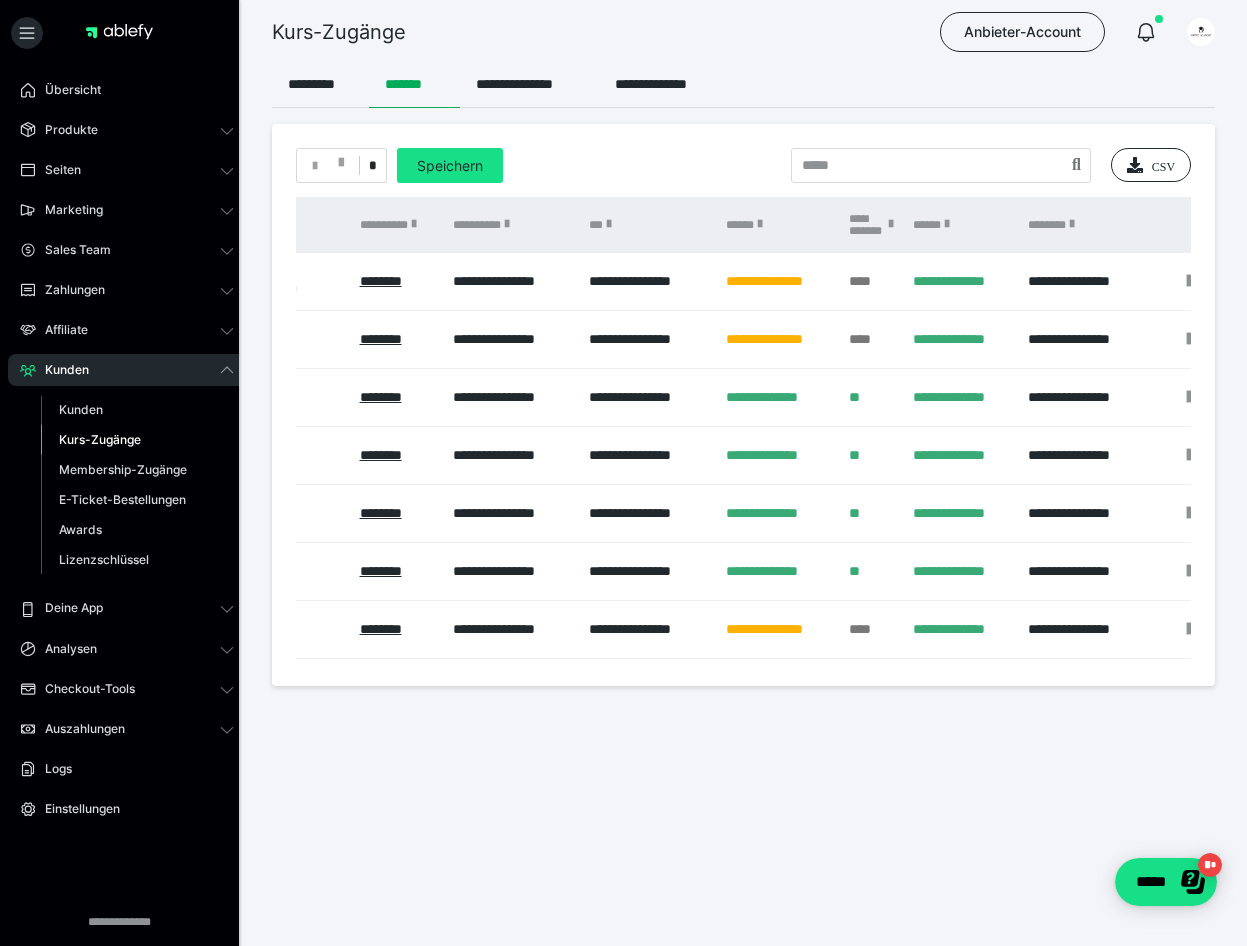 scroll, scrollTop: 0, scrollLeft: 659, axis: horizontal 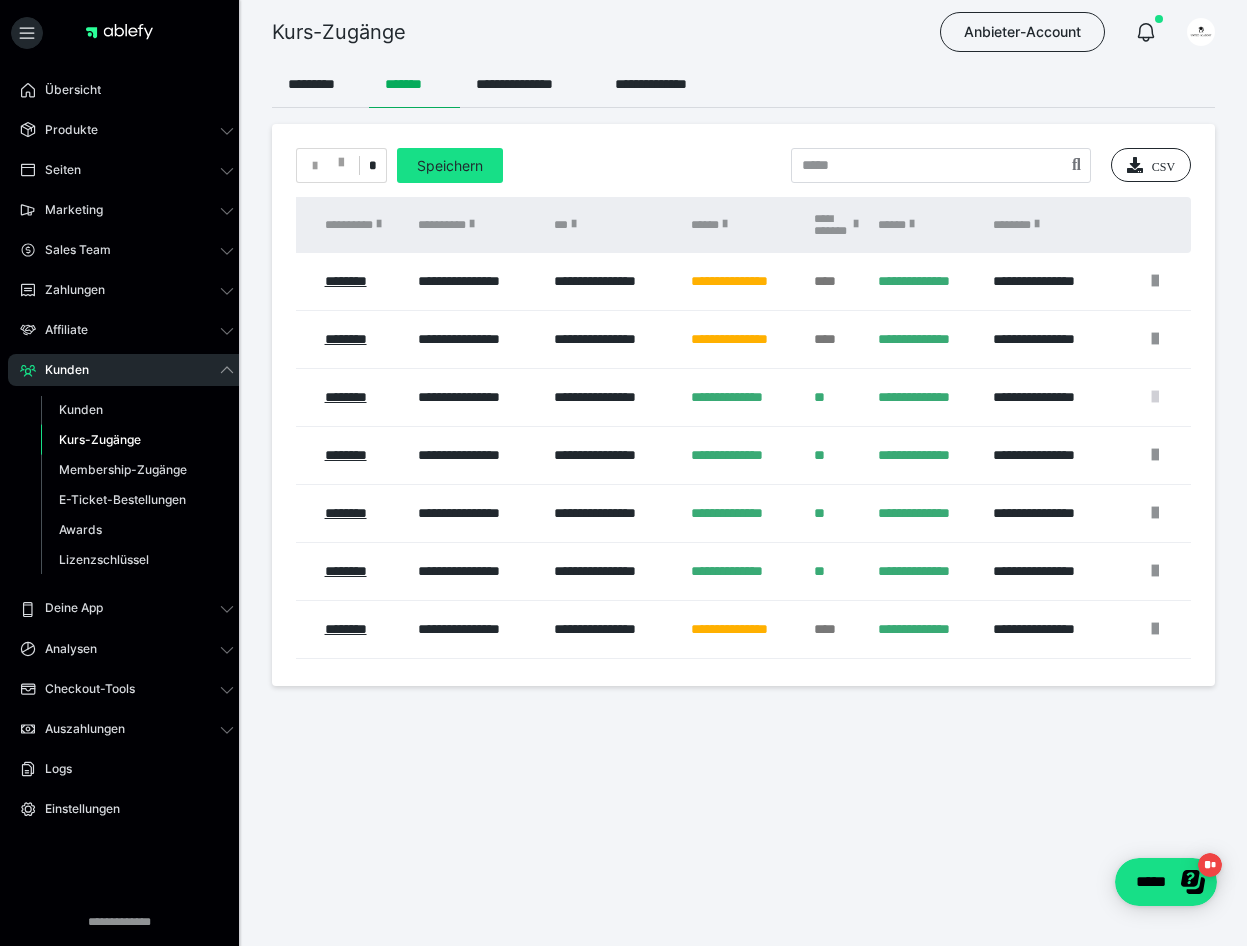 click at bounding box center (1155, 397) 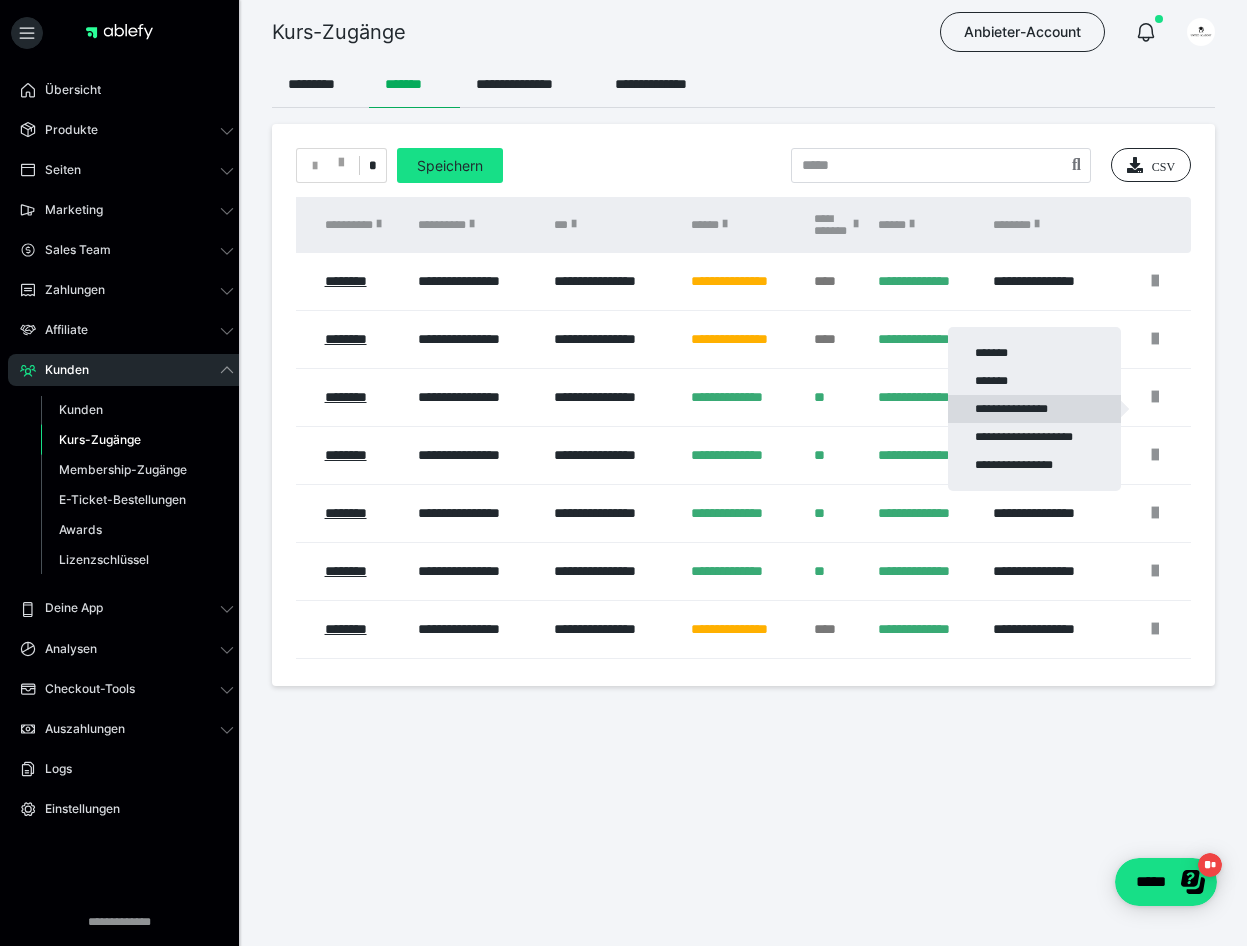 click on "**********" at bounding box center (1034, 409) 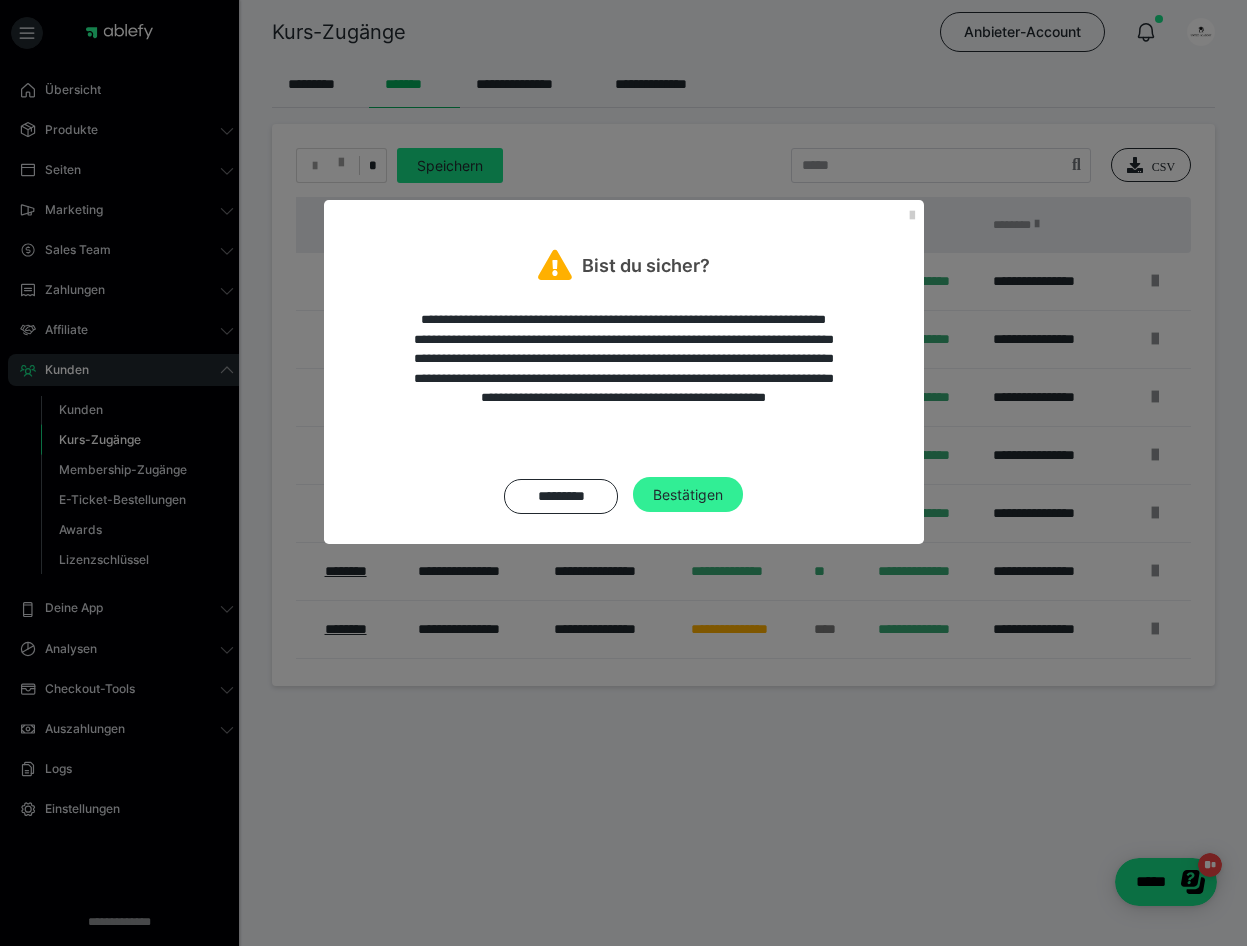 click on "Bestätigen" at bounding box center [688, 495] 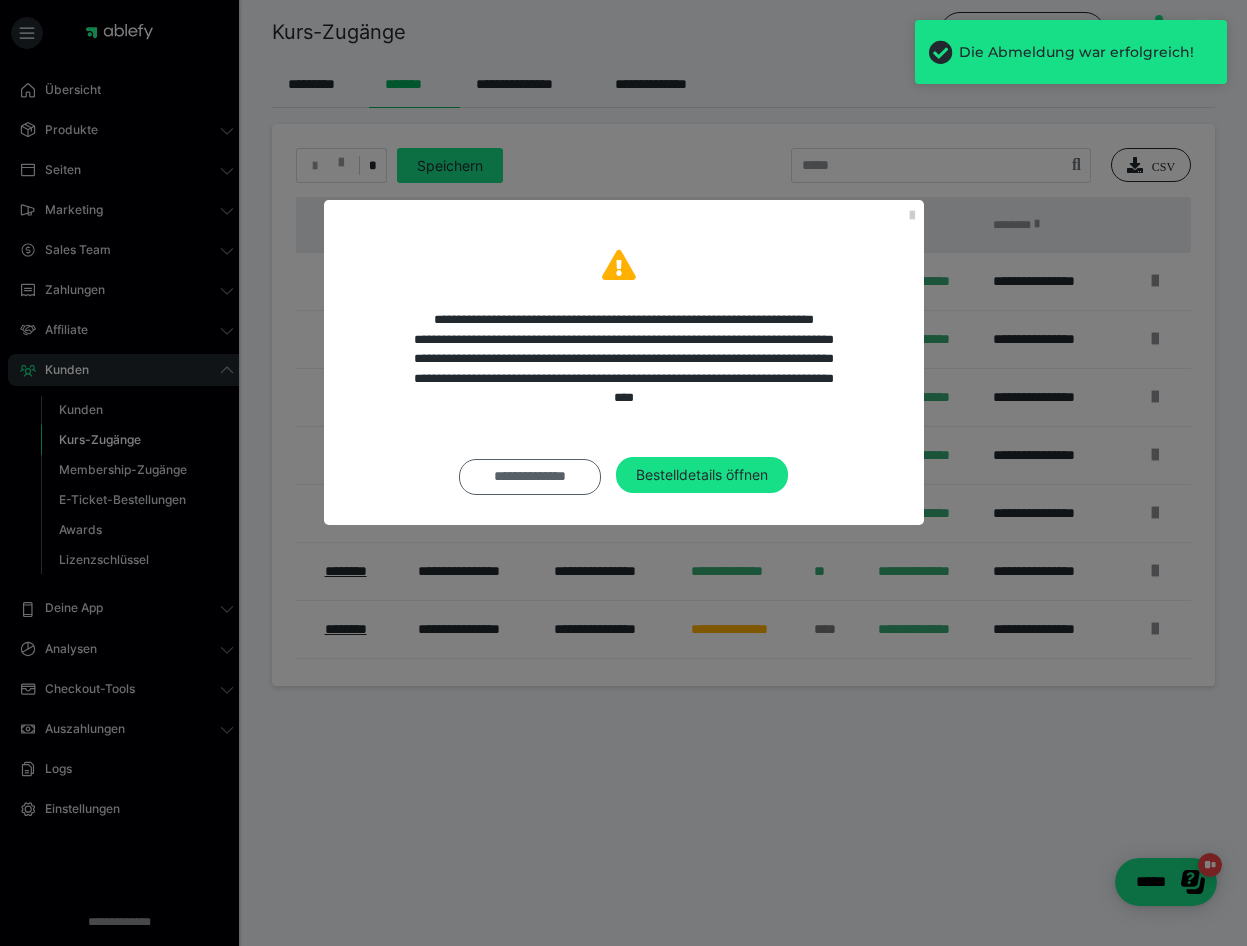 click on "**********" at bounding box center (530, 477) 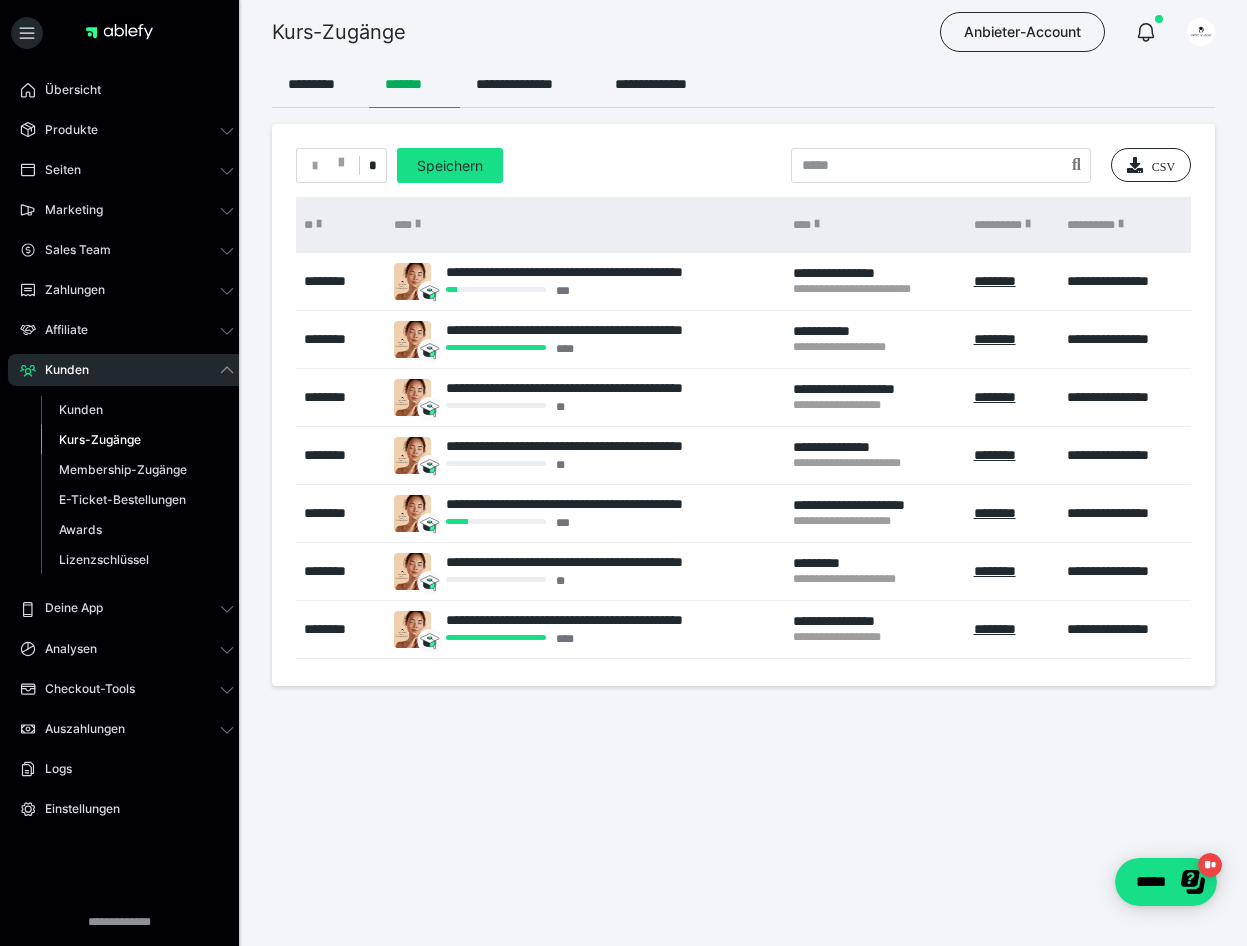 scroll, scrollTop: 0, scrollLeft: 0, axis: both 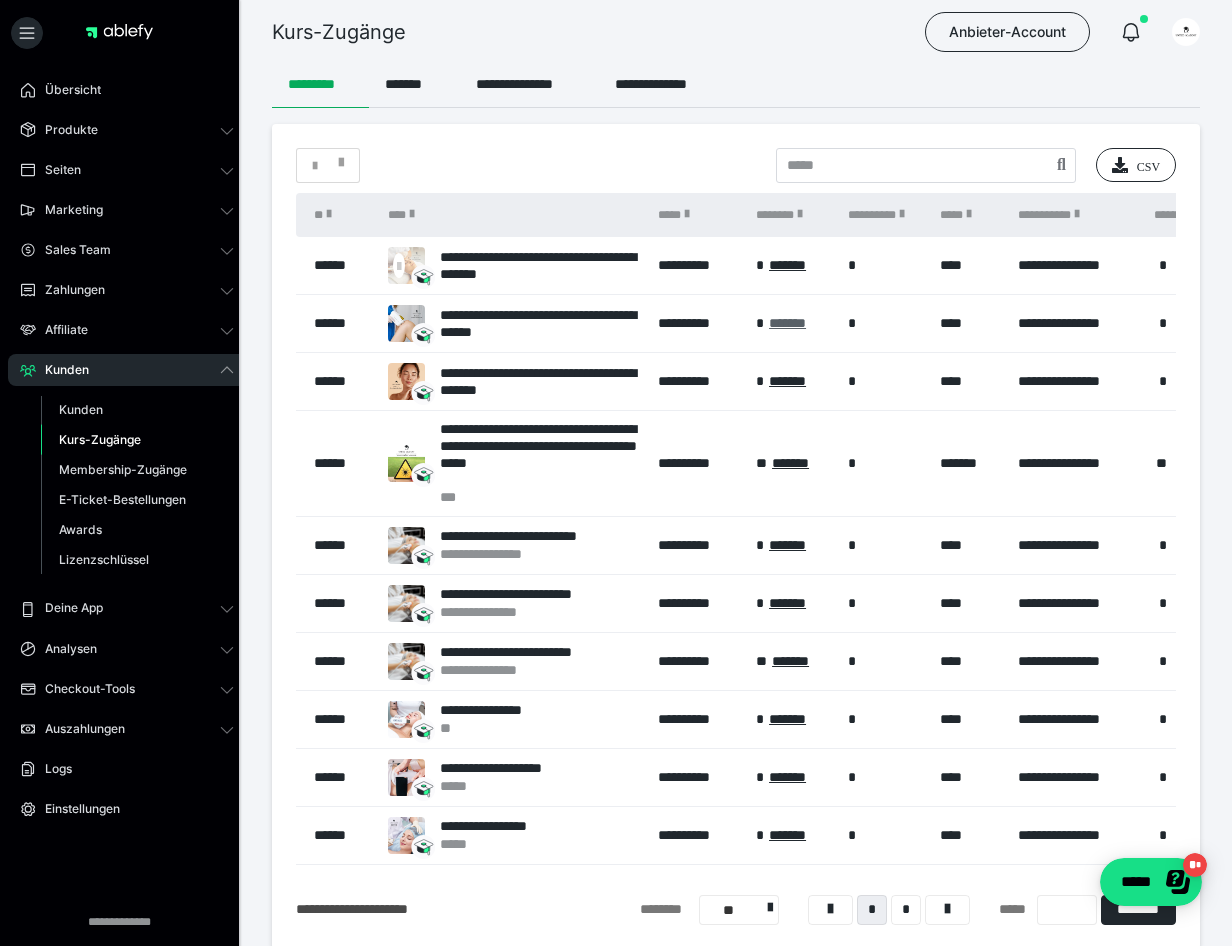 click on "*******" at bounding box center (787, 323) 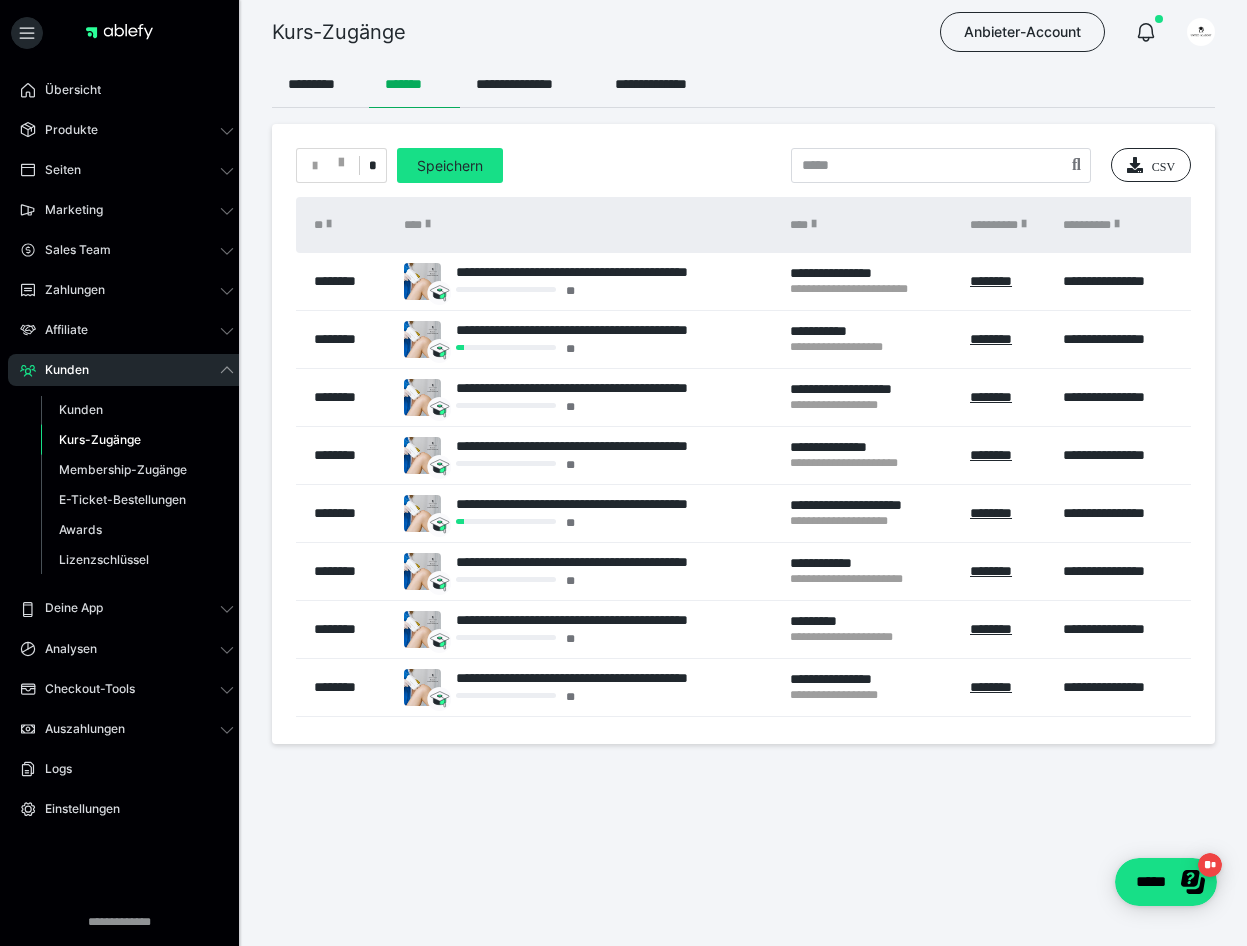 scroll, scrollTop: 0, scrollLeft: 139, axis: horizontal 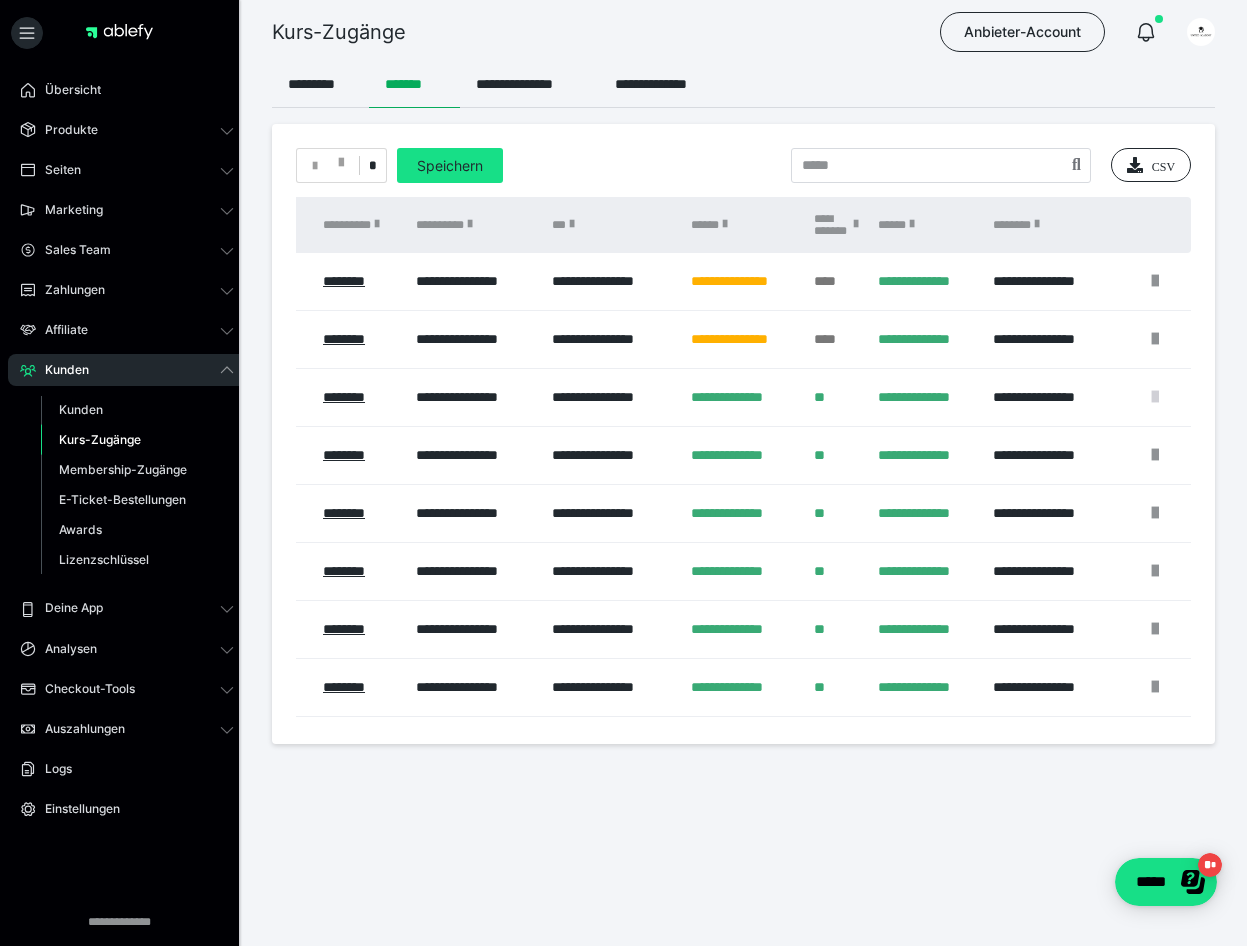 click at bounding box center [1155, 397] 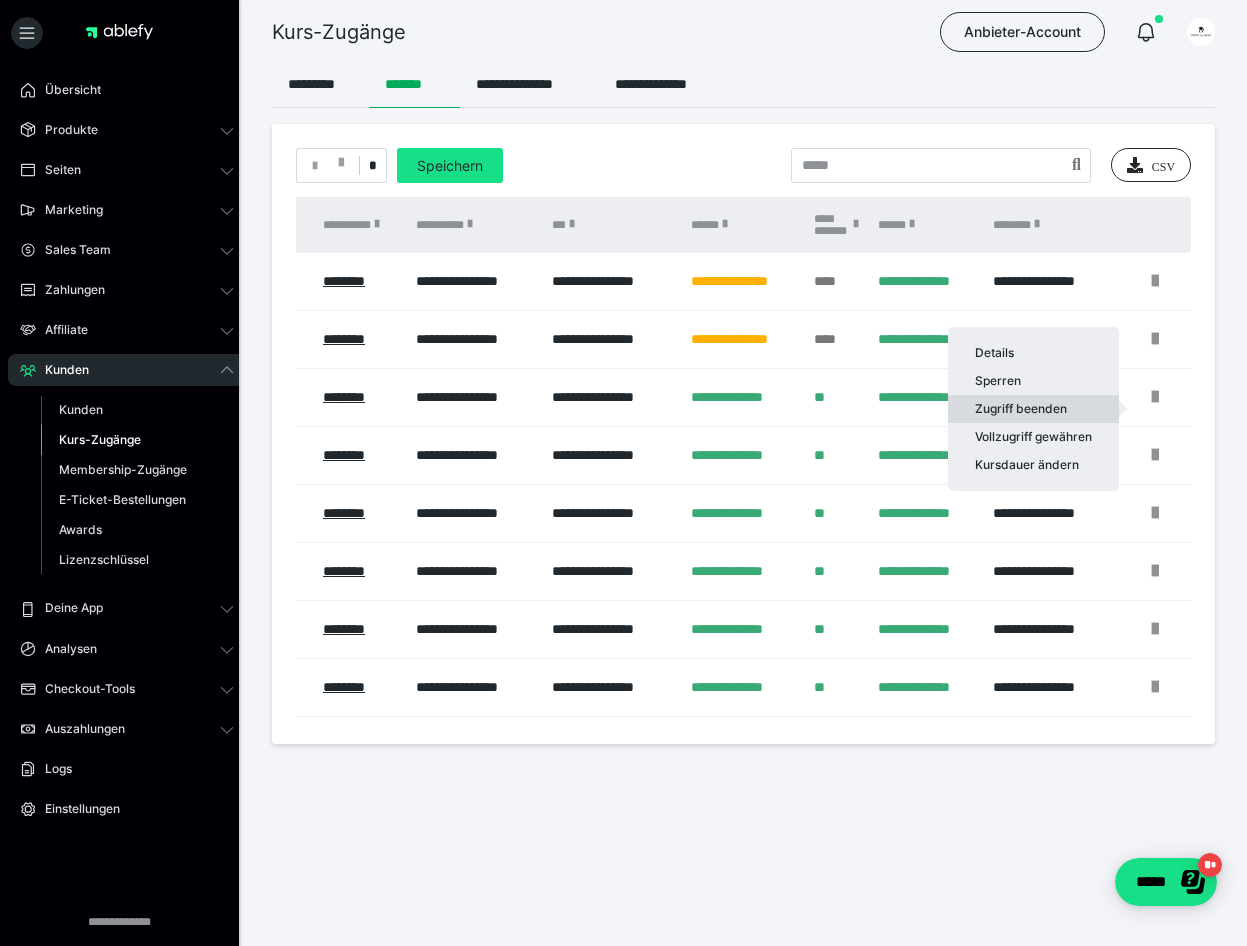 click on "Zugriff beenden" at bounding box center [1033, 409] 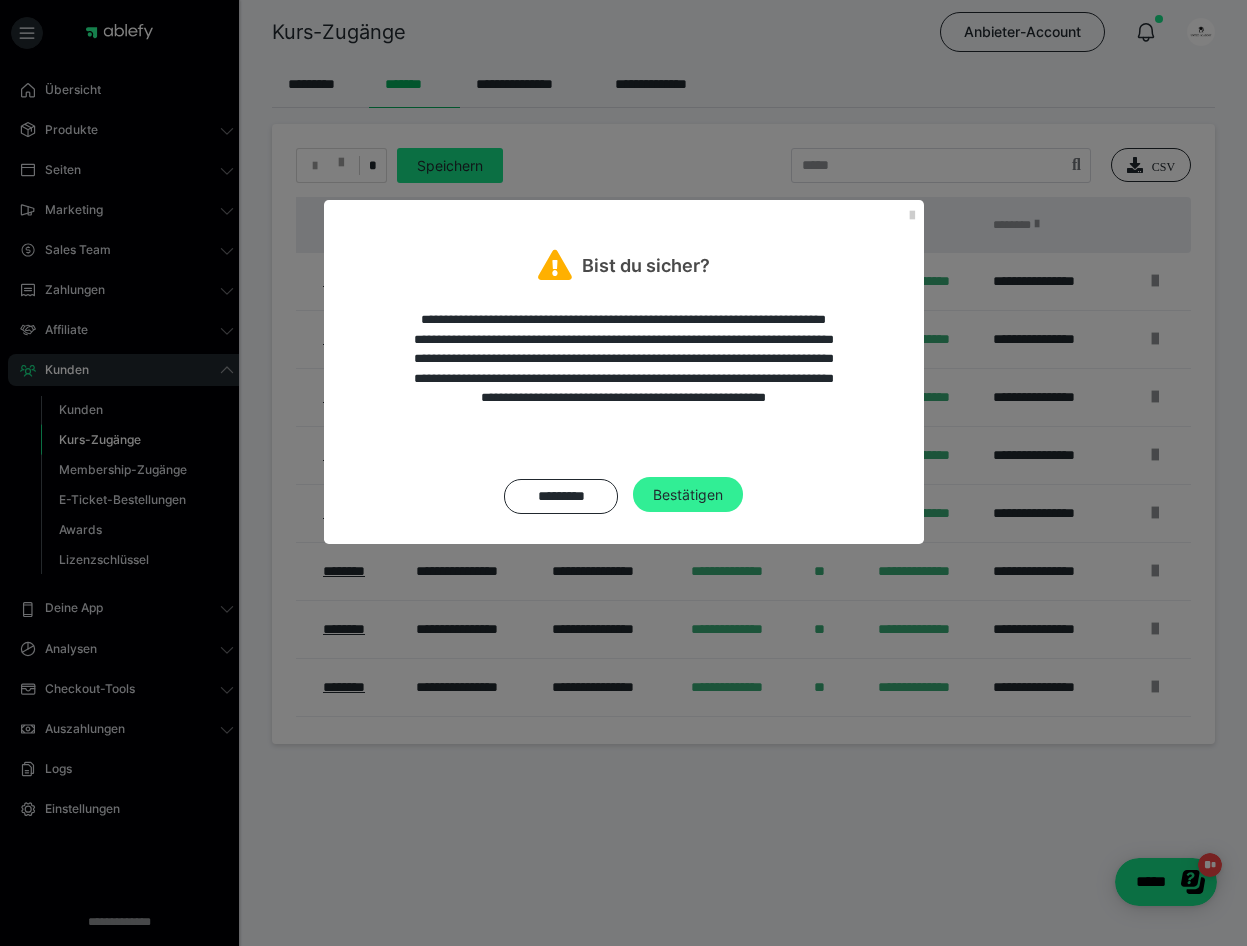 click on "Bestätigen" at bounding box center [688, 495] 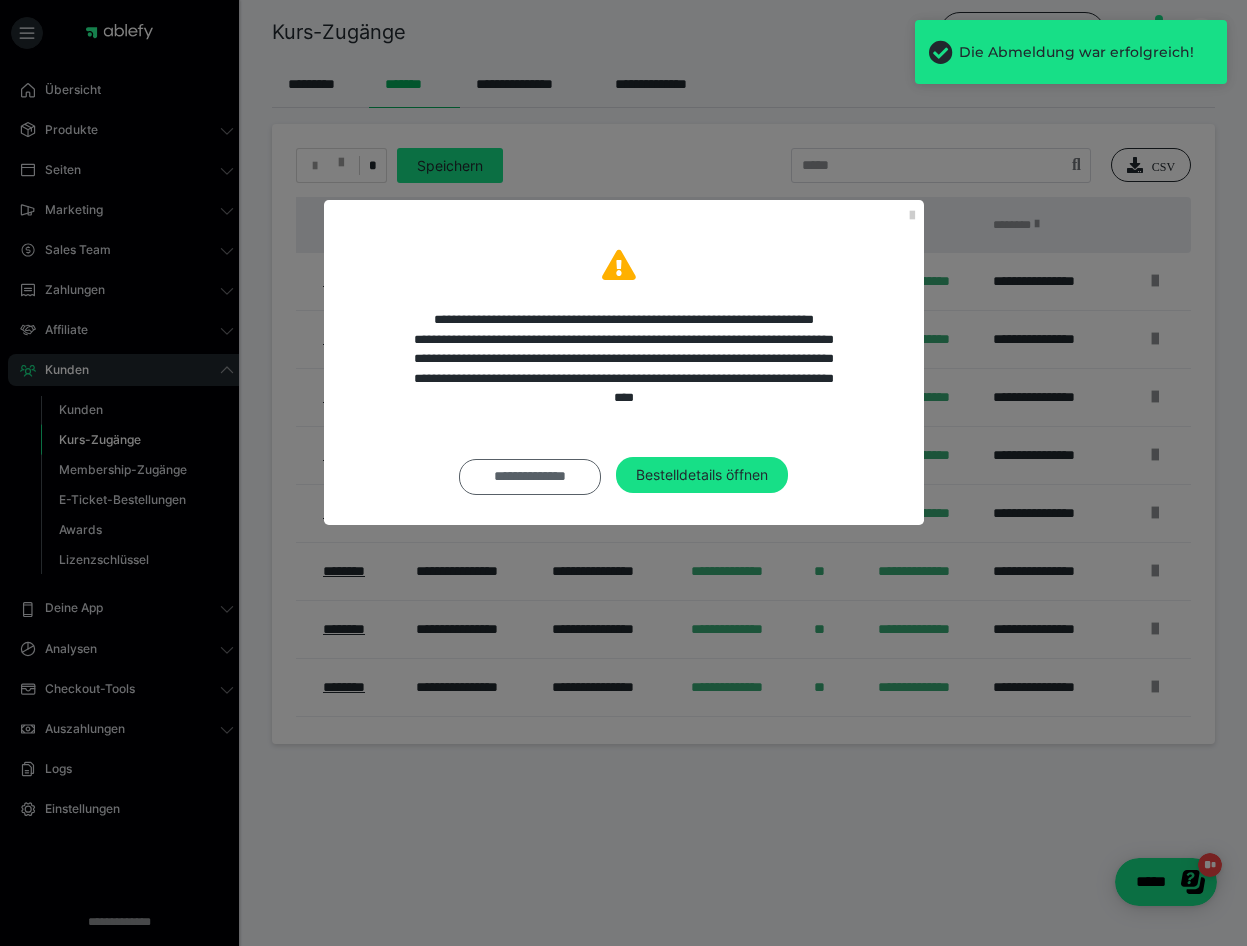 click on "**********" at bounding box center [530, 477] 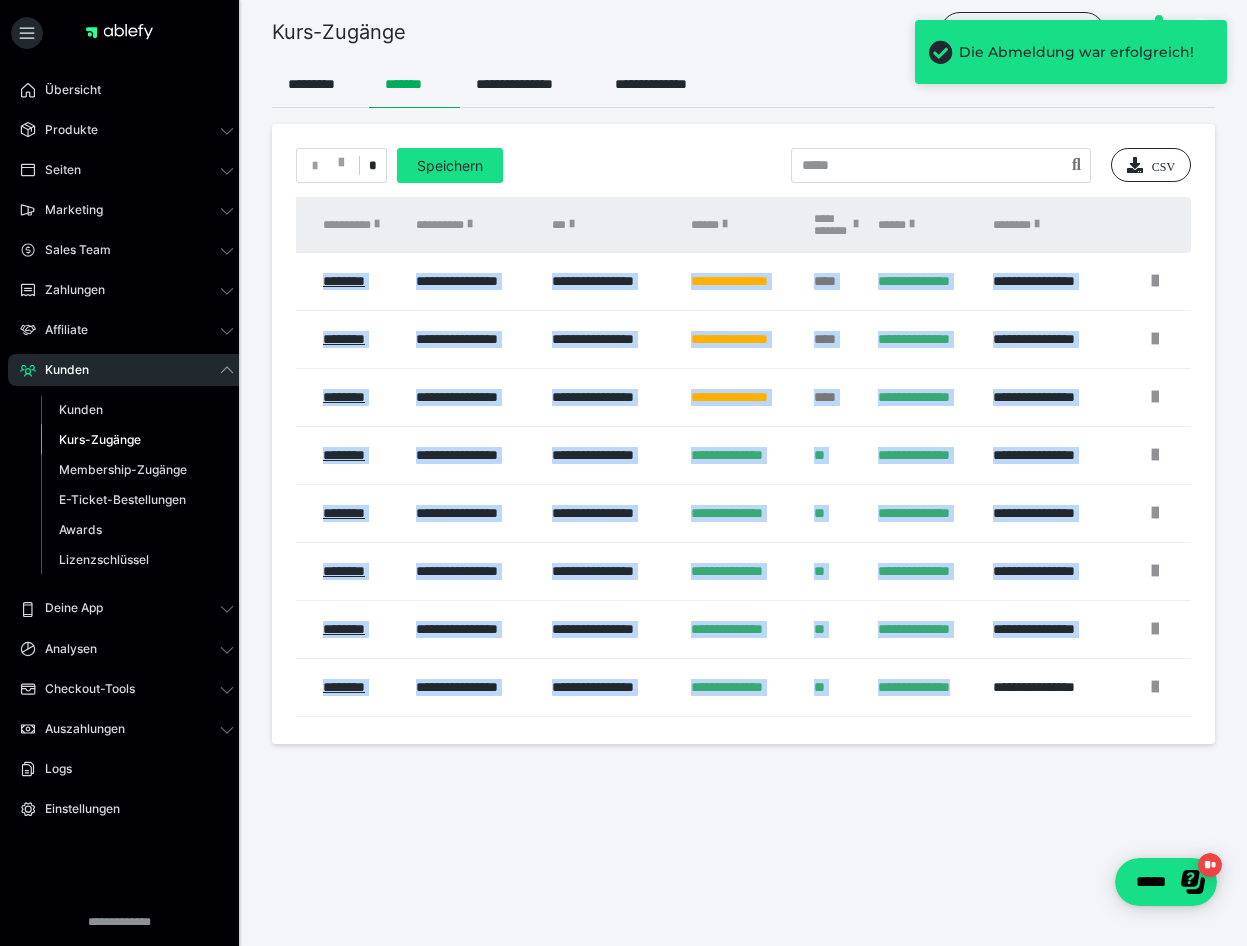 drag, startPoint x: 977, startPoint y: 726, endPoint x: 742, endPoint y: 730, distance: 235.03404 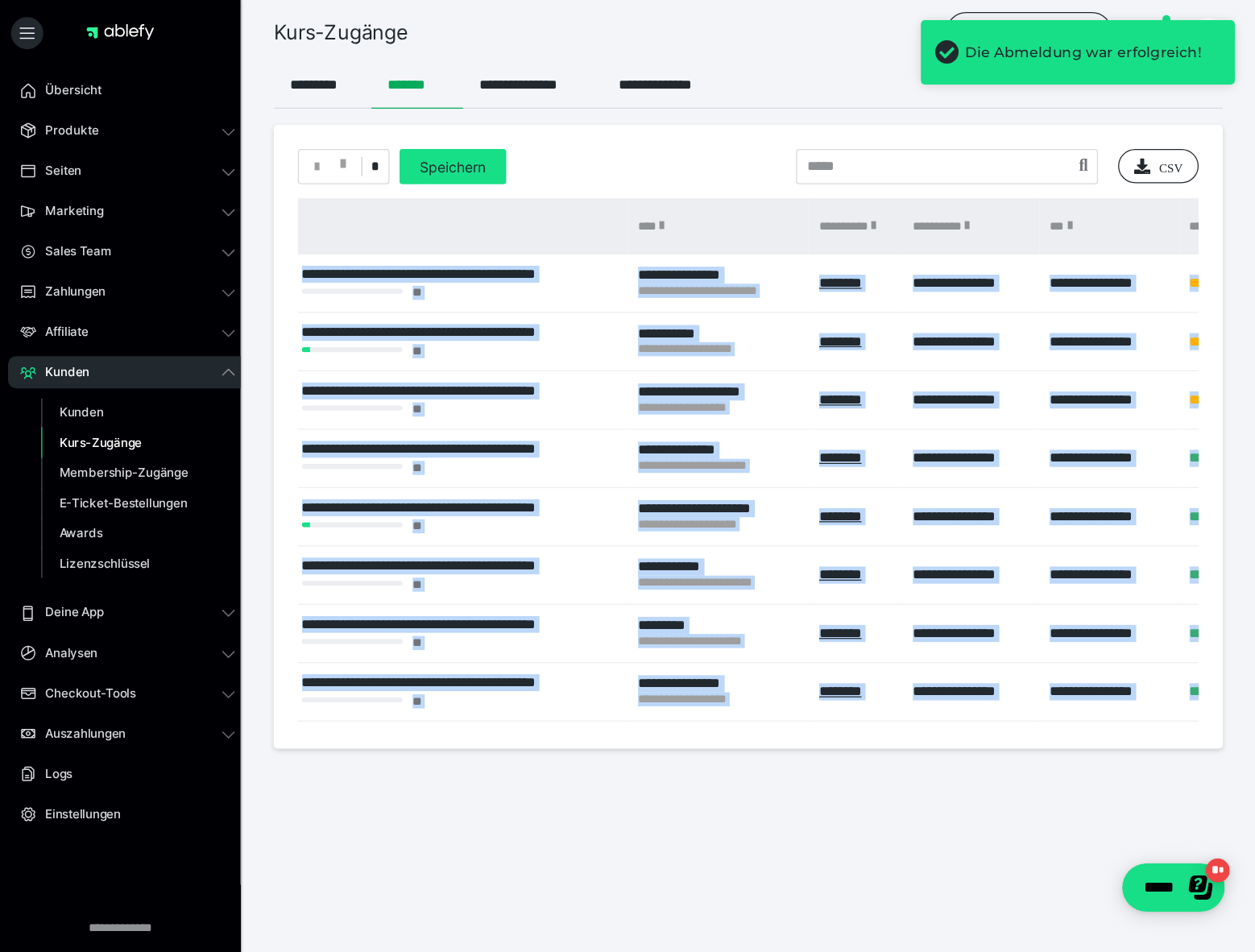 scroll, scrollTop: 0, scrollLeft: 0, axis: both 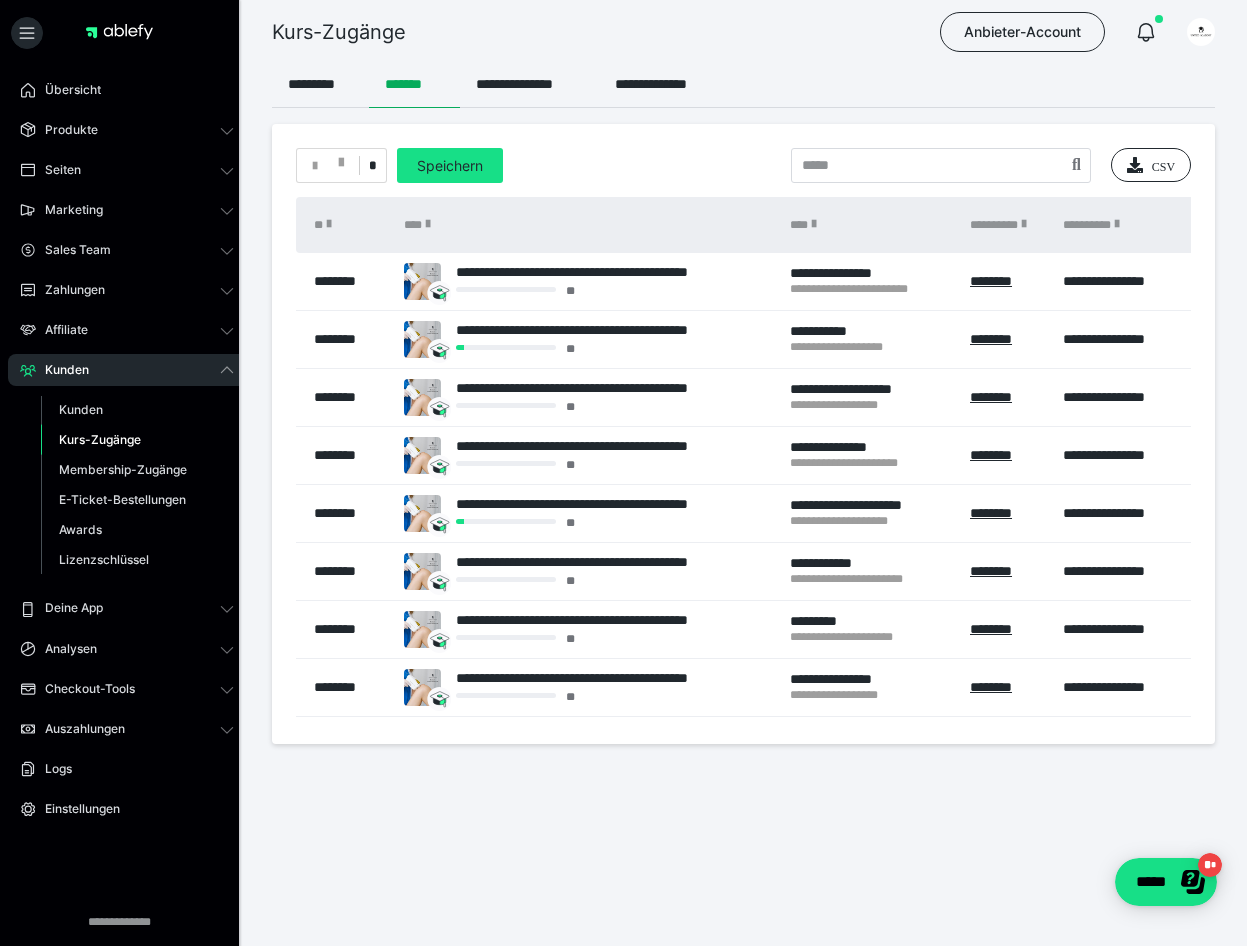 click on "**********" at bounding box center (743, 460) 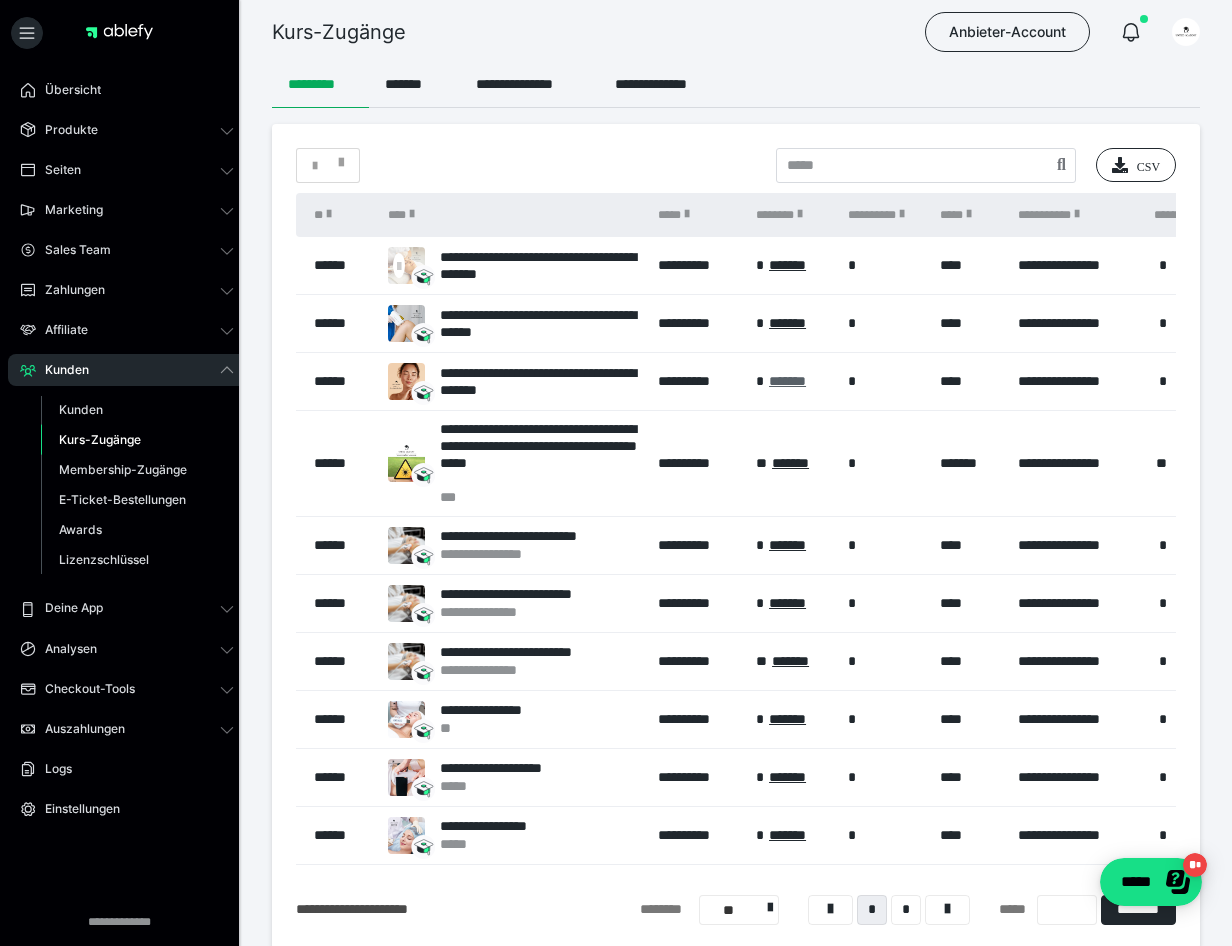 click on "*******" at bounding box center [787, 381] 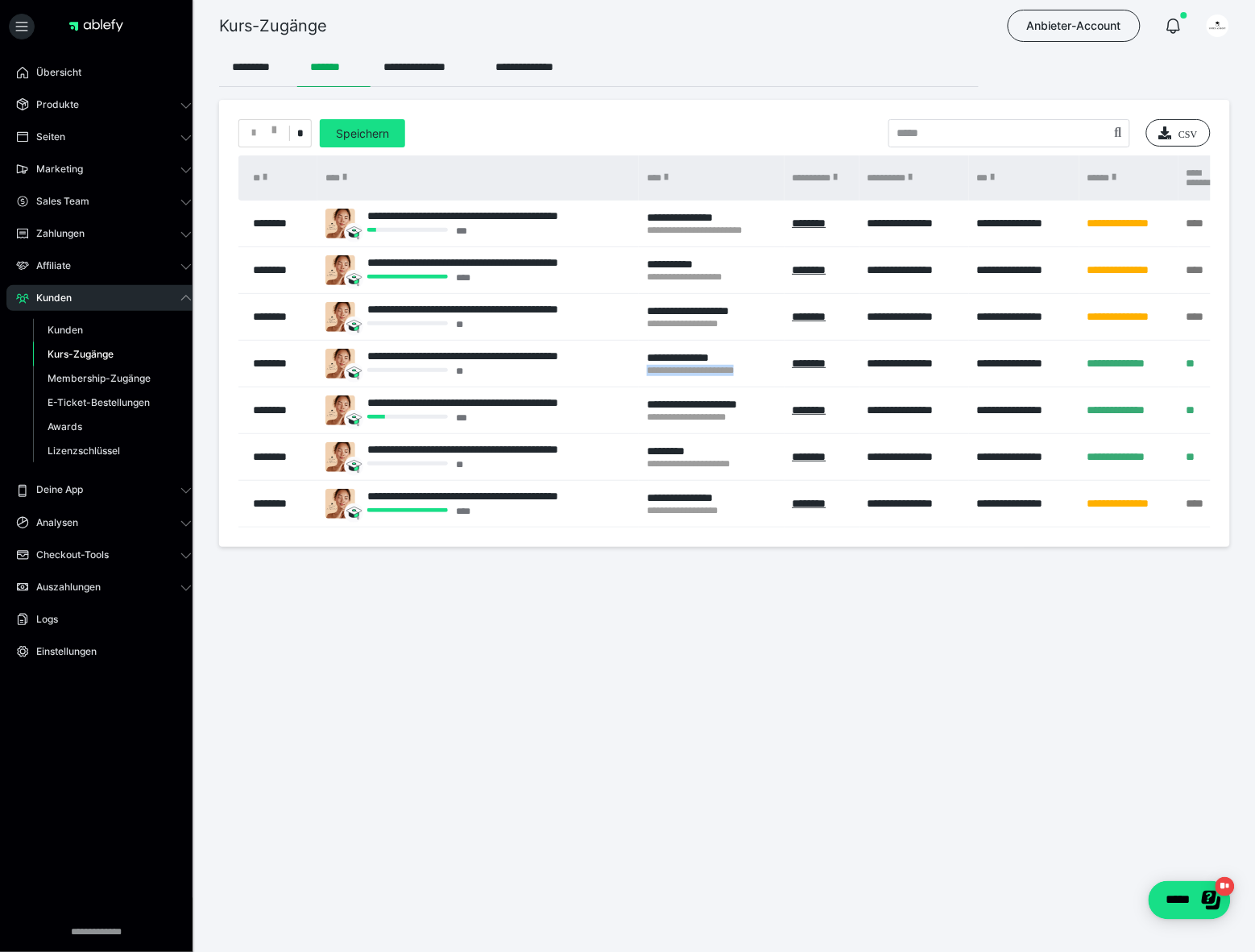 drag, startPoint x: 641, startPoint y: 388, endPoint x: 765, endPoint y: 393, distance: 124.10077 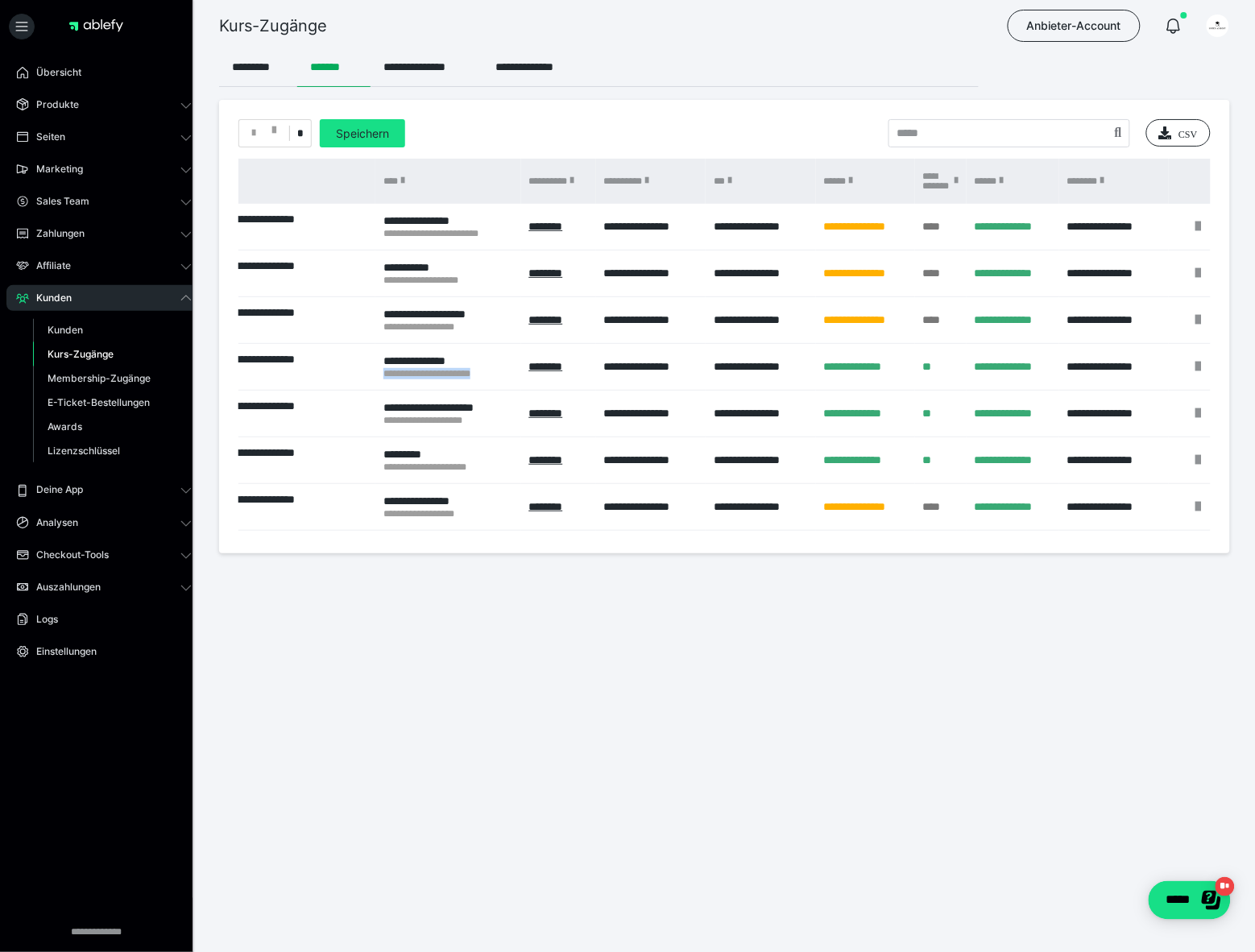 scroll, scrollTop: 0, scrollLeft: 280, axis: horizontal 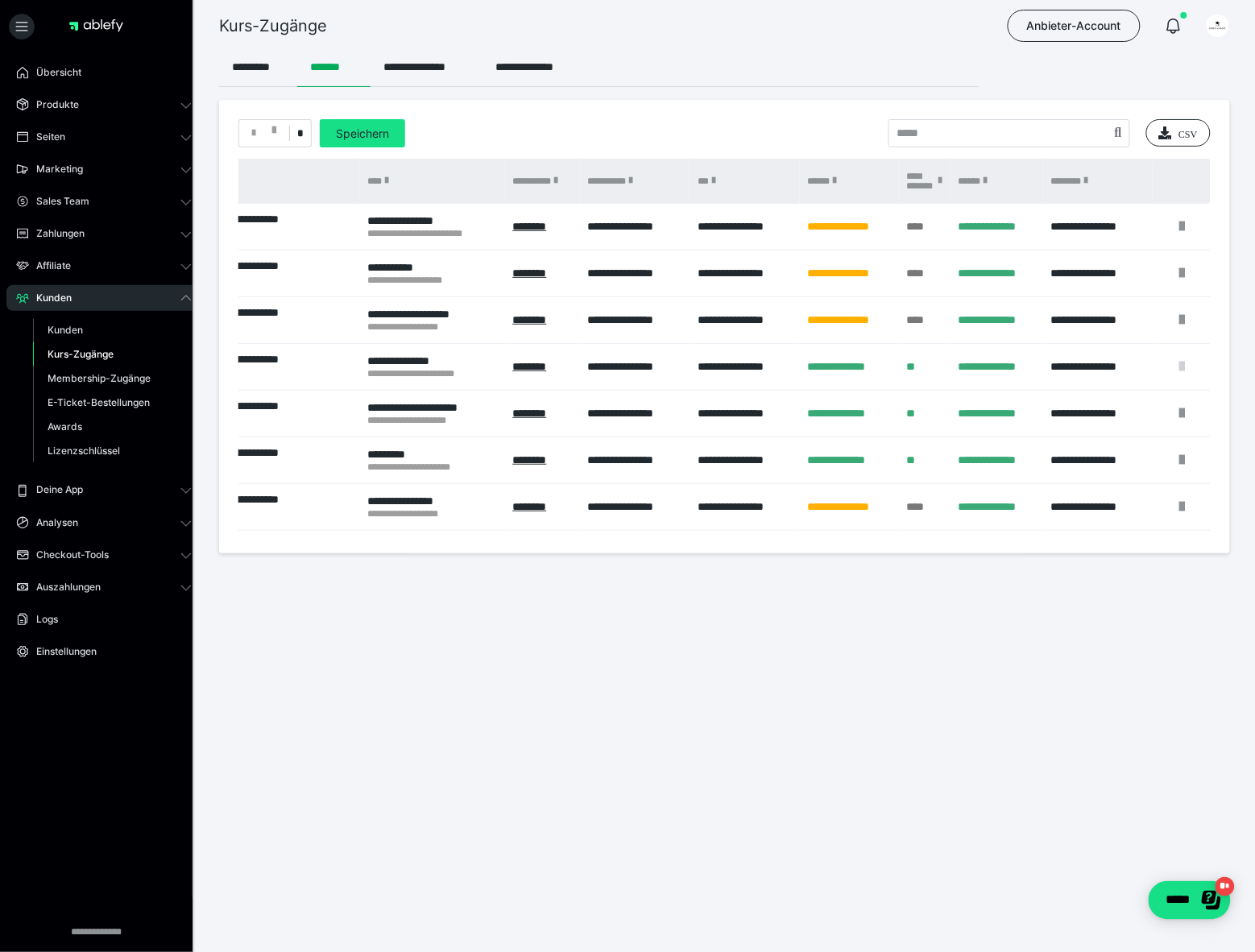 click at bounding box center [1182, 366] 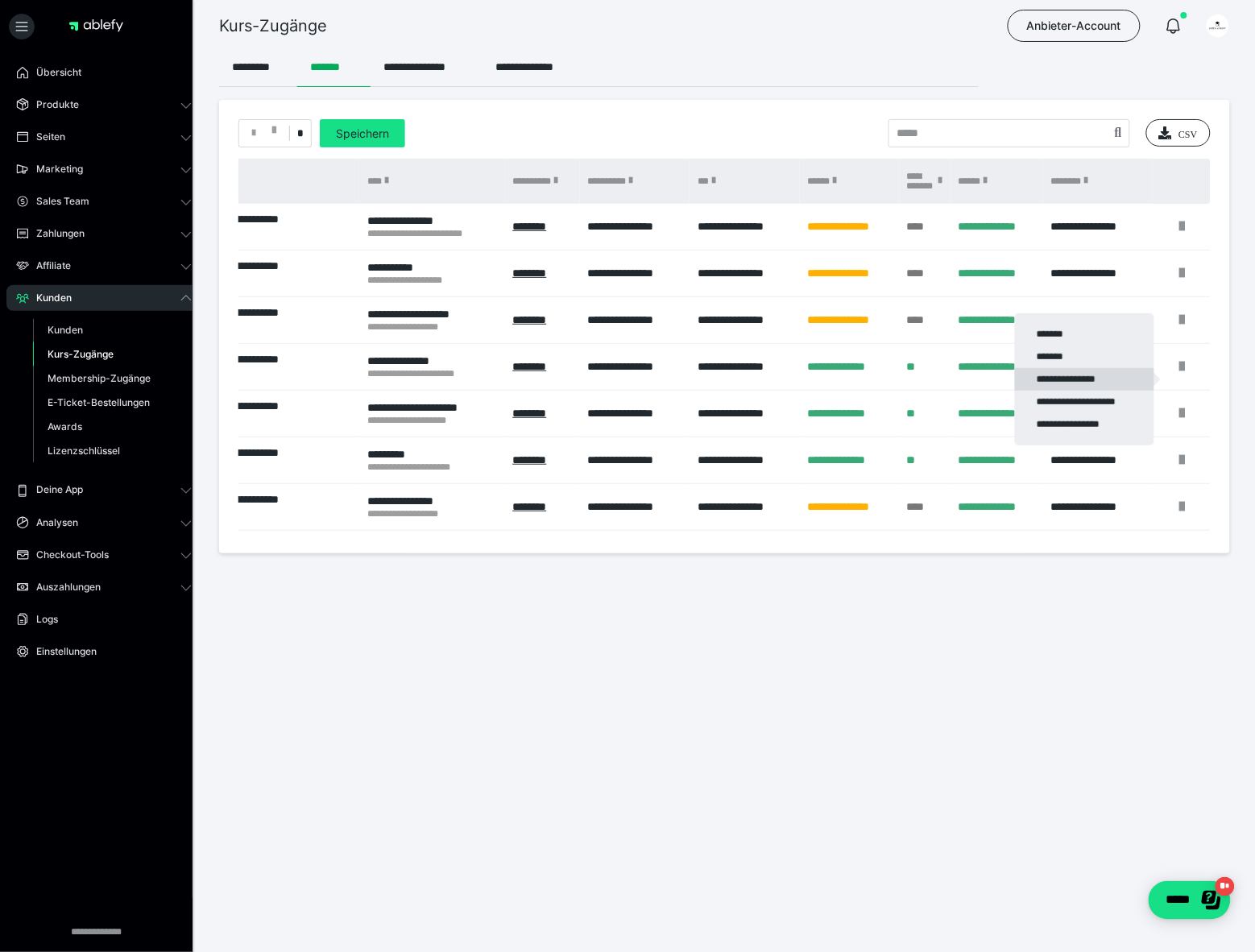 click on "**********" at bounding box center [1084, 379] 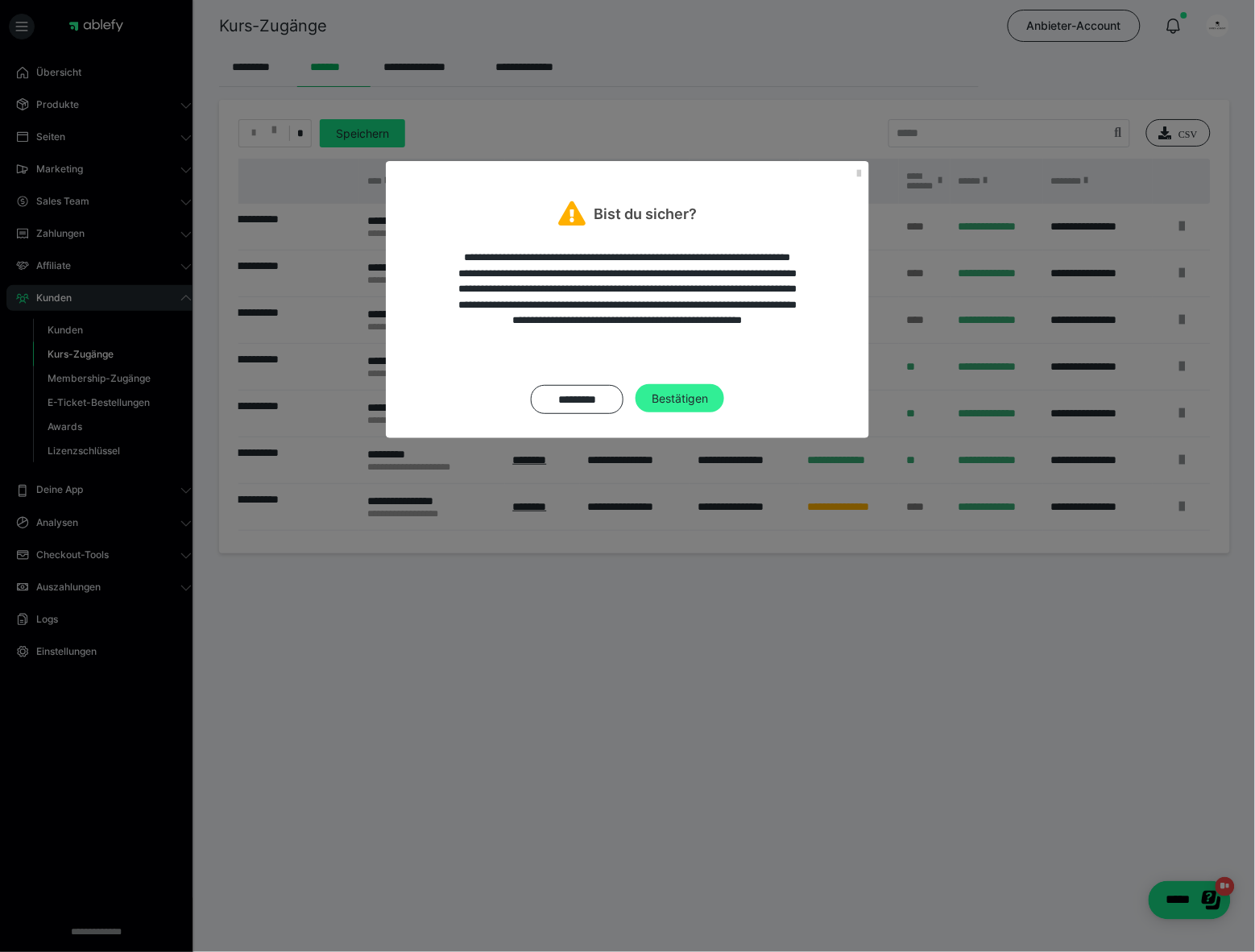 click on "Bestätigen" at bounding box center (680, 399) 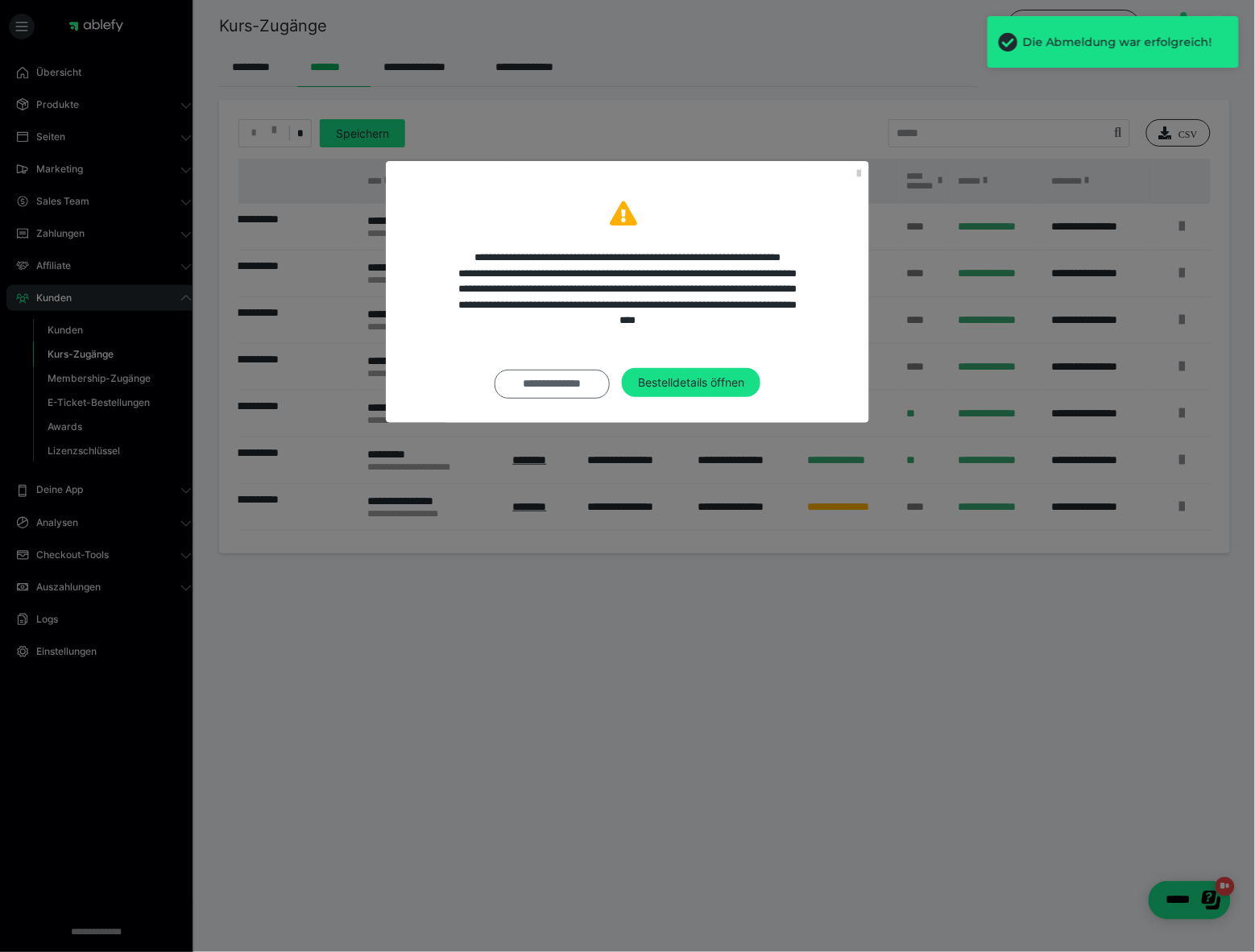 click on "**********" at bounding box center (552, 384) 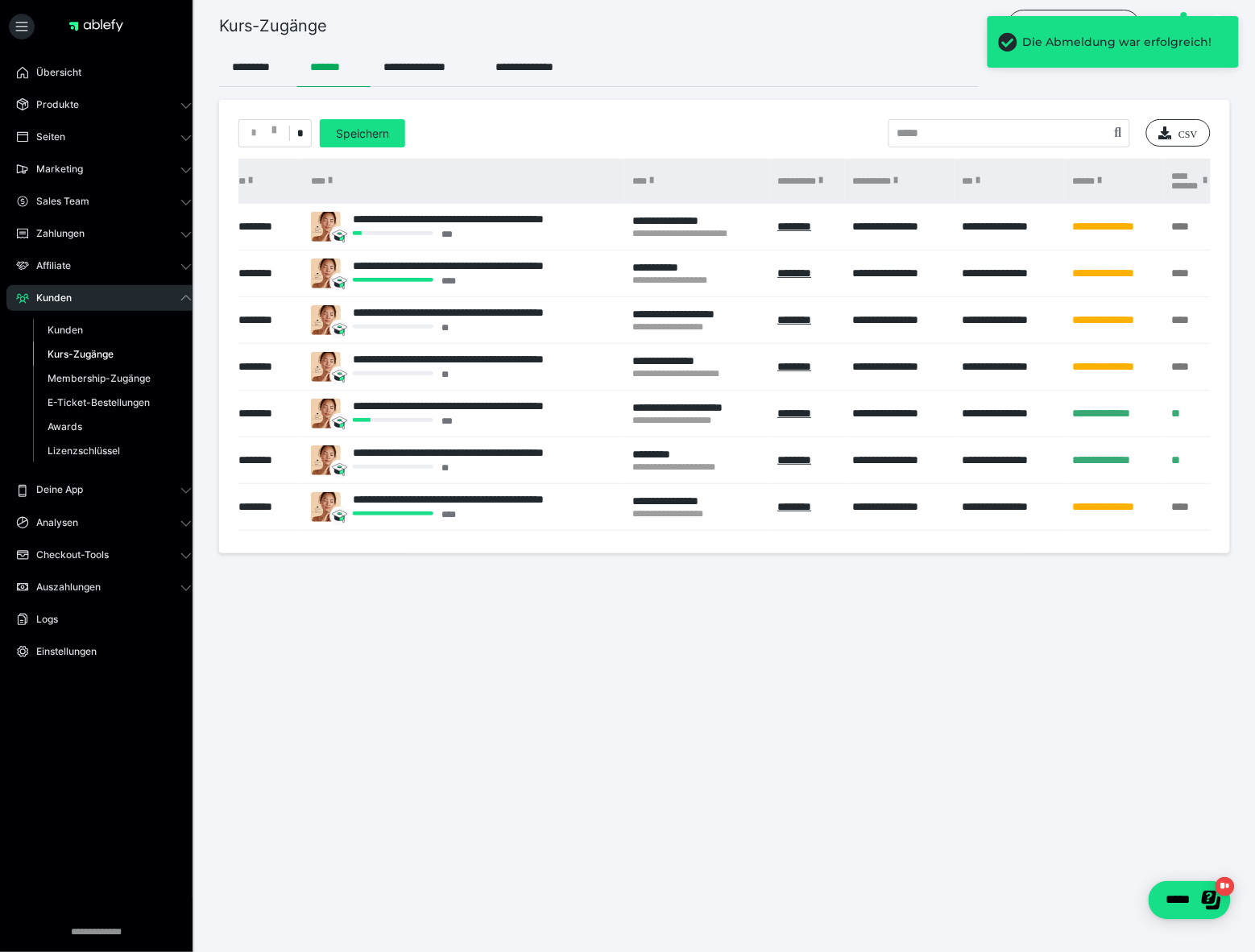 scroll, scrollTop: 0, scrollLeft: 0, axis: both 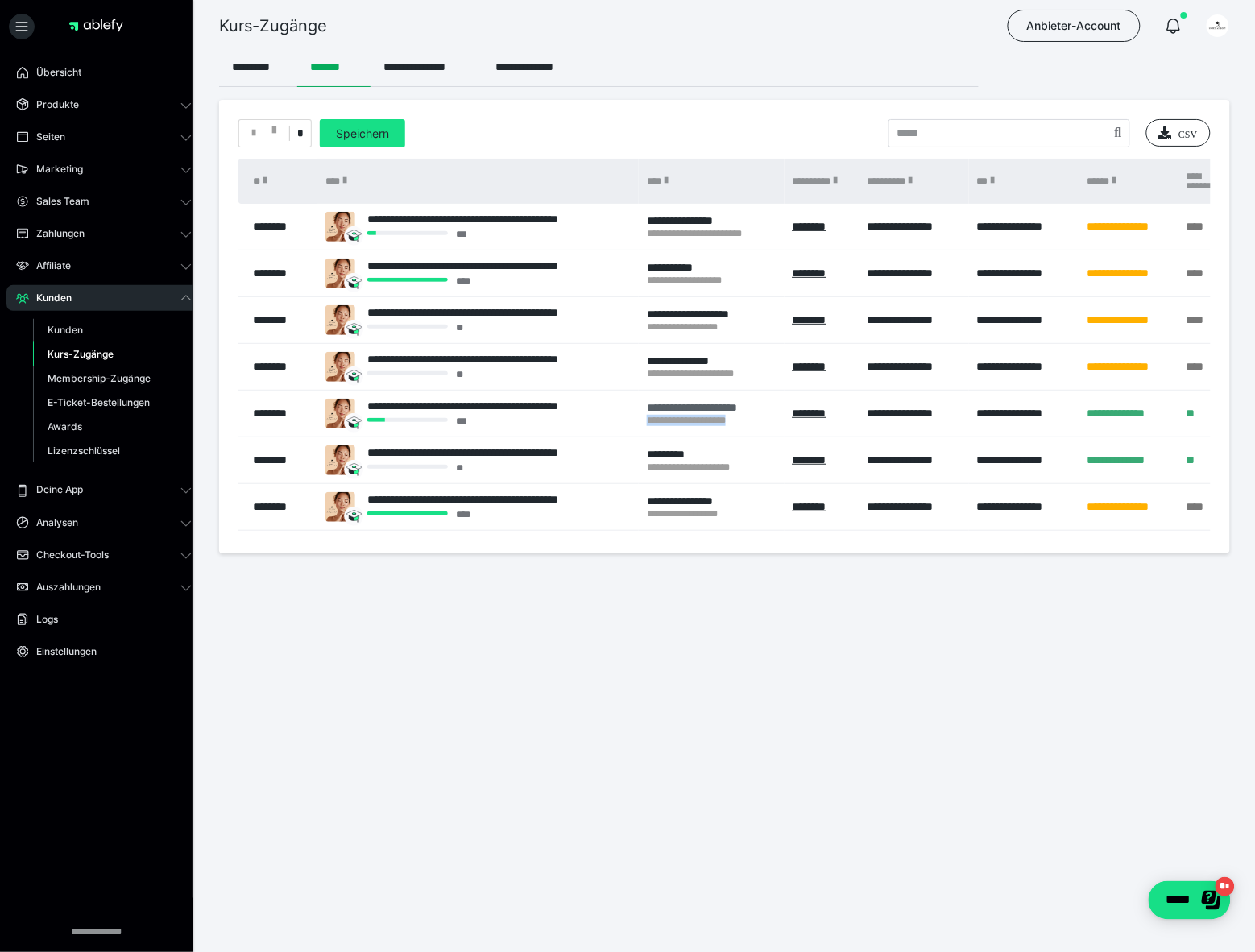 drag, startPoint x: 640, startPoint y: 433, endPoint x: 756, endPoint y: 437, distance: 116.06895 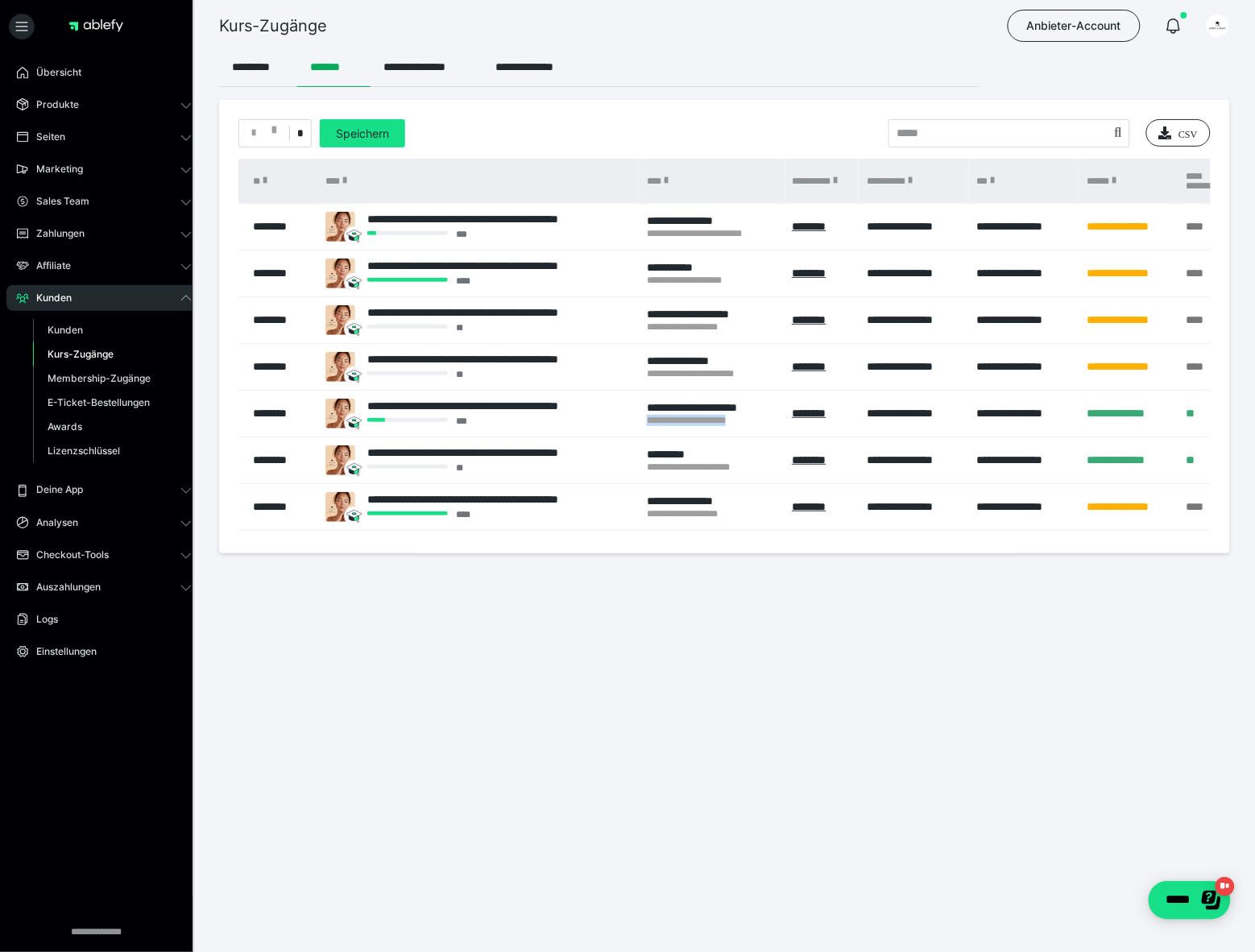 copy on "**********" 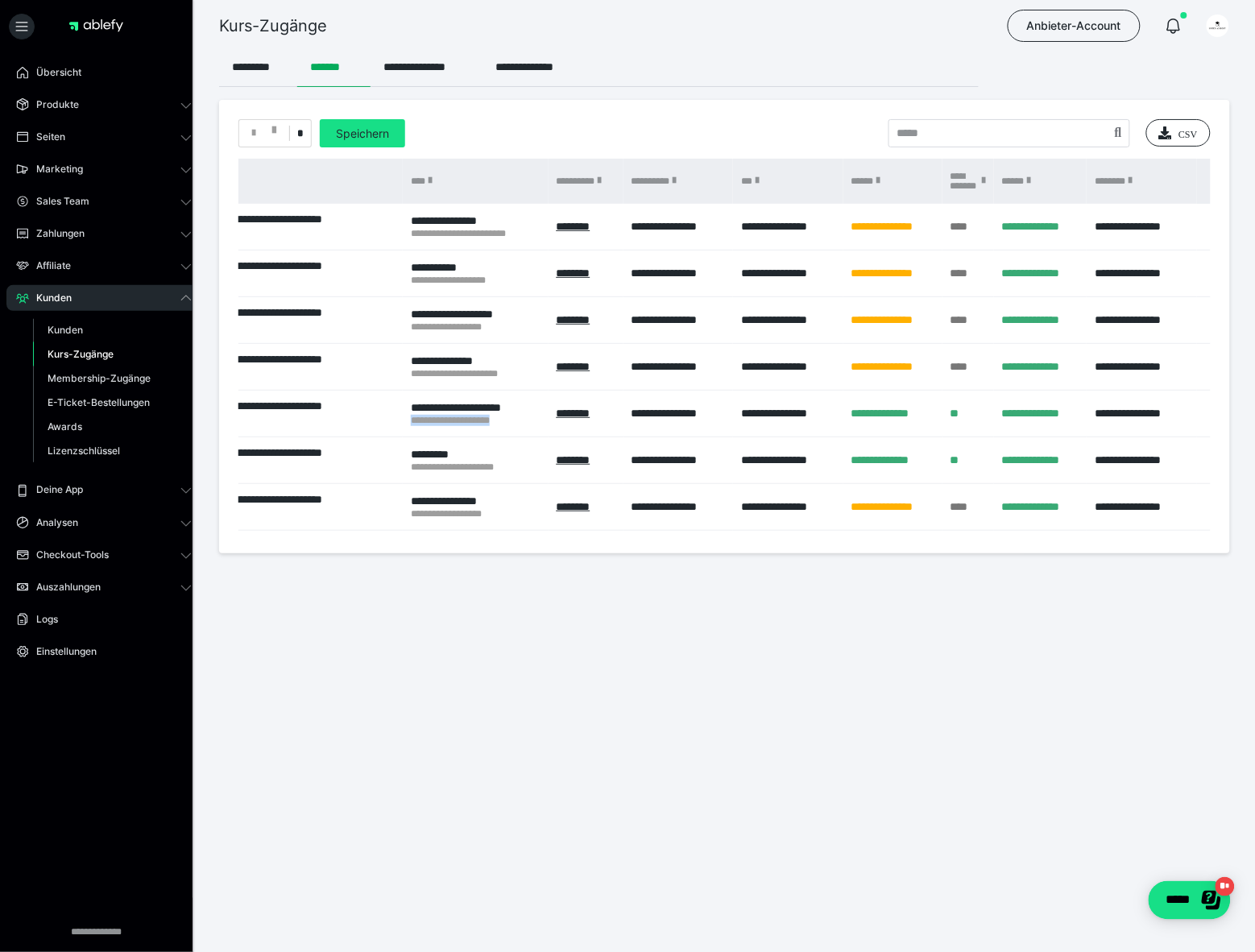 scroll, scrollTop: 0, scrollLeft: 280, axis: horizontal 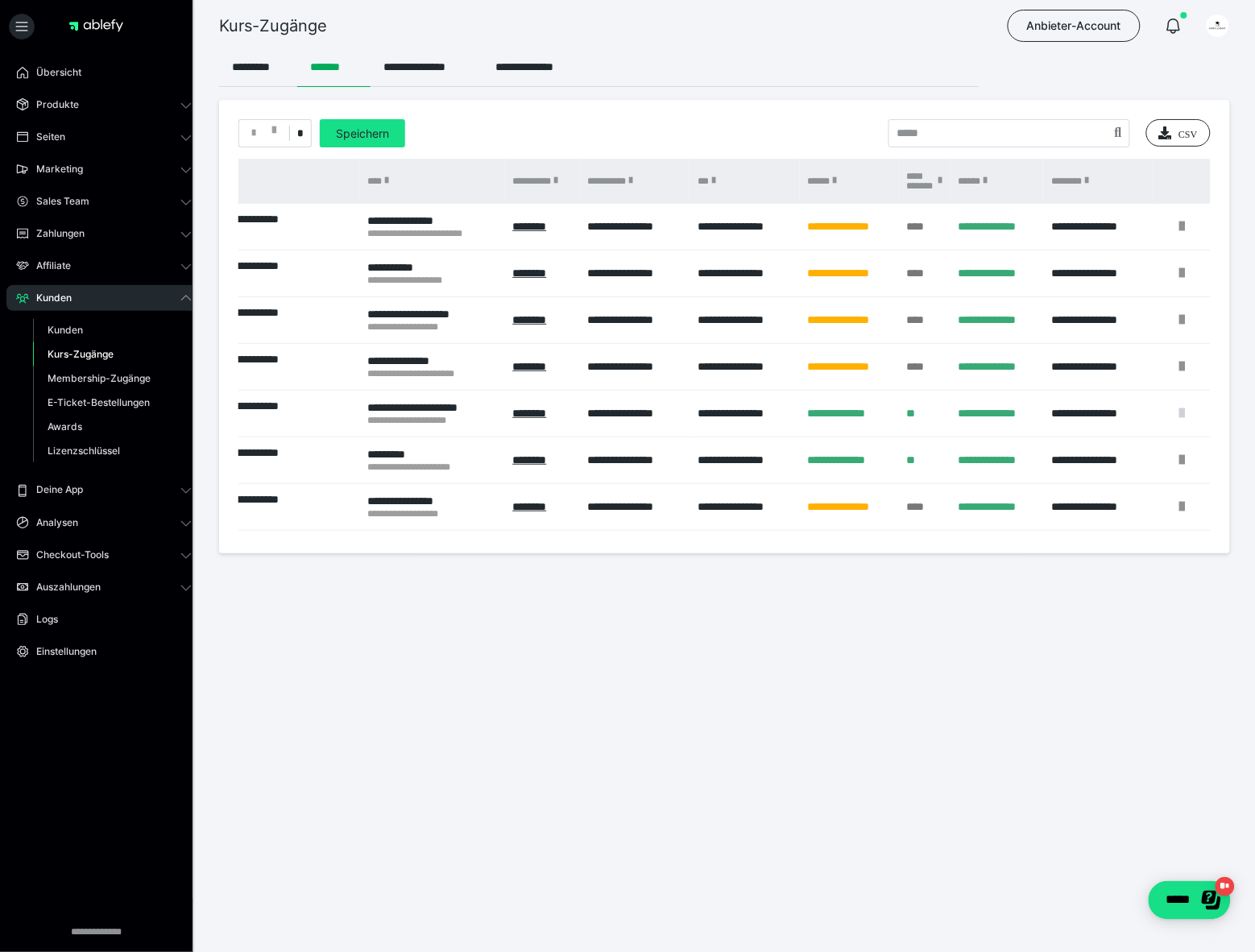 click at bounding box center (1183, 413) 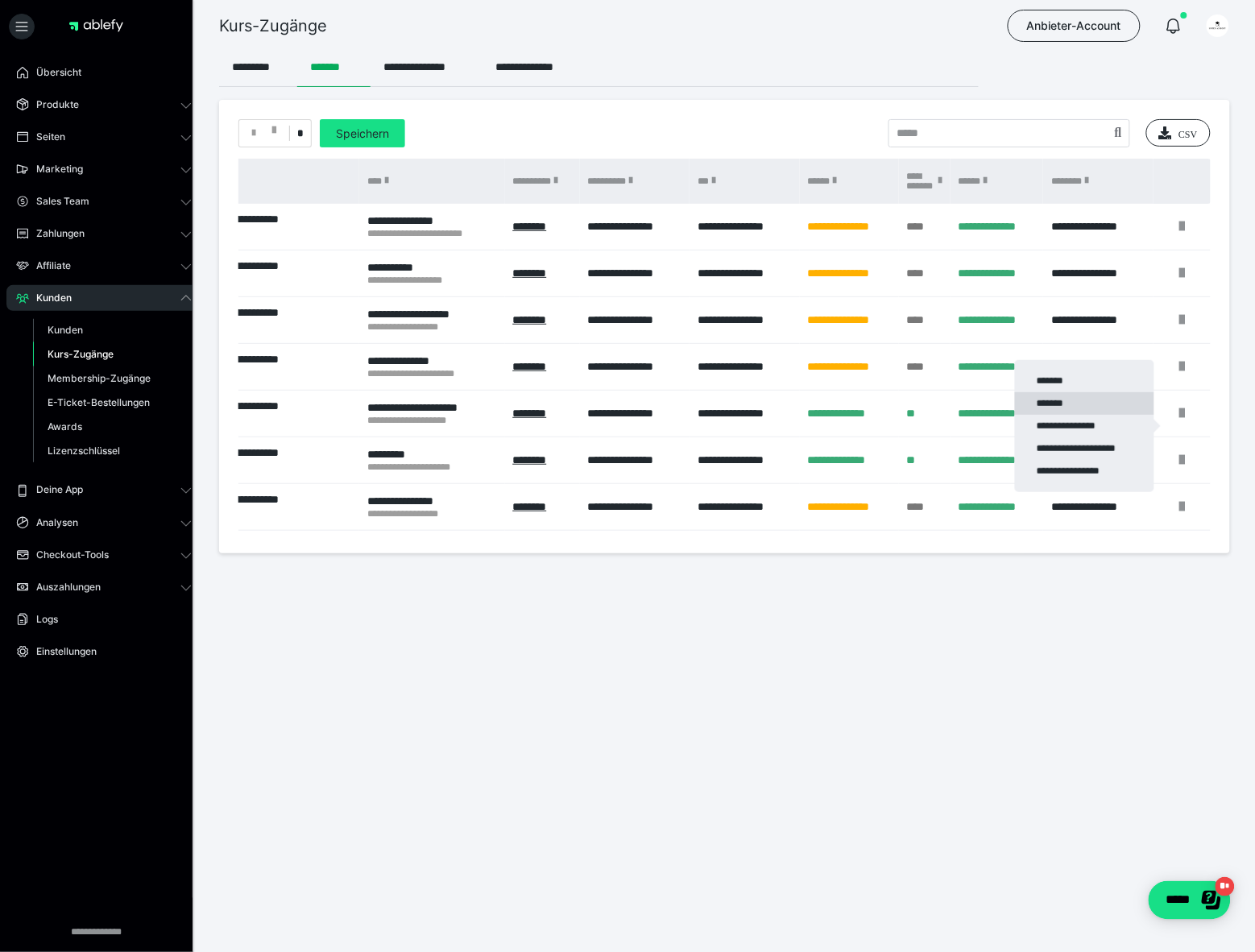 click on "*******" at bounding box center [1084, 404] 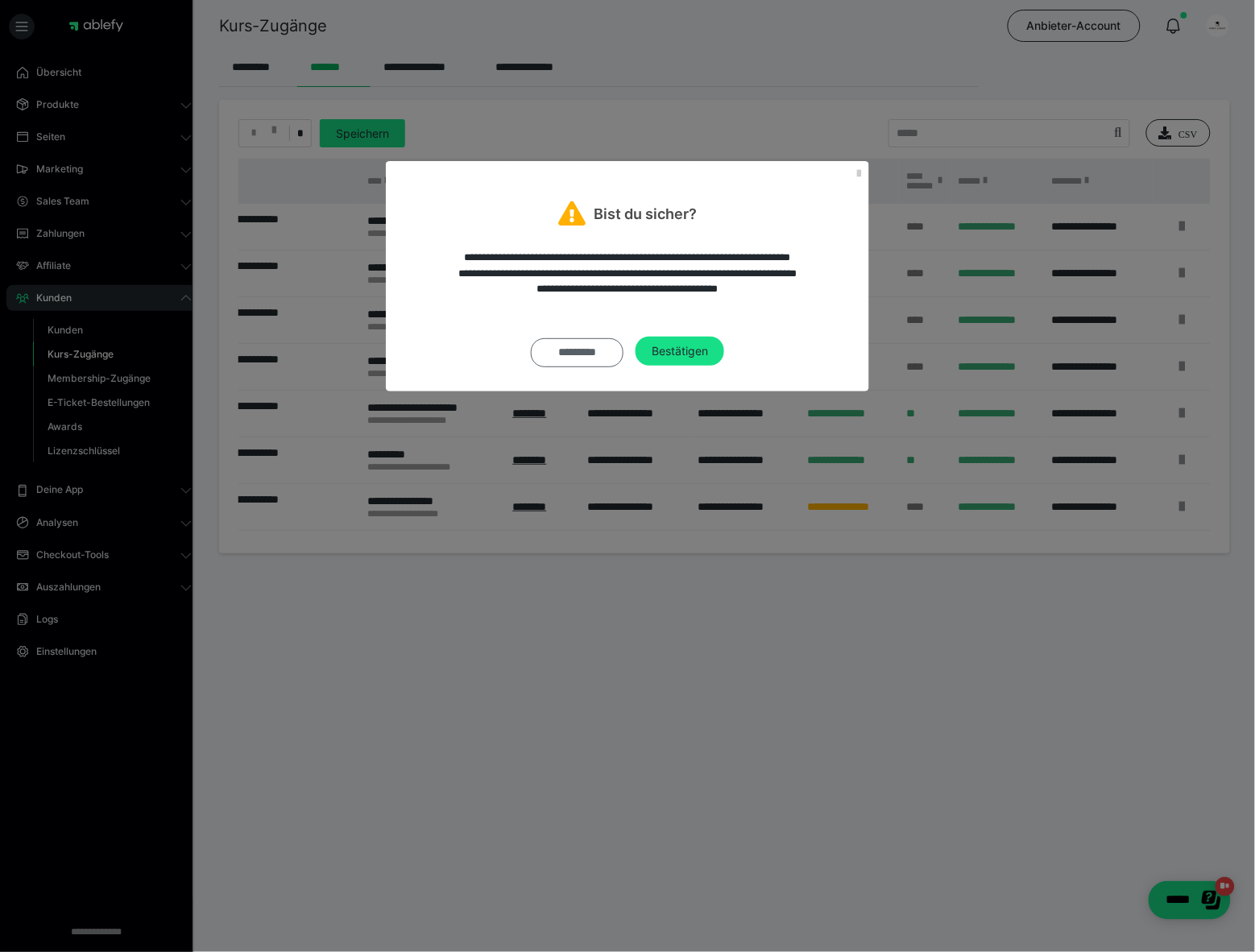click on "*********" at bounding box center [577, 353] 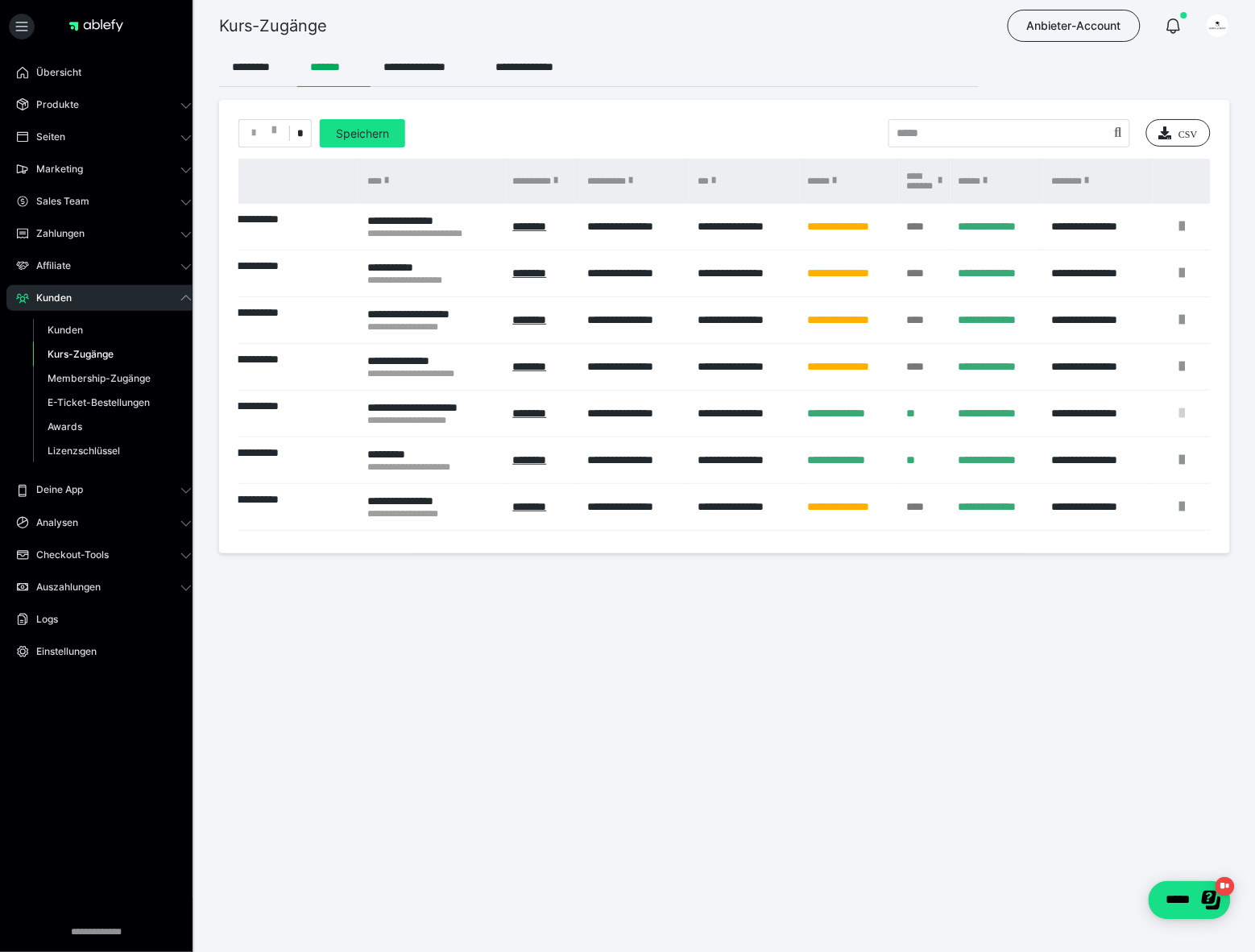 click at bounding box center [1183, 413] 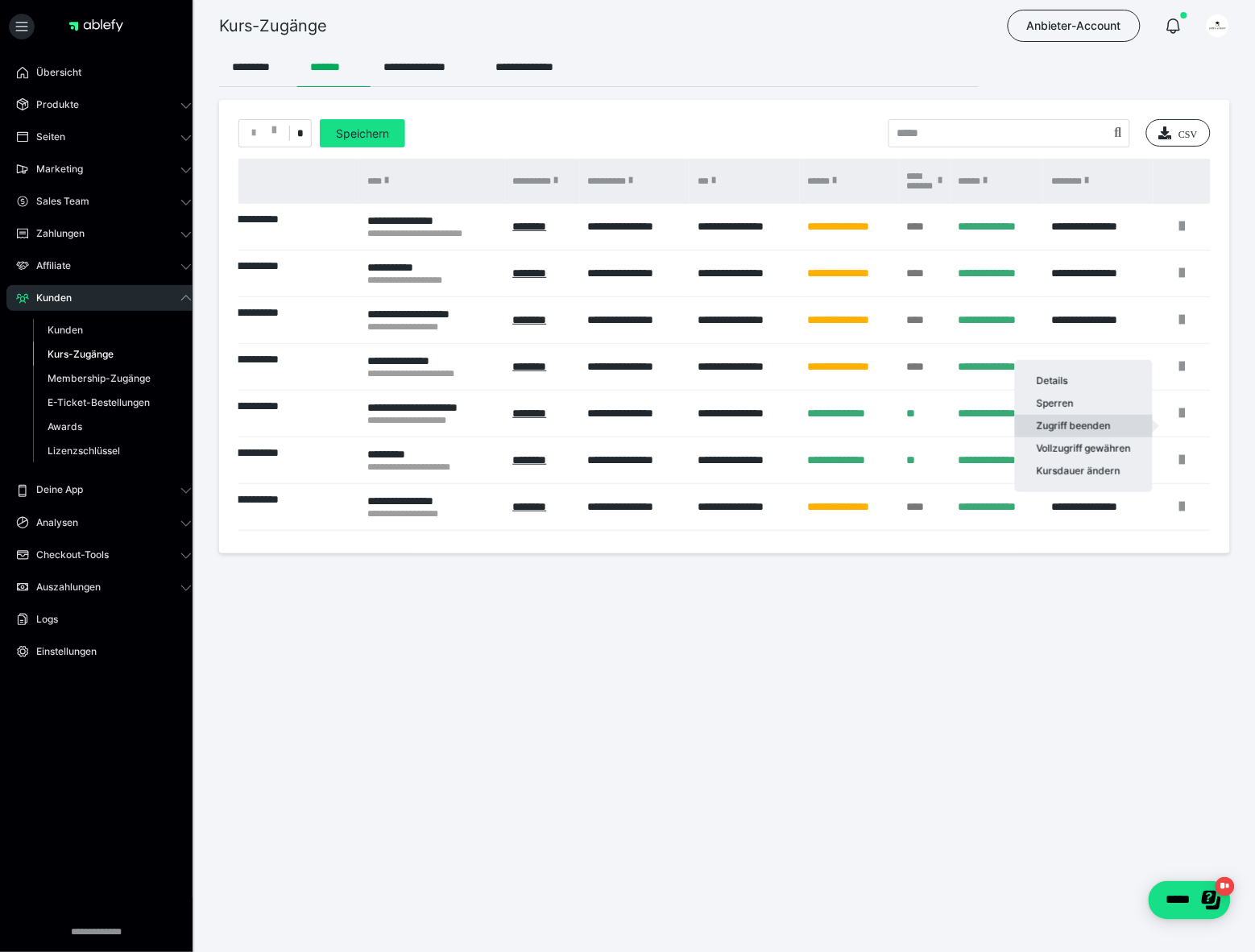 click on "Zugriff beenden" at bounding box center (1083, 426) 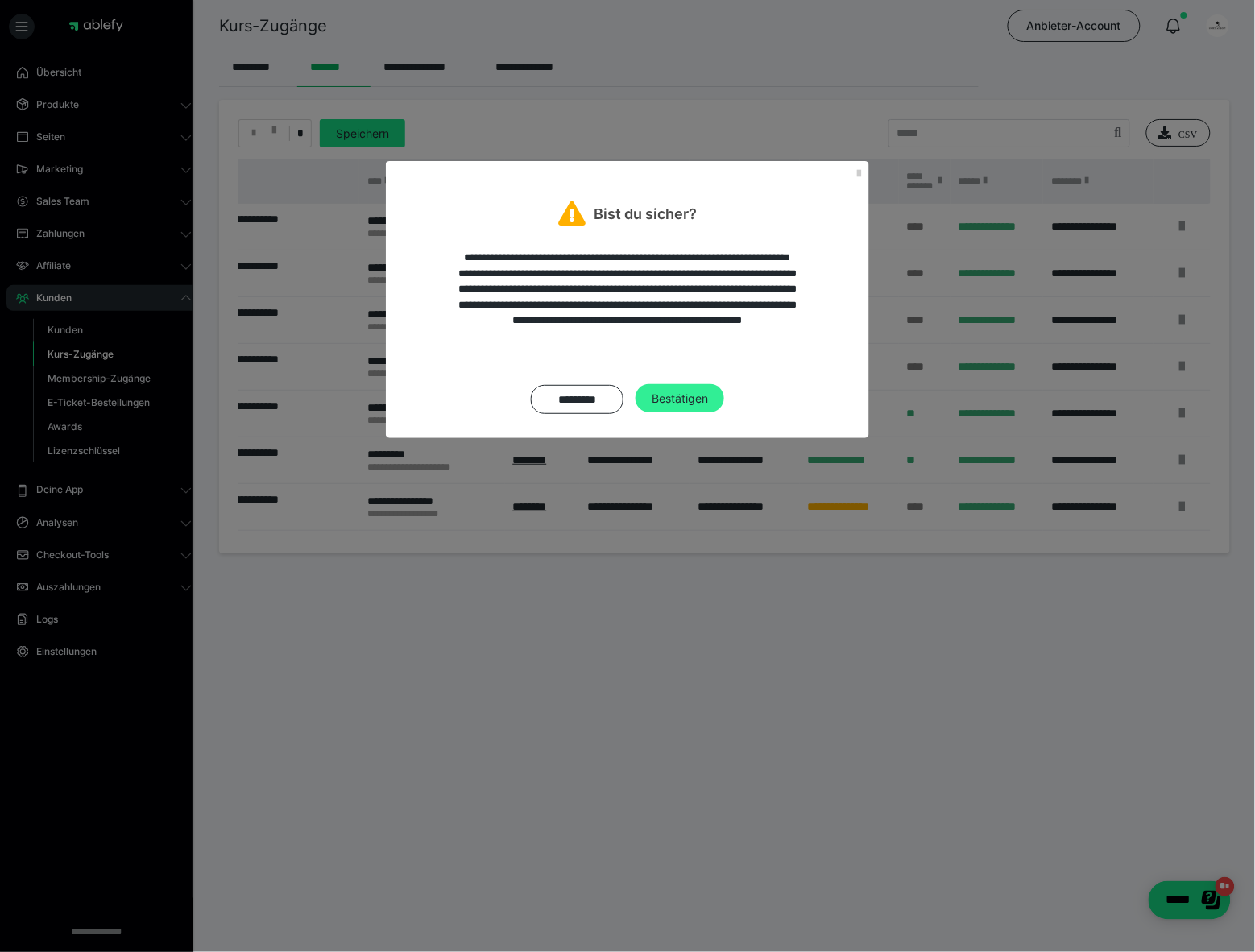 click on "Bestätigen" at bounding box center [680, 399] 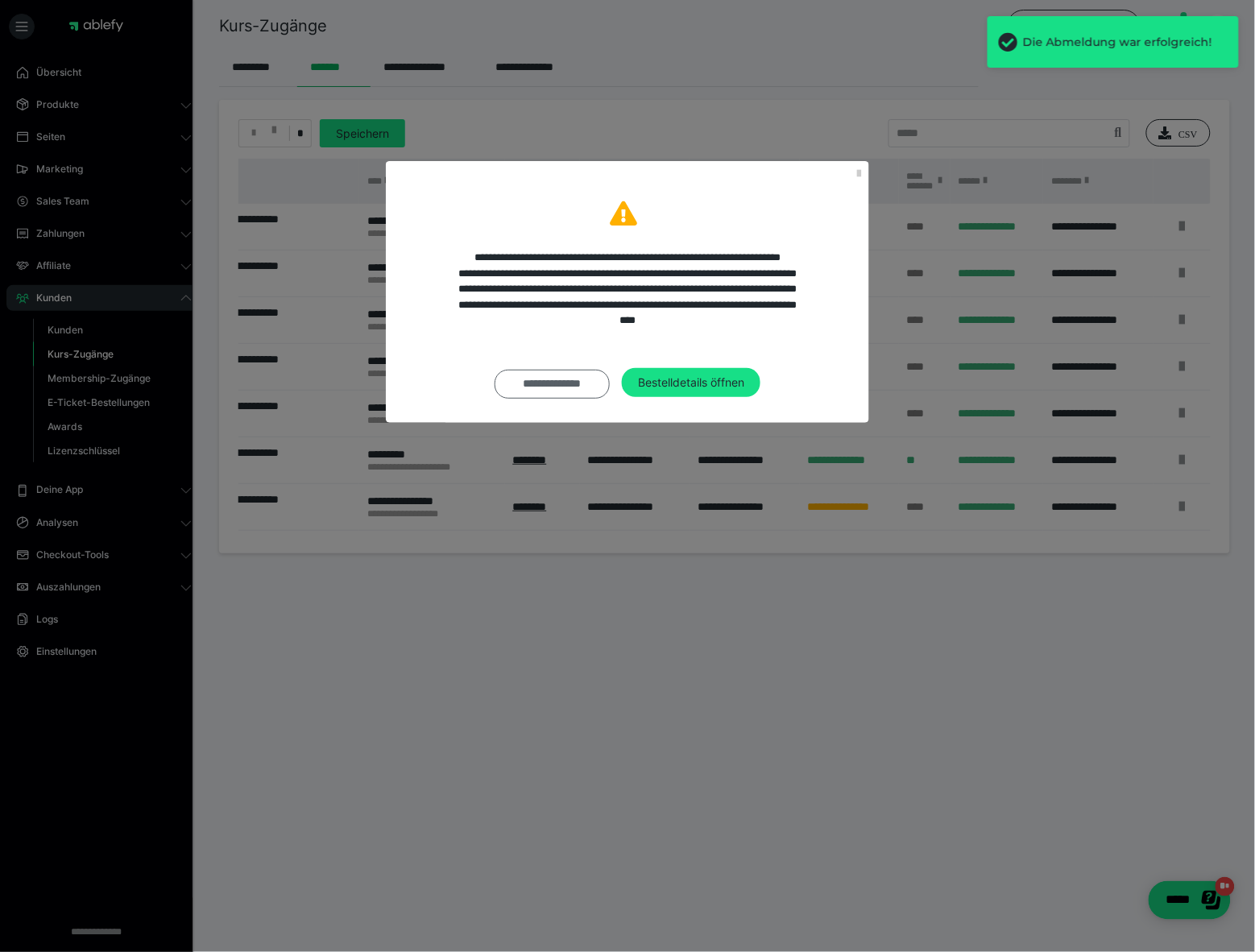 click on "**********" at bounding box center (552, 384) 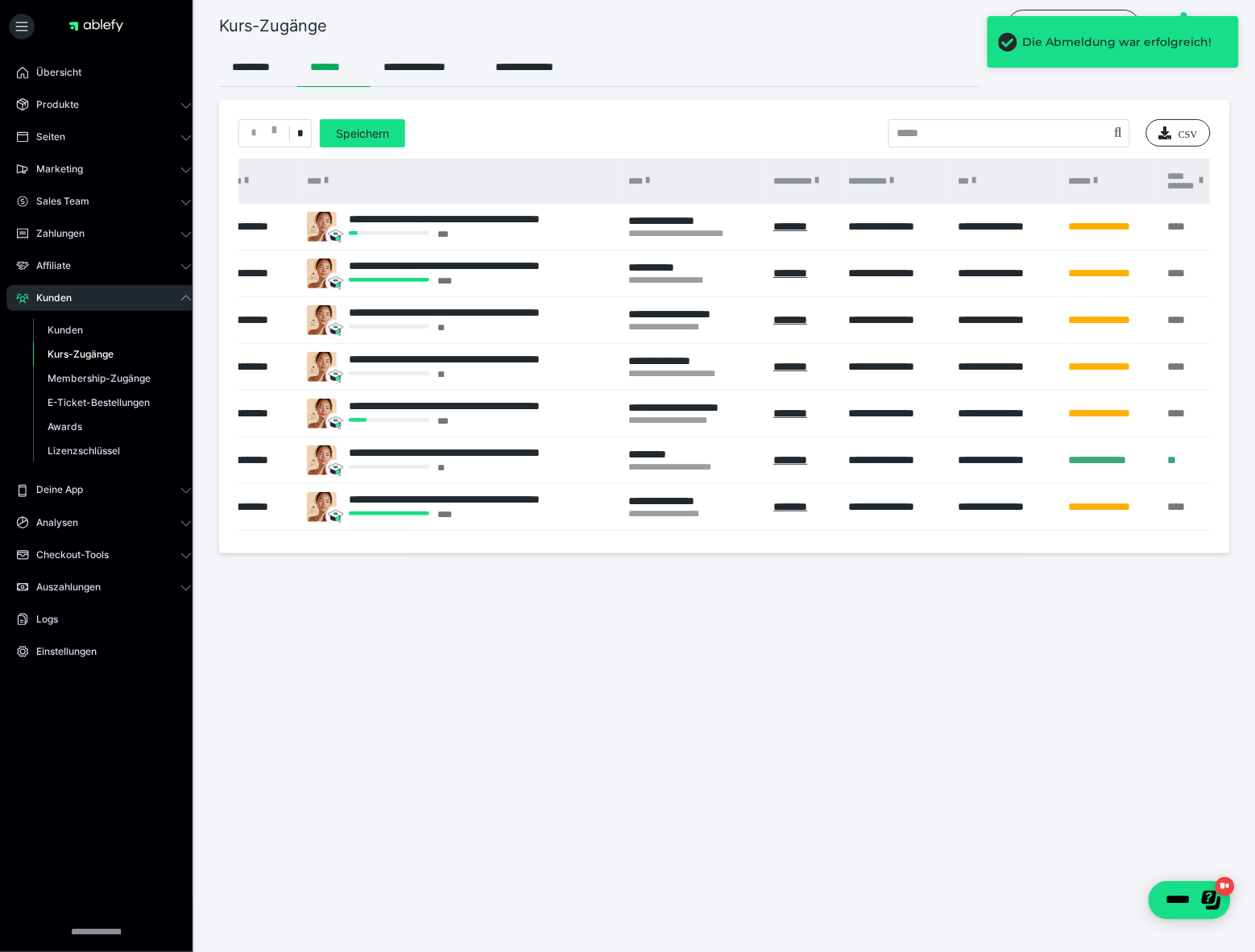 scroll, scrollTop: 0, scrollLeft: 0, axis: both 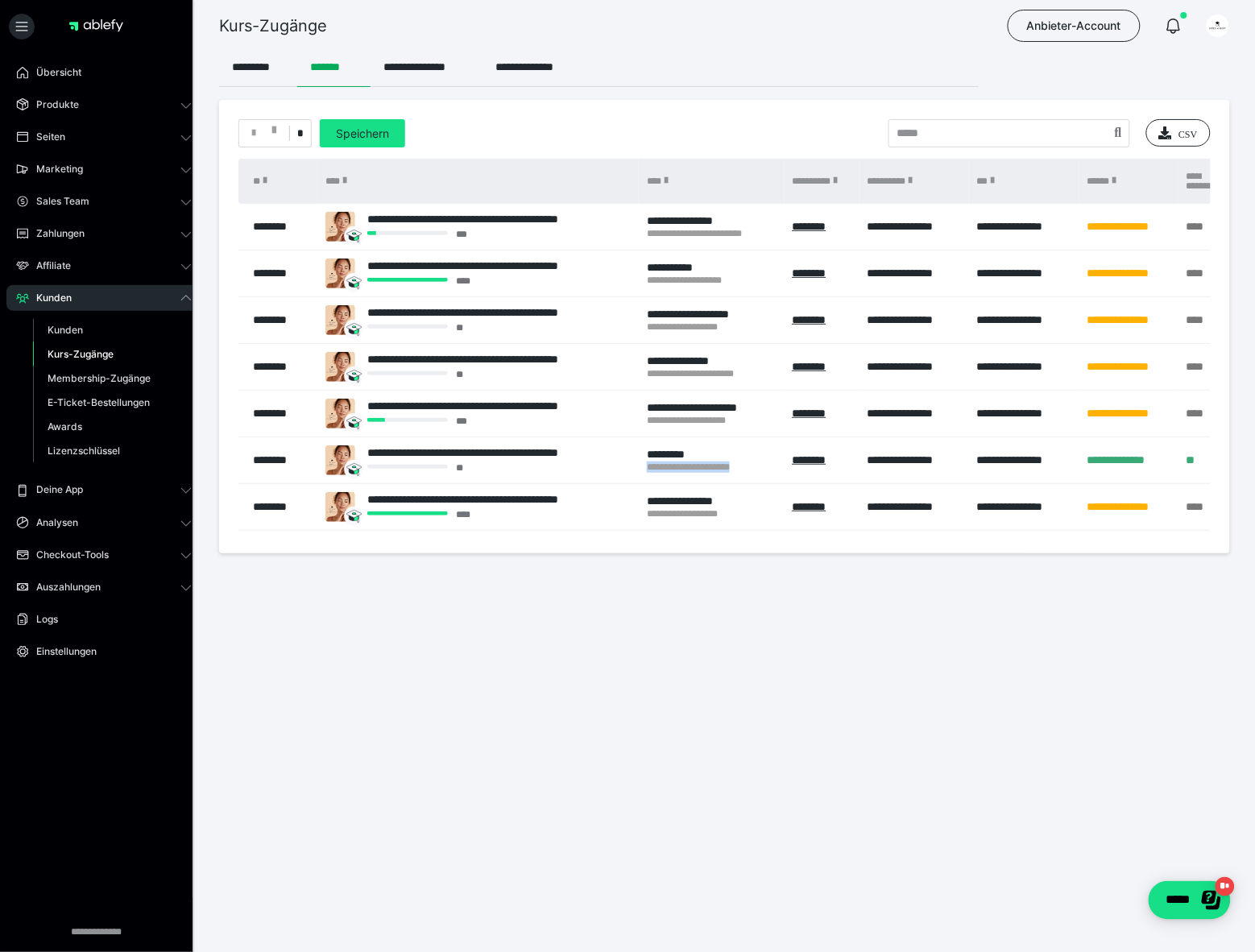 drag, startPoint x: 639, startPoint y: 480, endPoint x: 754, endPoint y: 487, distance: 115.21285 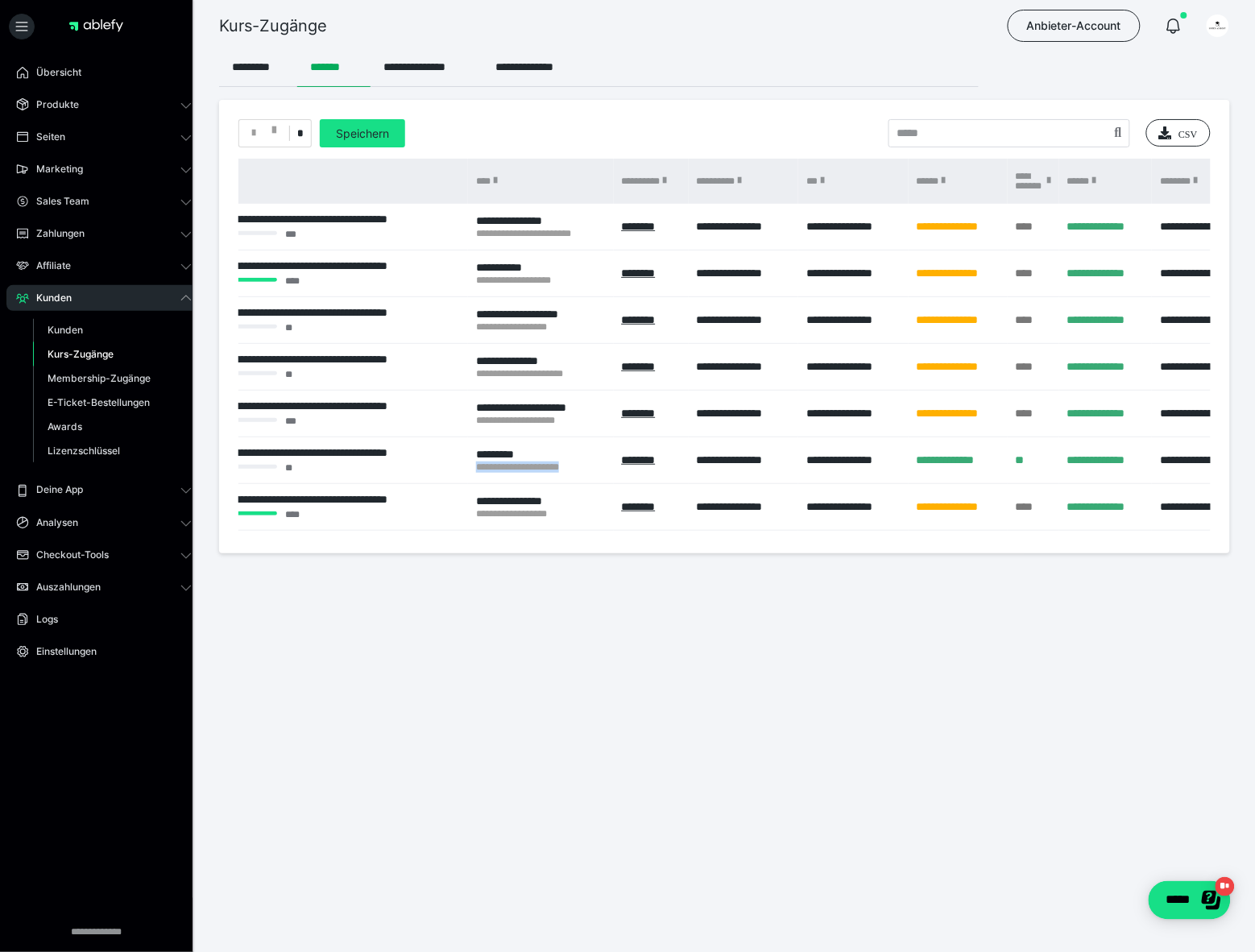 scroll, scrollTop: 0, scrollLeft: 280, axis: horizontal 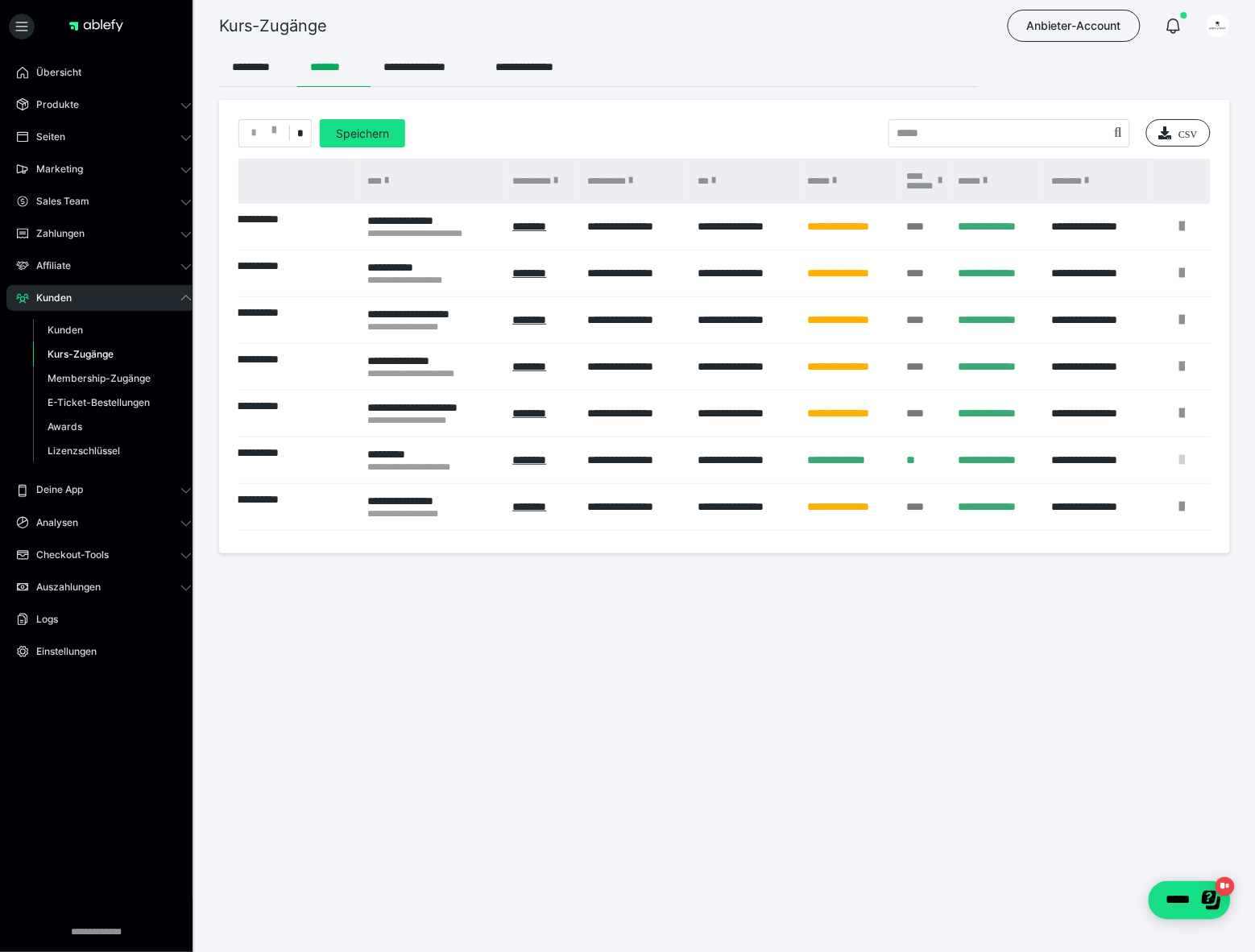 click at bounding box center (1183, 460) 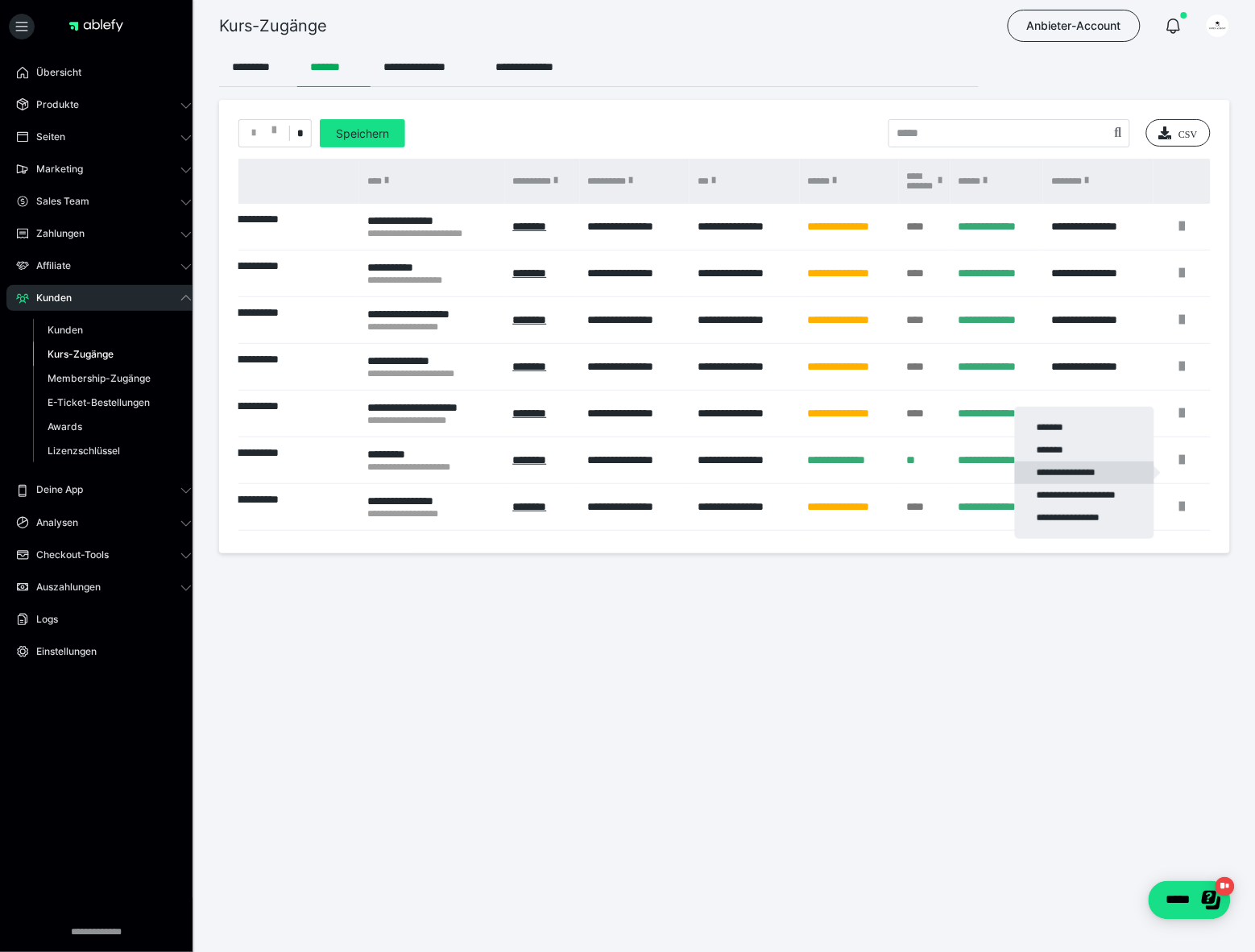 click on "**********" at bounding box center [1084, 473] 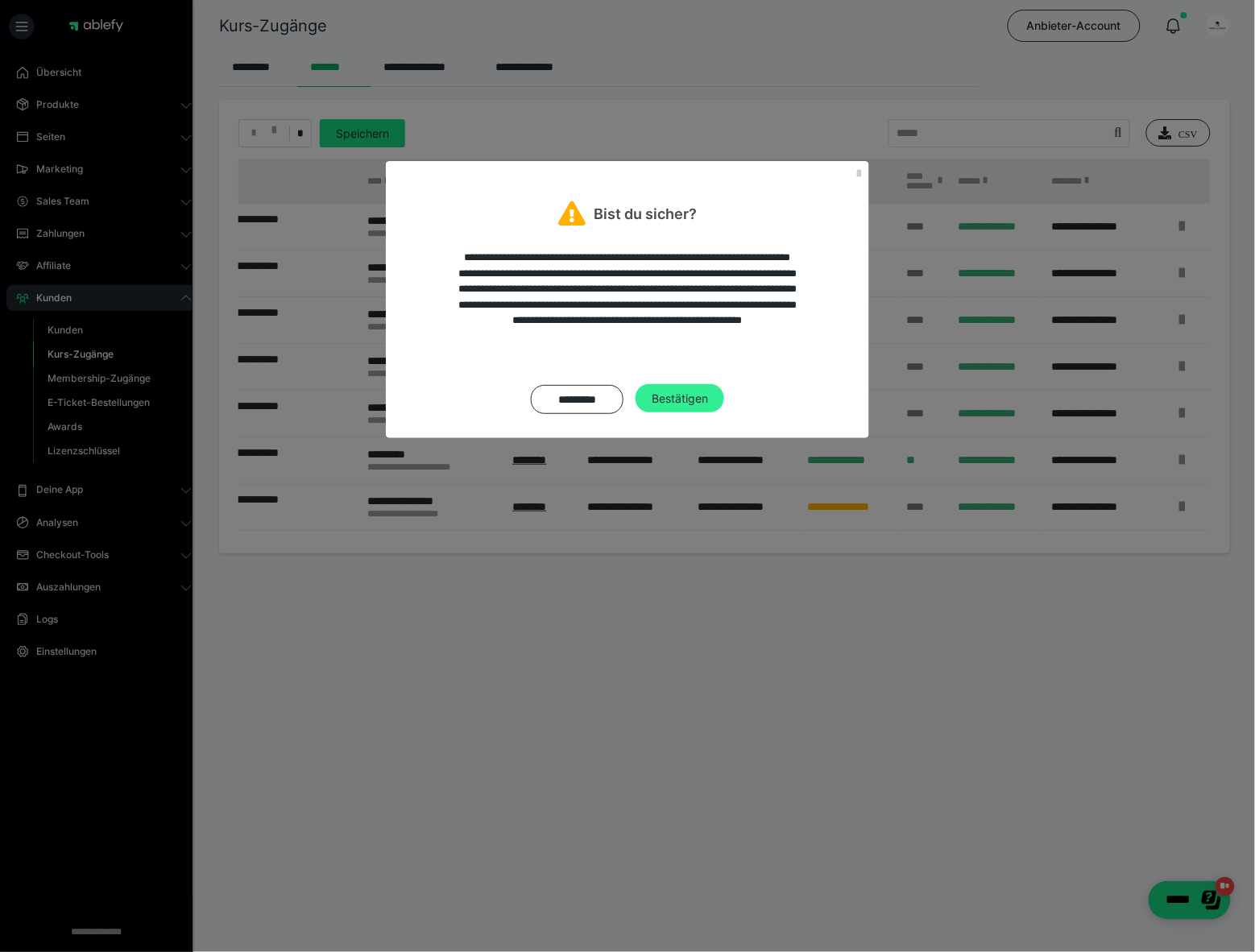 click on "Bestätigen" at bounding box center (680, 399) 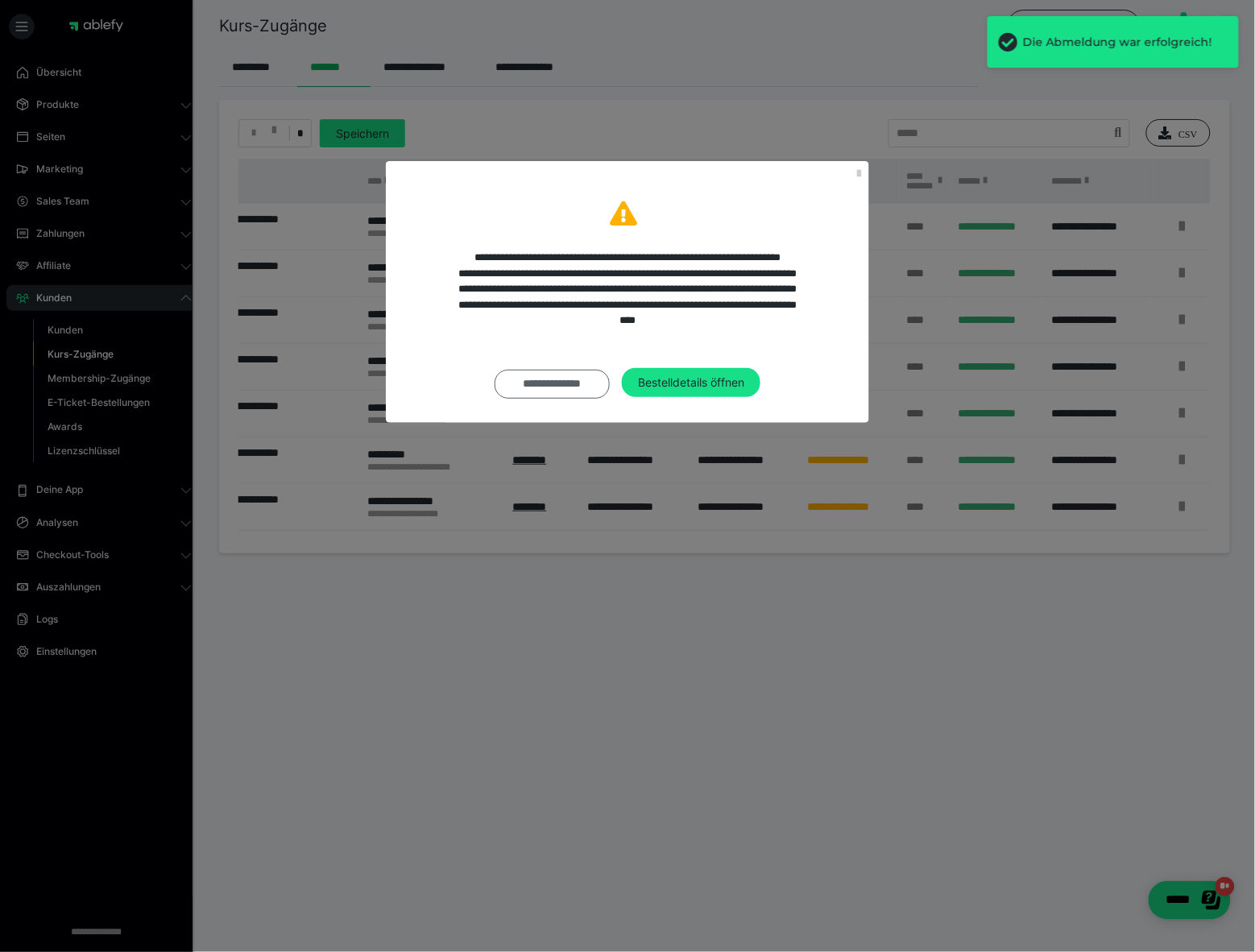 click on "**********" at bounding box center (552, 384) 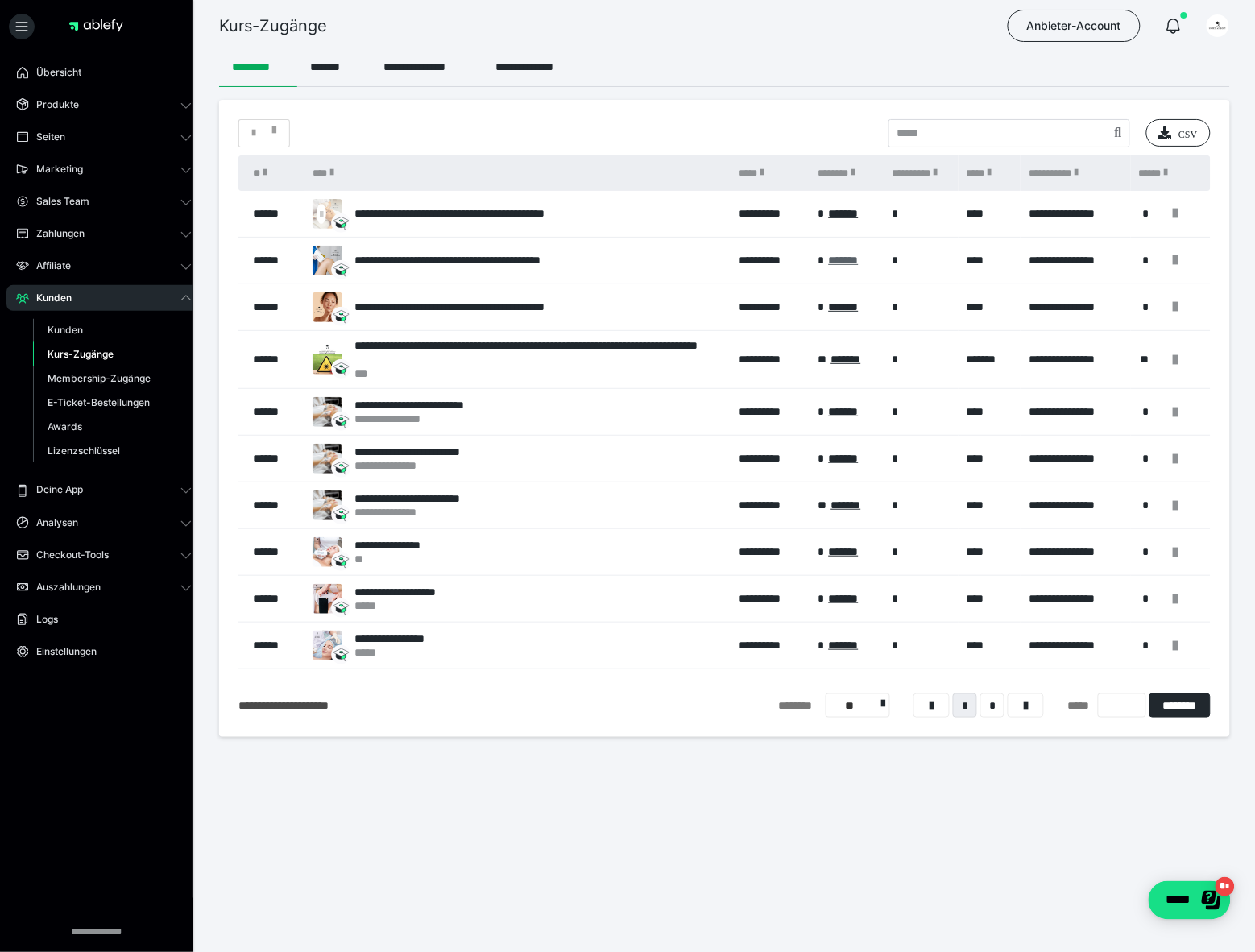 click on "*******" at bounding box center (843, 260) 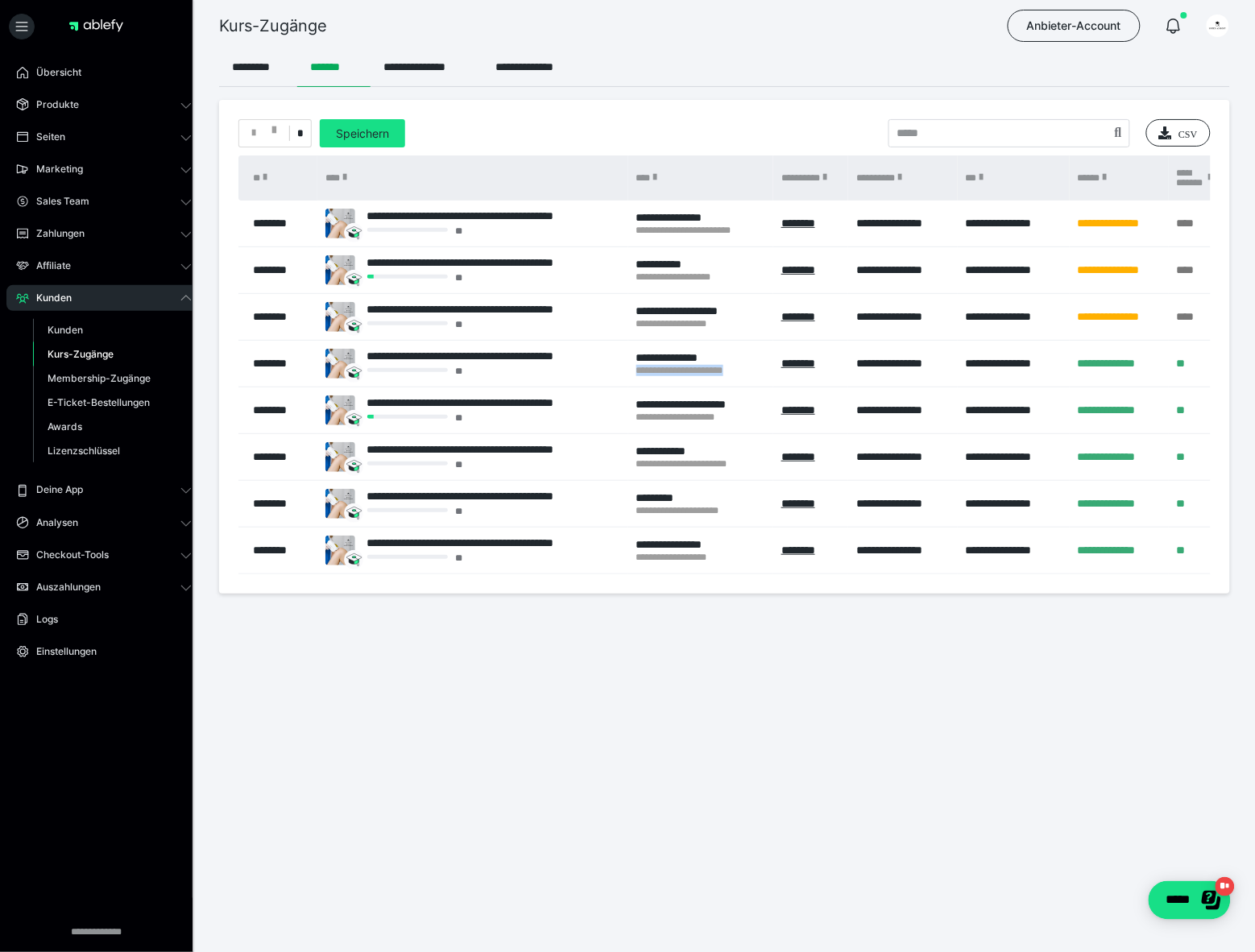drag, startPoint x: 627, startPoint y: 391, endPoint x: 768, endPoint y: 389, distance: 141.01418 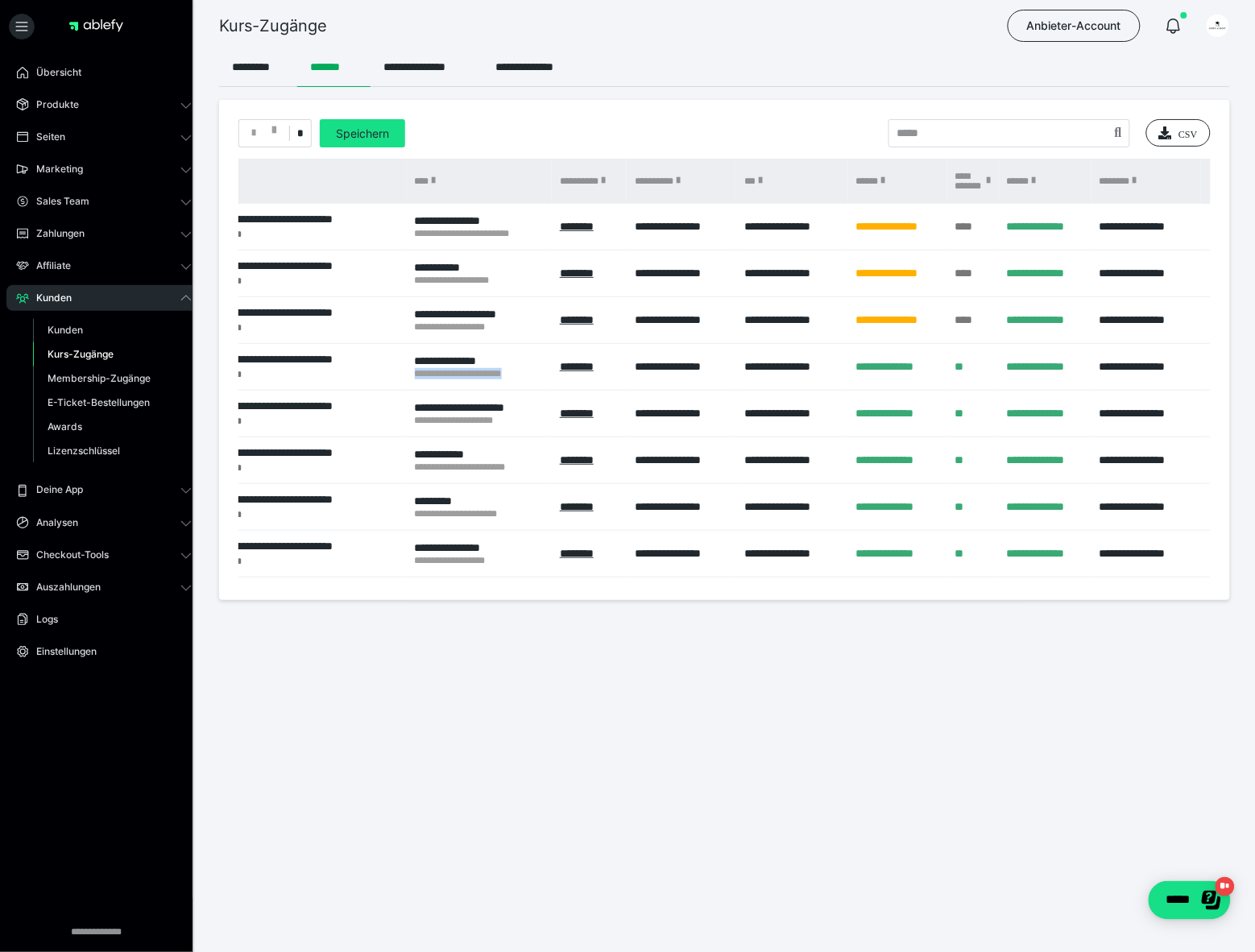 scroll, scrollTop: 0, scrollLeft: 270, axis: horizontal 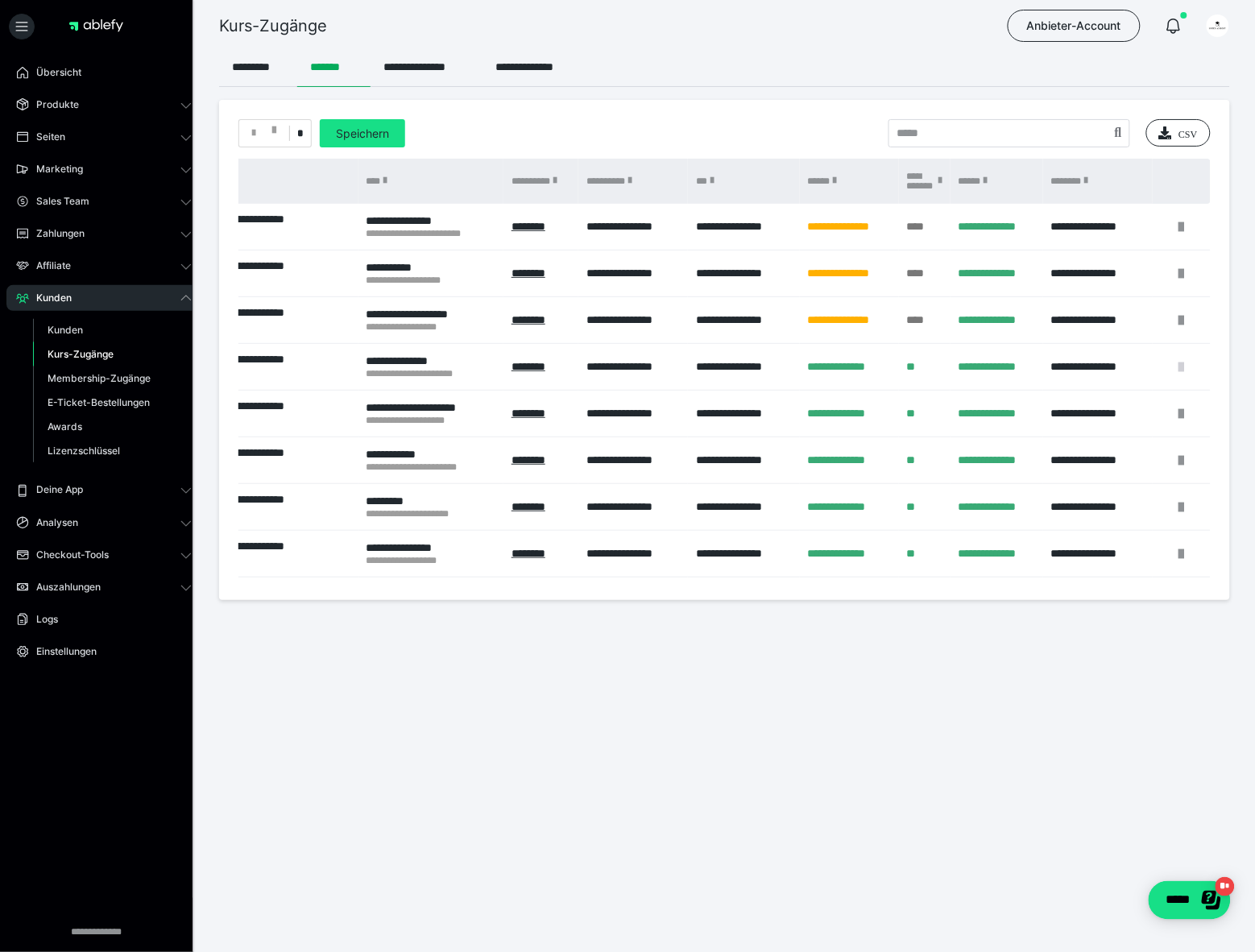 click at bounding box center (1182, 367) 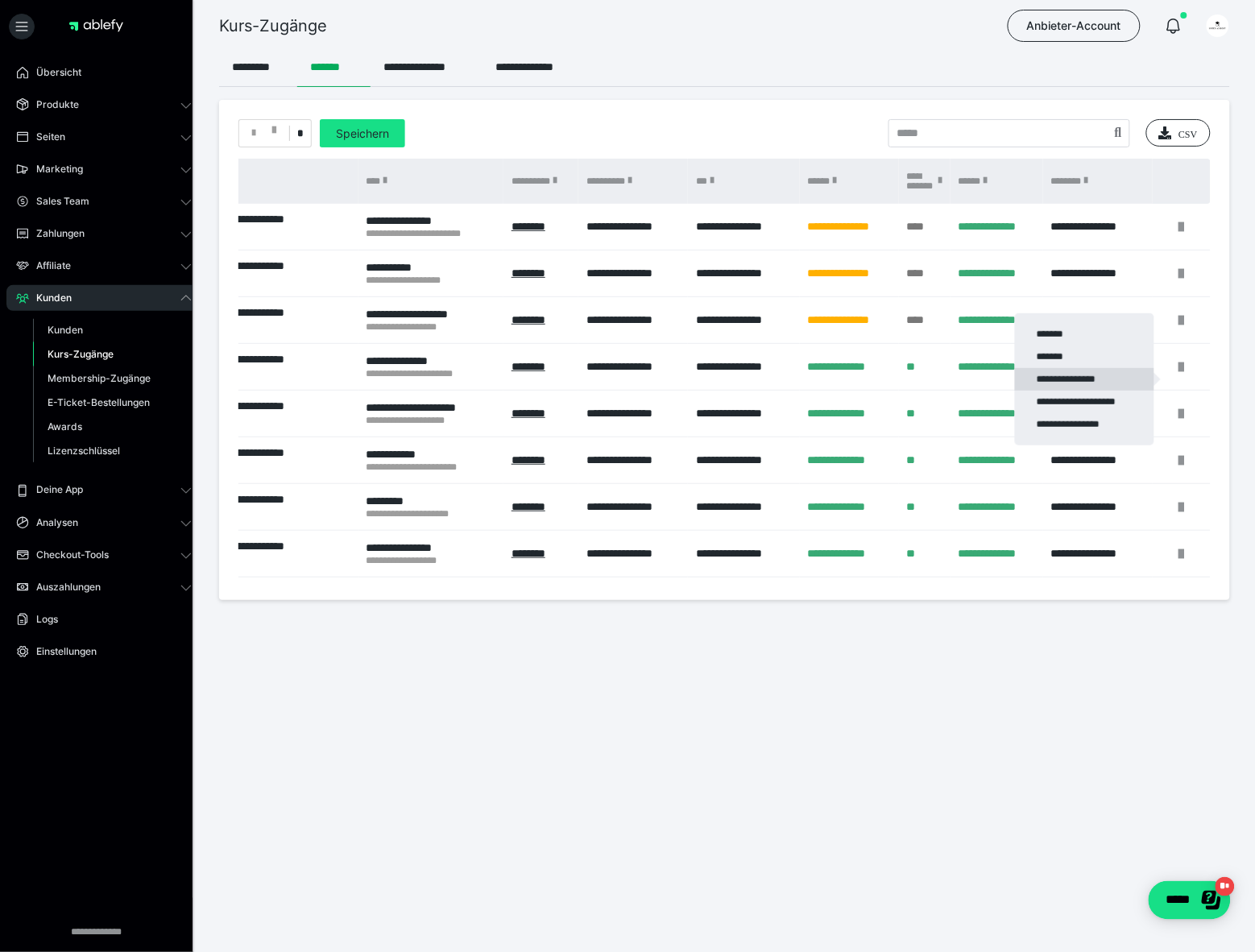 click on "**********" at bounding box center [1084, 379] 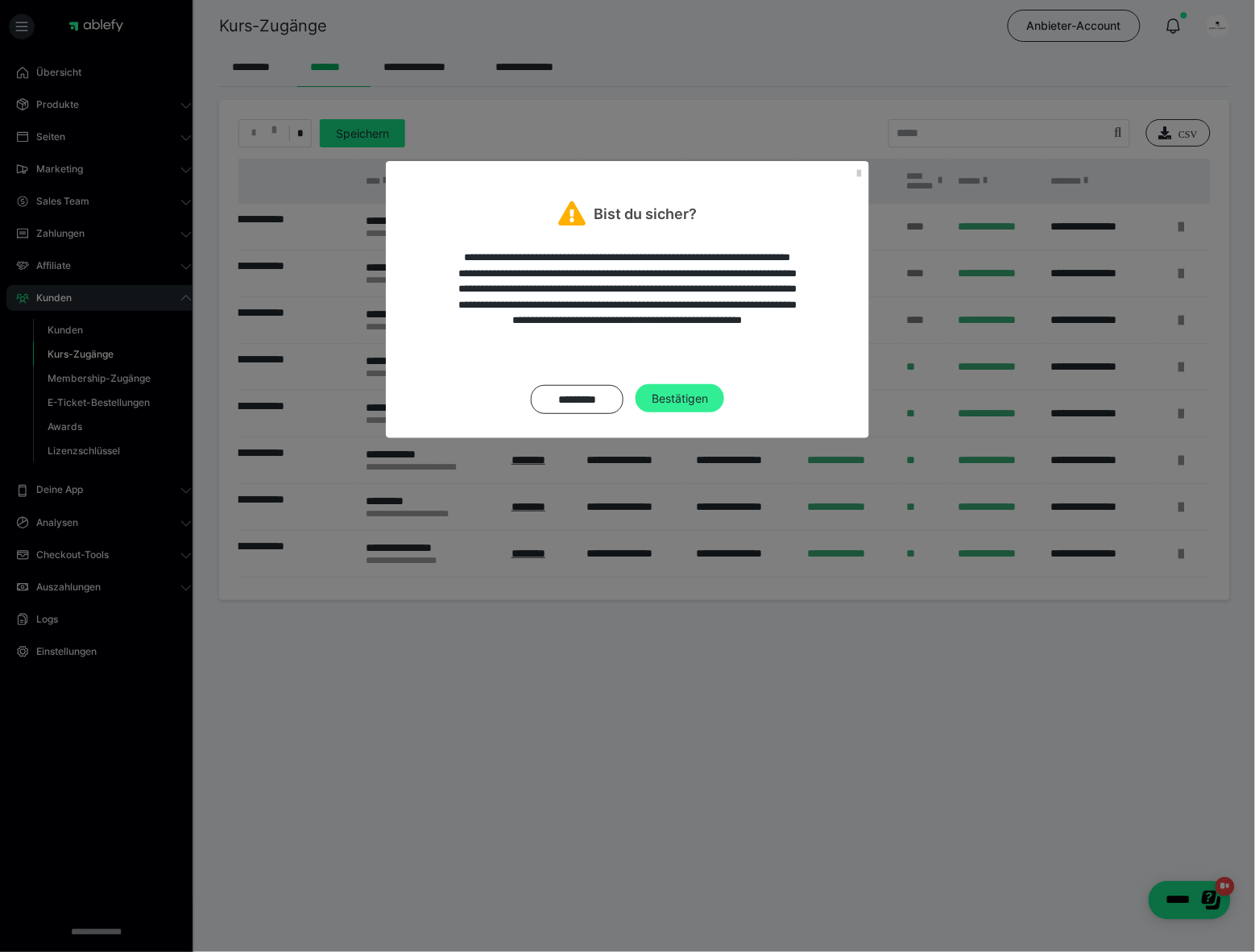 click on "Bestätigen" at bounding box center [680, 399] 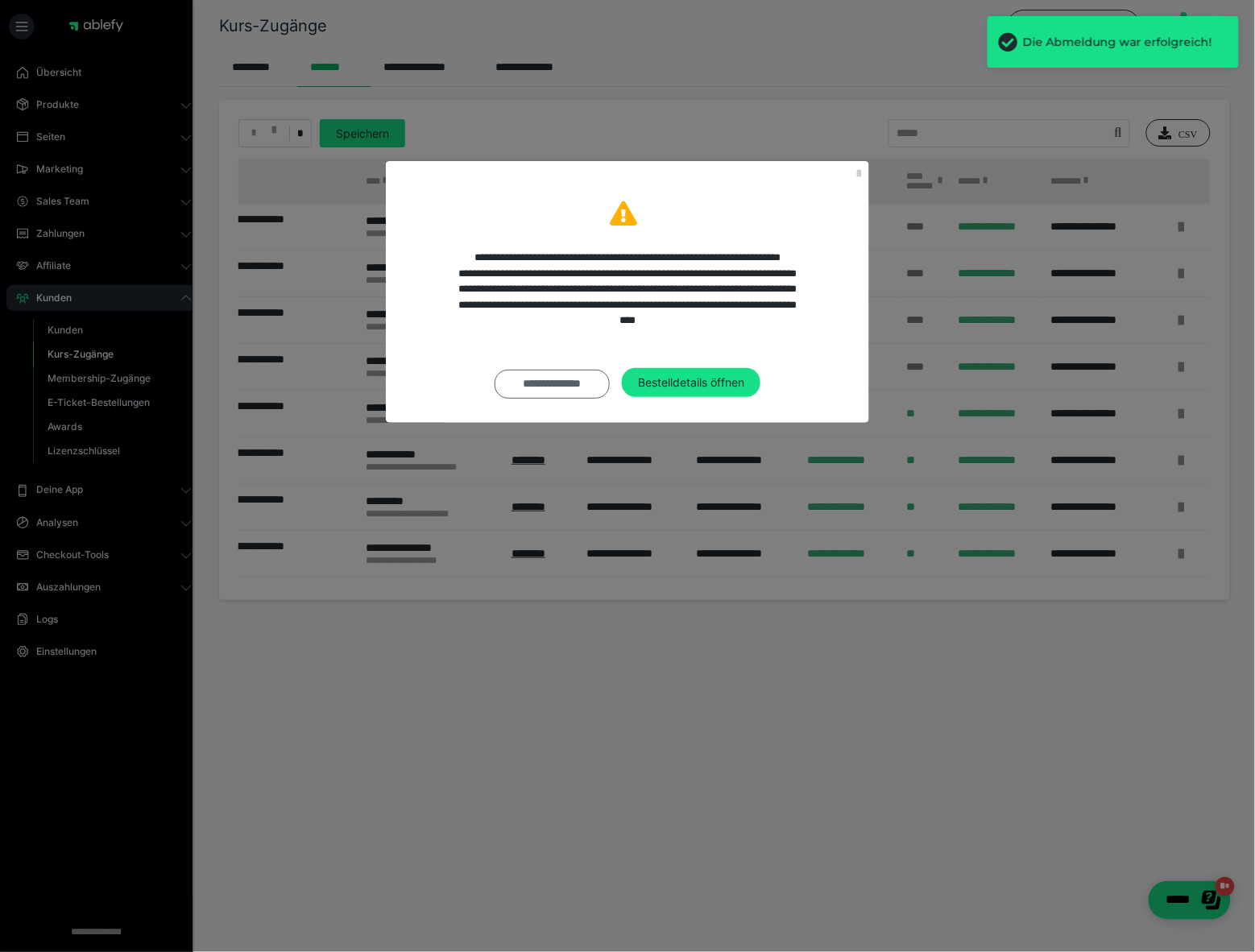 click on "**********" at bounding box center [552, 384] 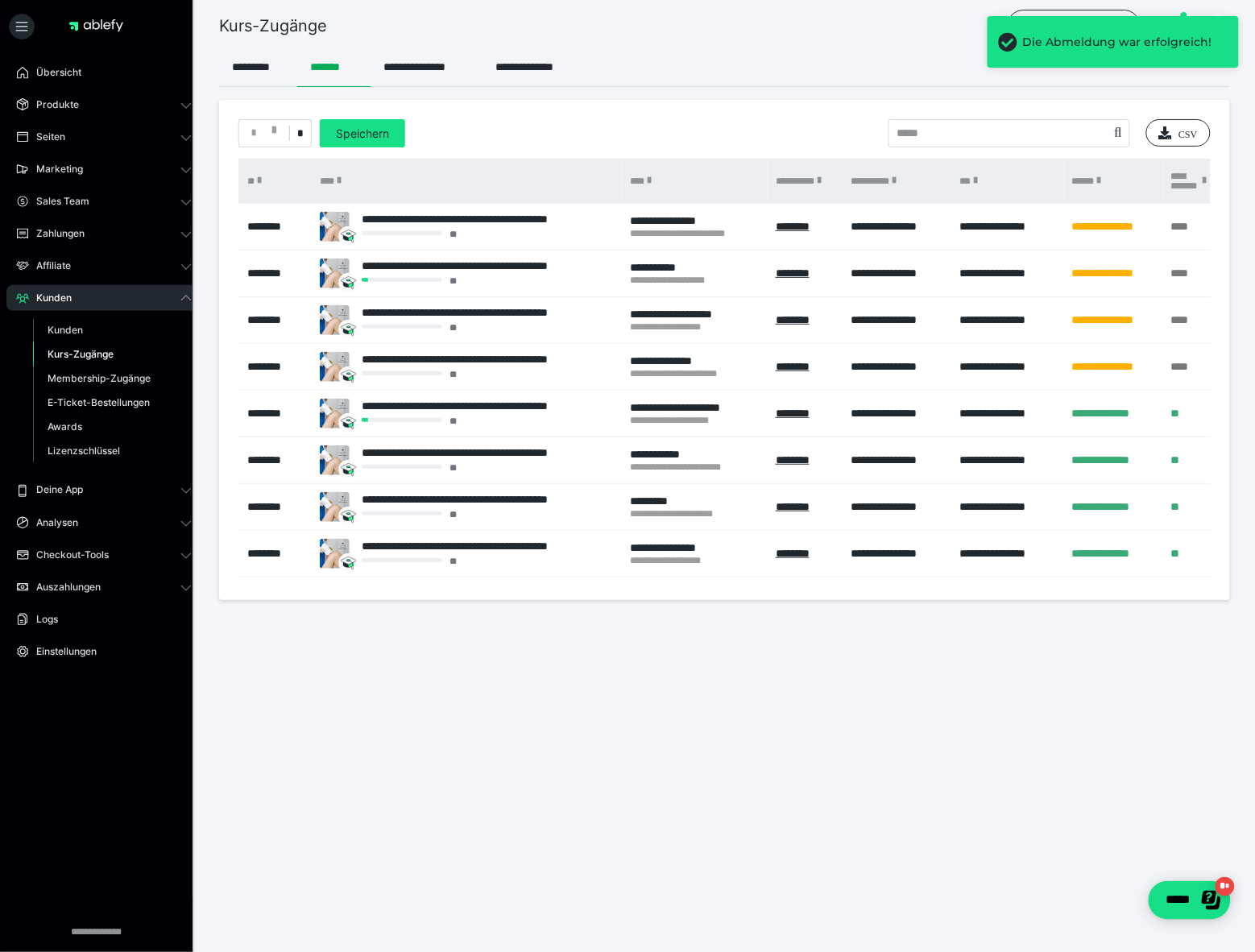 scroll, scrollTop: 0, scrollLeft: 0, axis: both 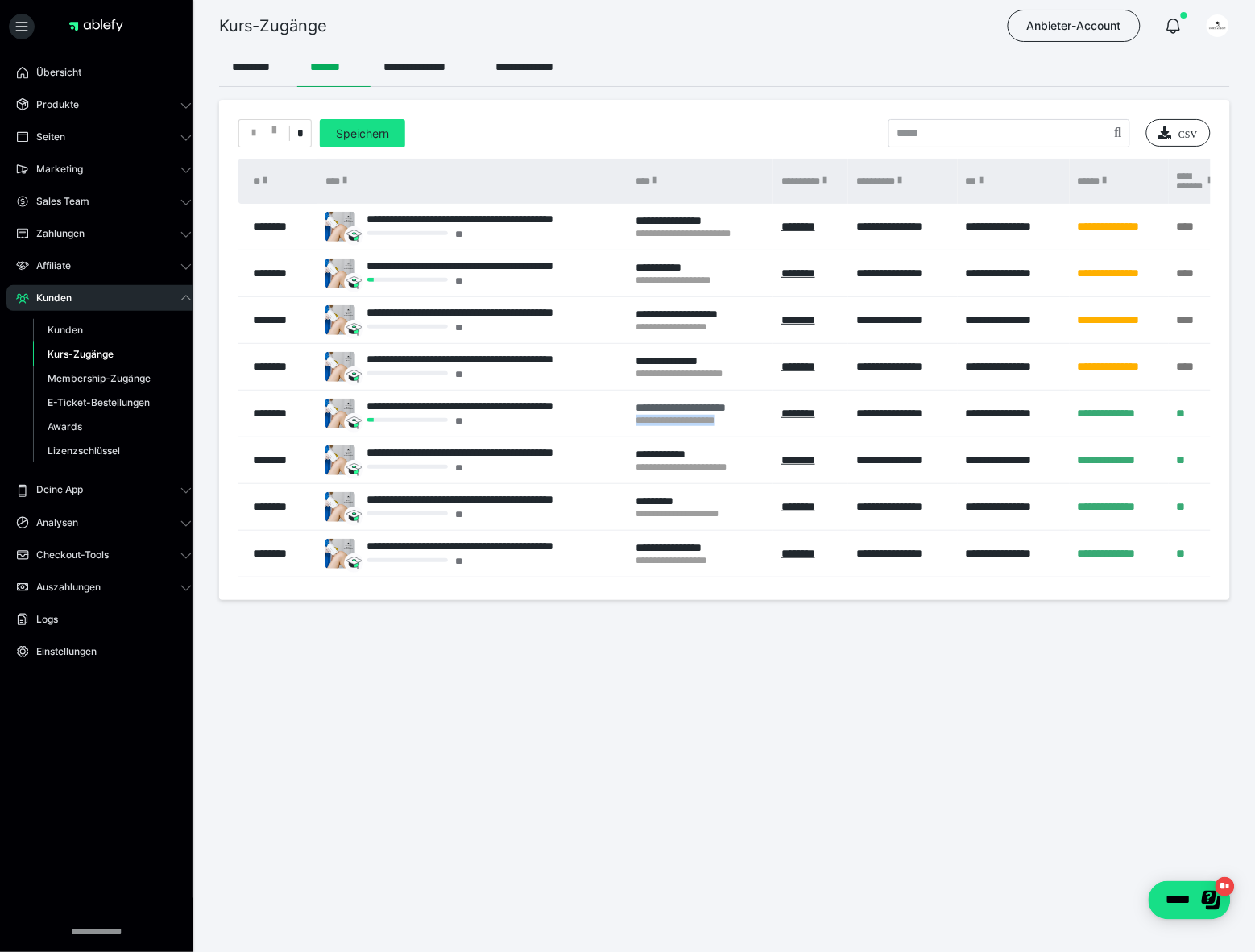 drag, startPoint x: 627, startPoint y: 433, endPoint x: 758, endPoint y: 429, distance: 131.06105 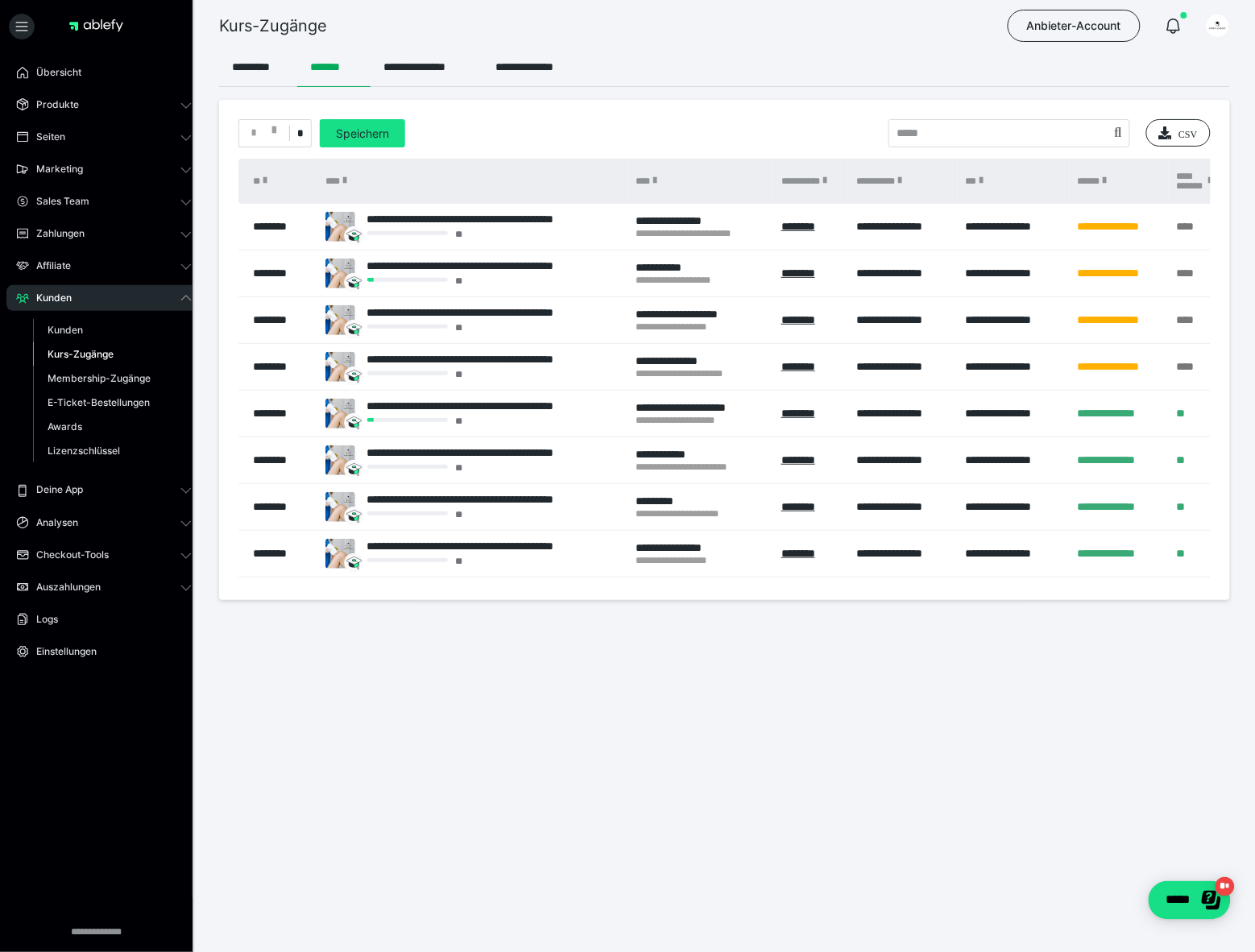 click on "**********" at bounding box center [724, 350] 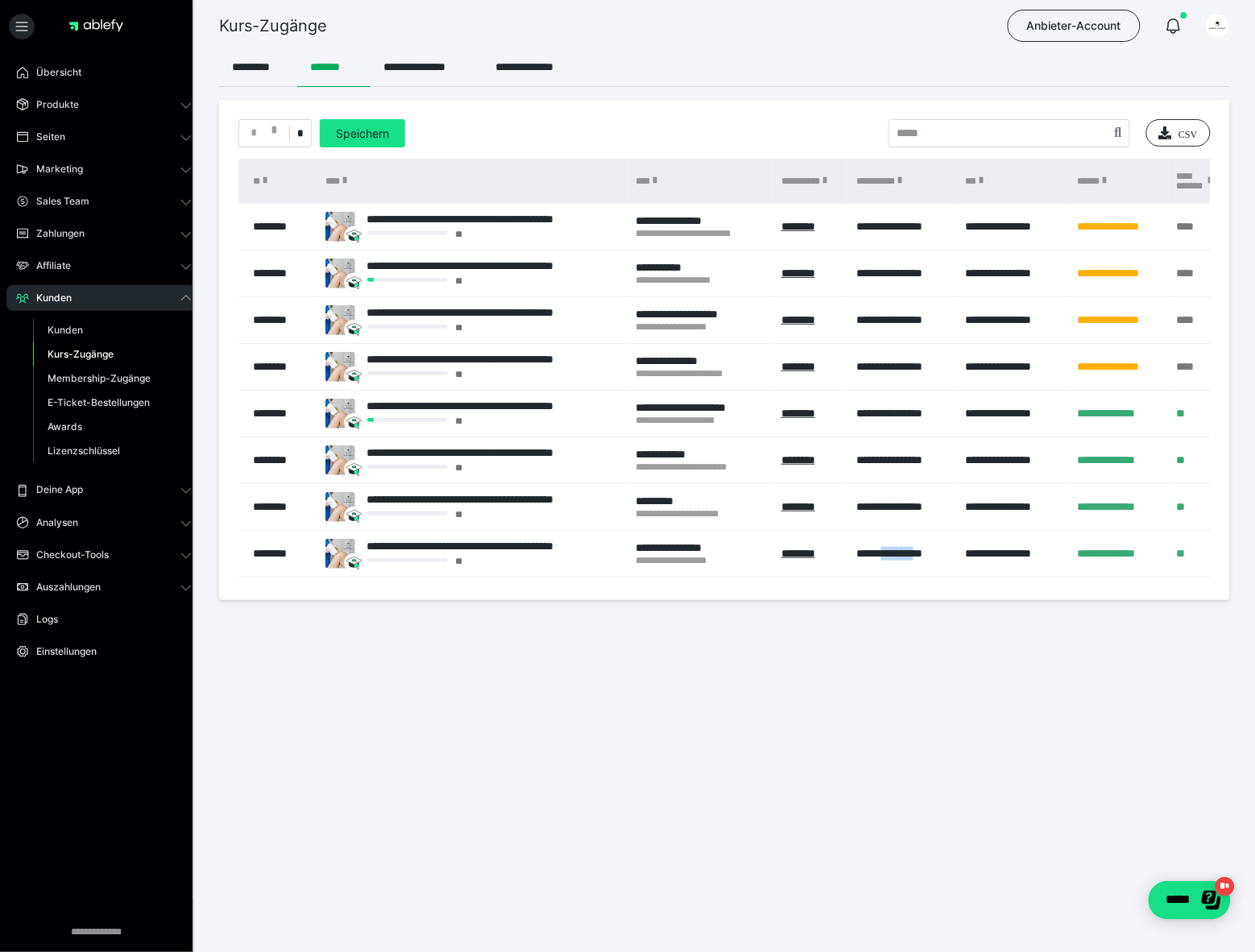 drag, startPoint x: 891, startPoint y: 590, endPoint x: 938, endPoint y: 589, distance: 47.010637 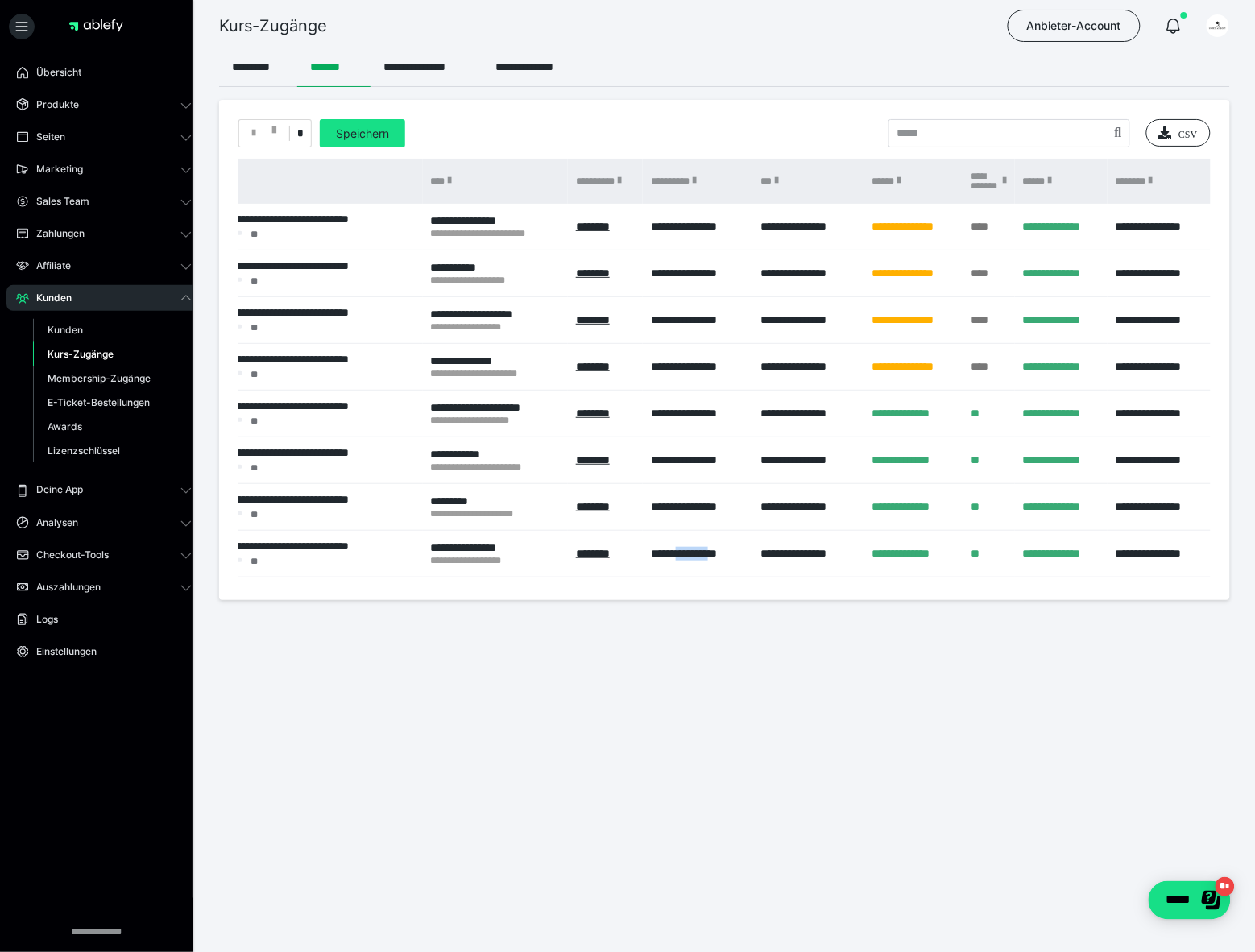 scroll, scrollTop: 0, scrollLeft: 218, axis: horizontal 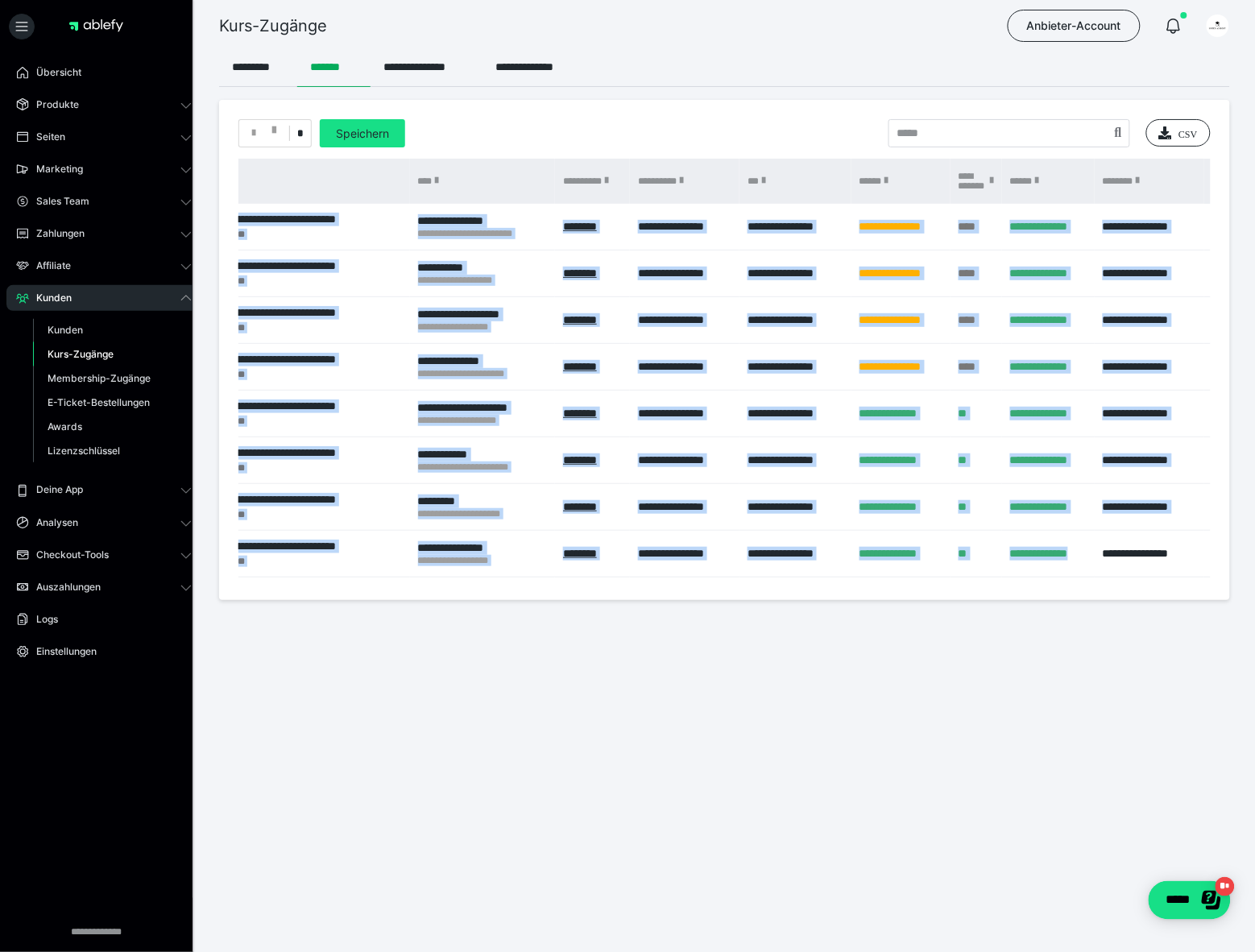 drag, startPoint x: 1089, startPoint y: 588, endPoint x: 1114, endPoint y: 592, distance: 25.317978 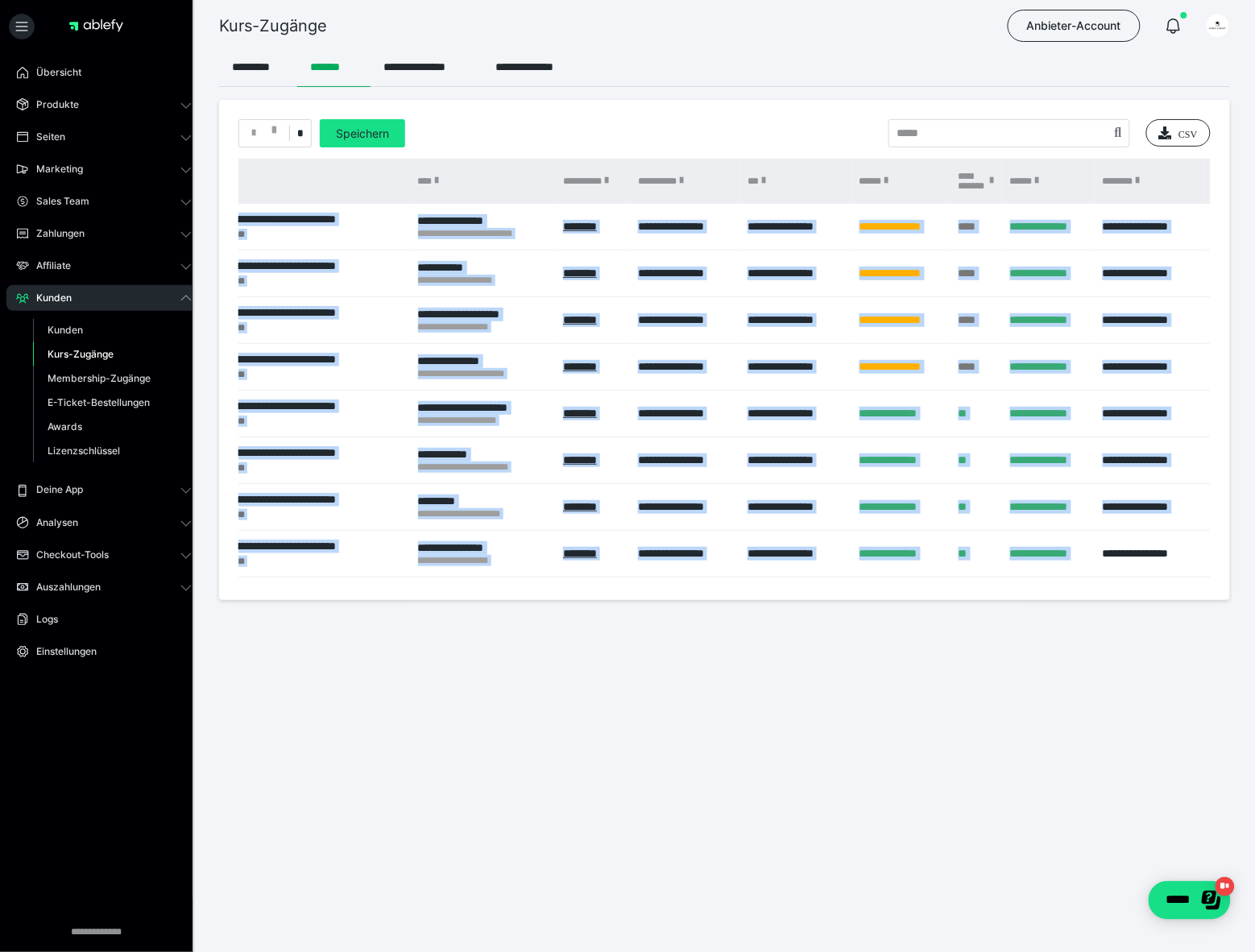 drag, startPoint x: 1102, startPoint y: 590, endPoint x: 1144, endPoint y: 593, distance: 42.107007 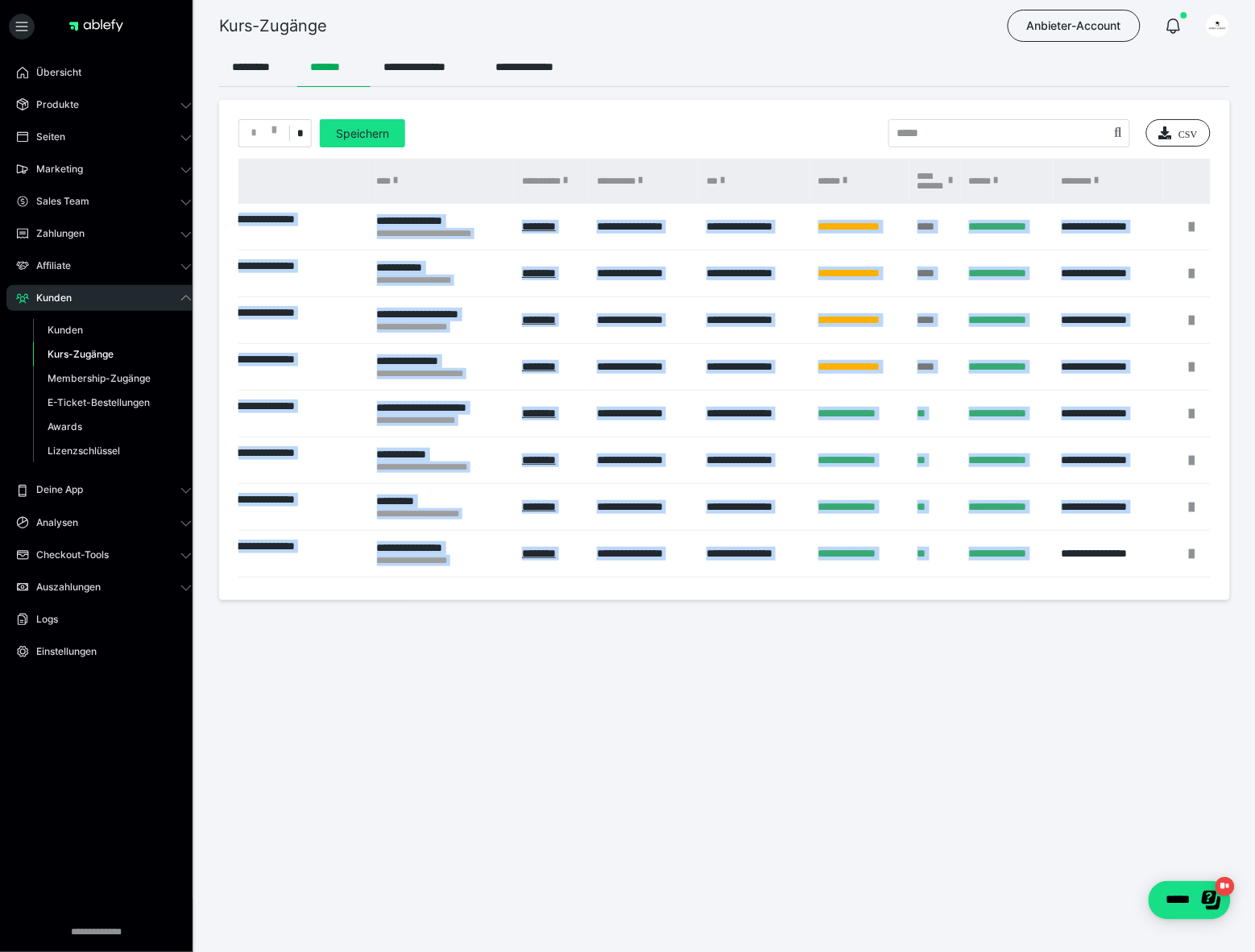 scroll, scrollTop: 0, scrollLeft: 270, axis: horizontal 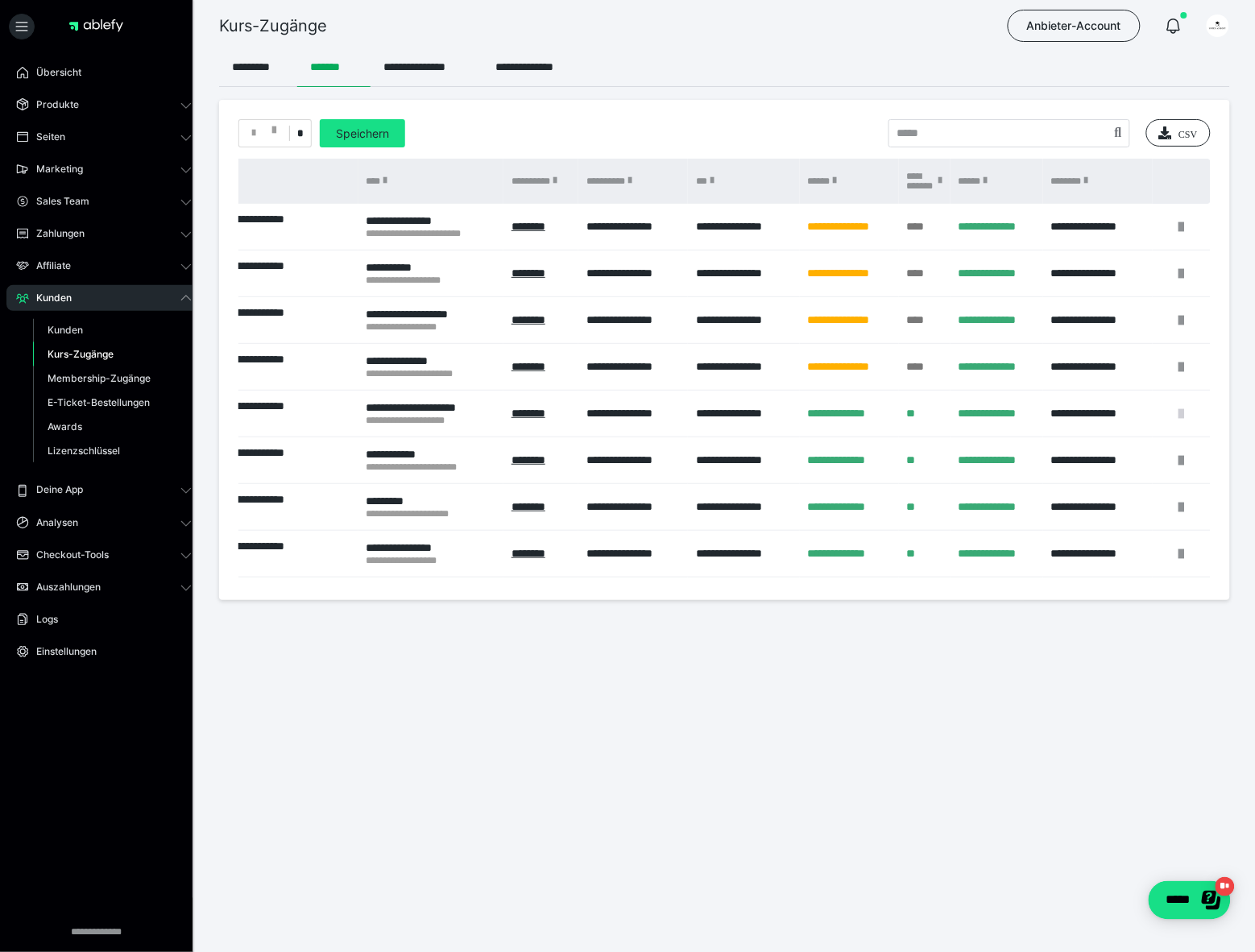 click at bounding box center [1182, 414] 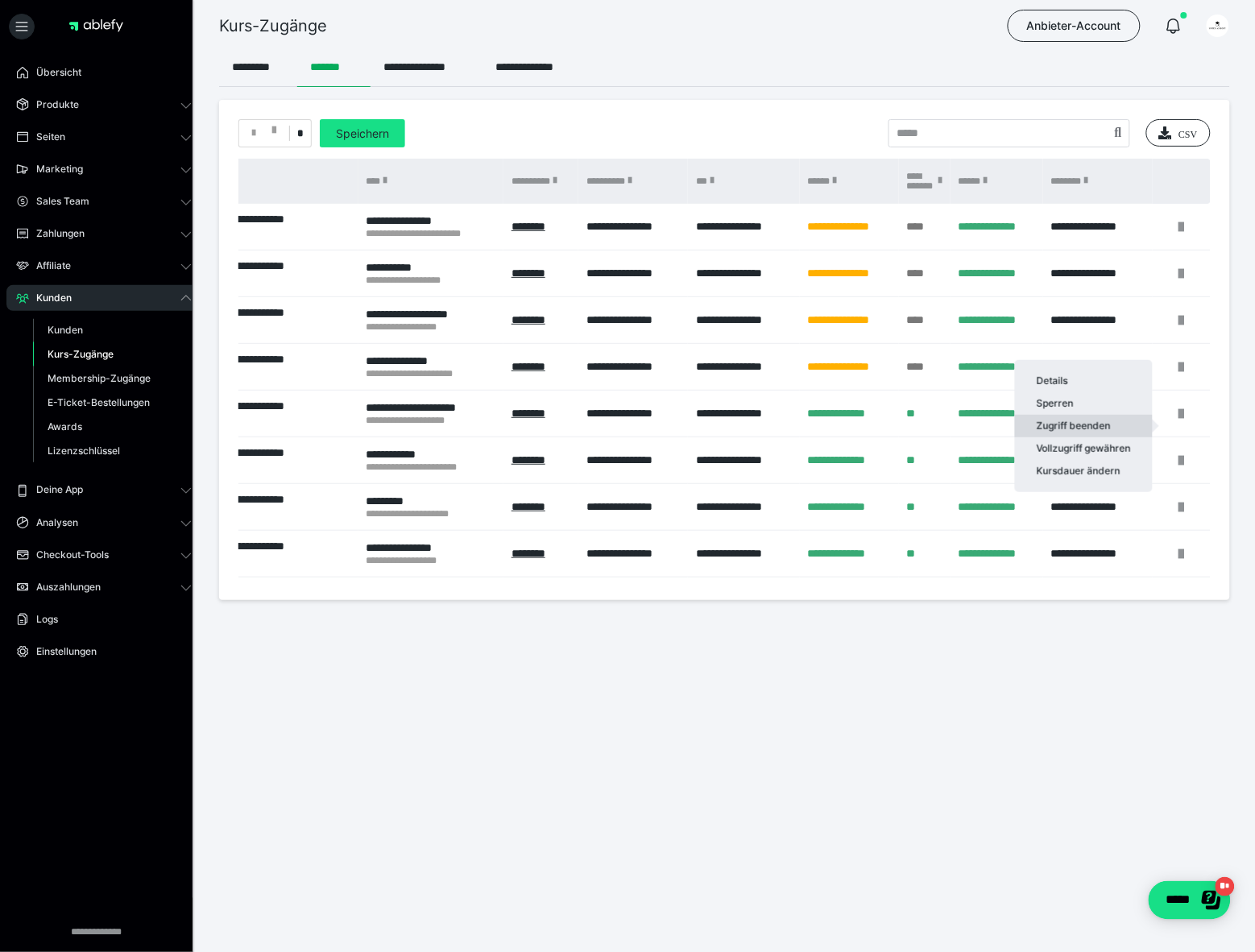 click on "Zugriff beenden" at bounding box center [1083, 426] 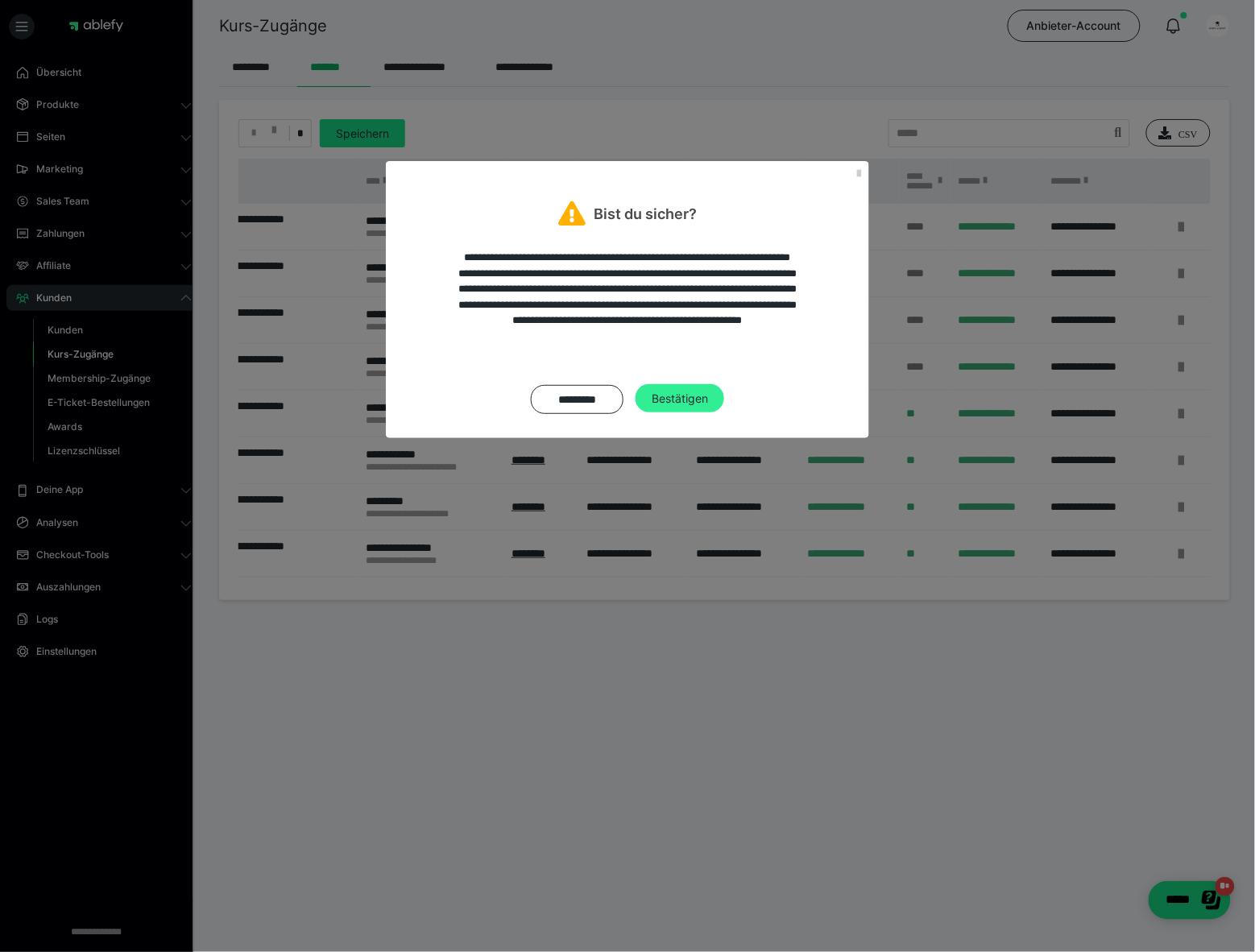click on "Bestätigen" at bounding box center [680, 399] 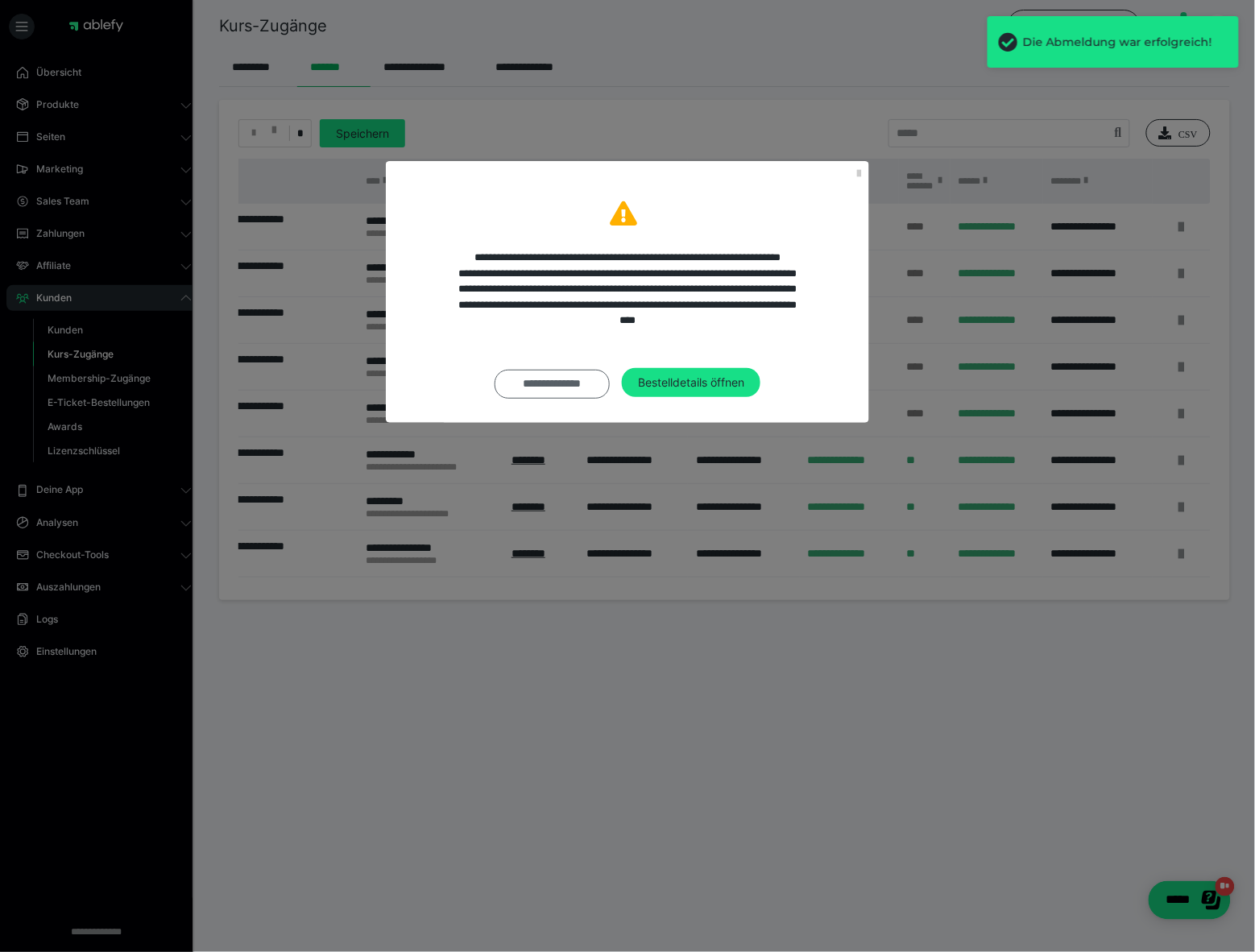 click on "**********" at bounding box center (552, 384) 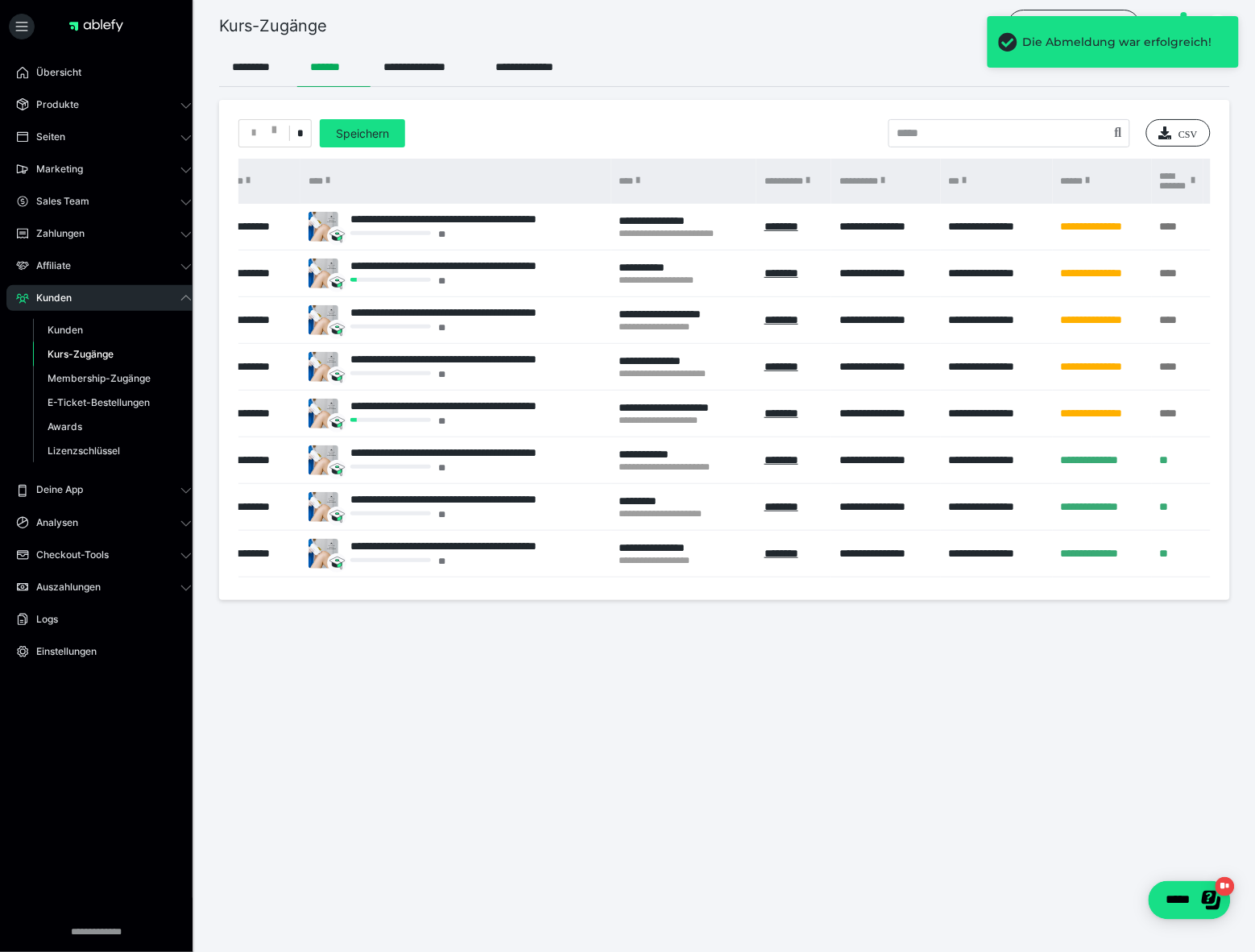 scroll, scrollTop: 0, scrollLeft: 0, axis: both 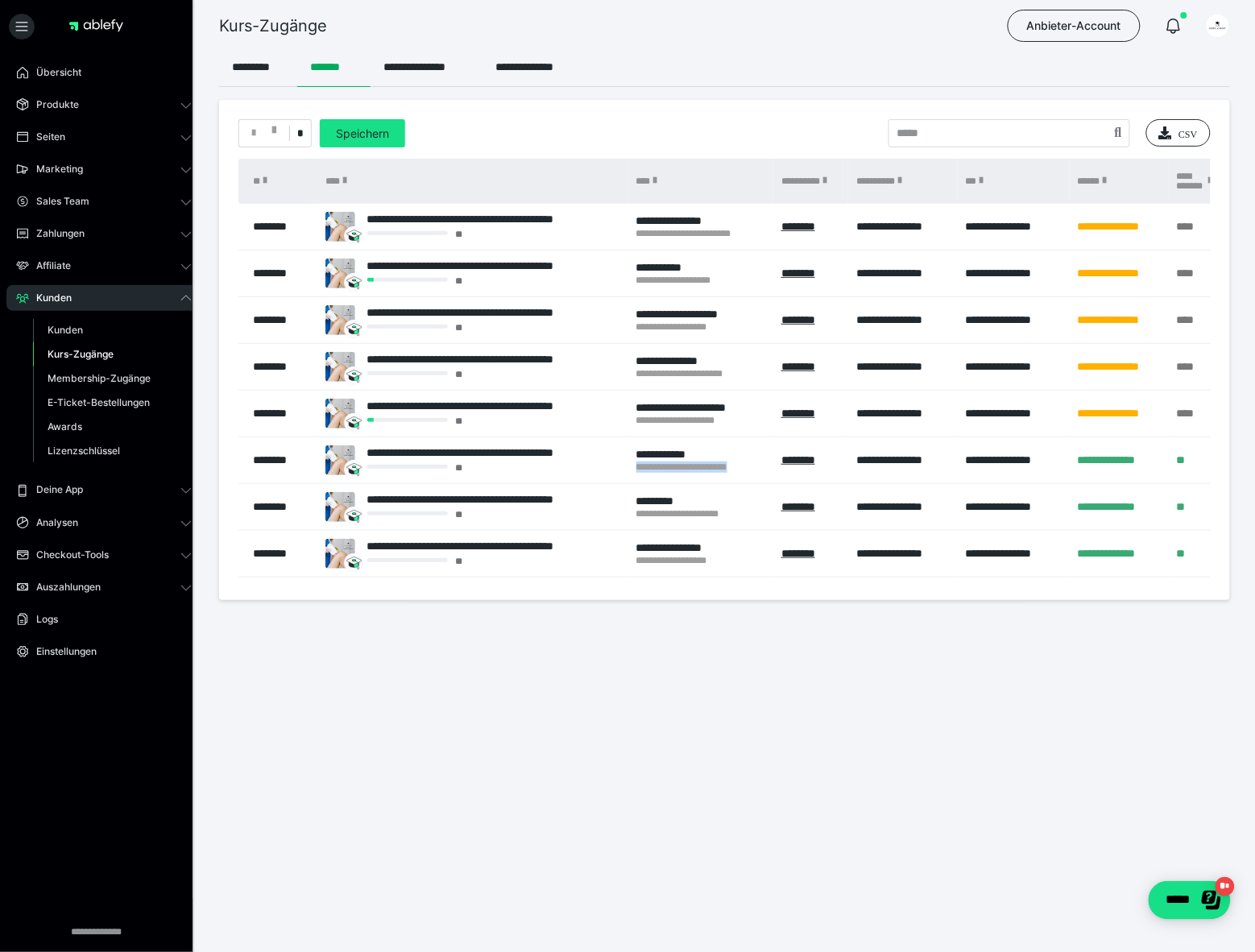 drag, startPoint x: 628, startPoint y: 480, endPoint x: 754, endPoint y: 486, distance: 126.14278 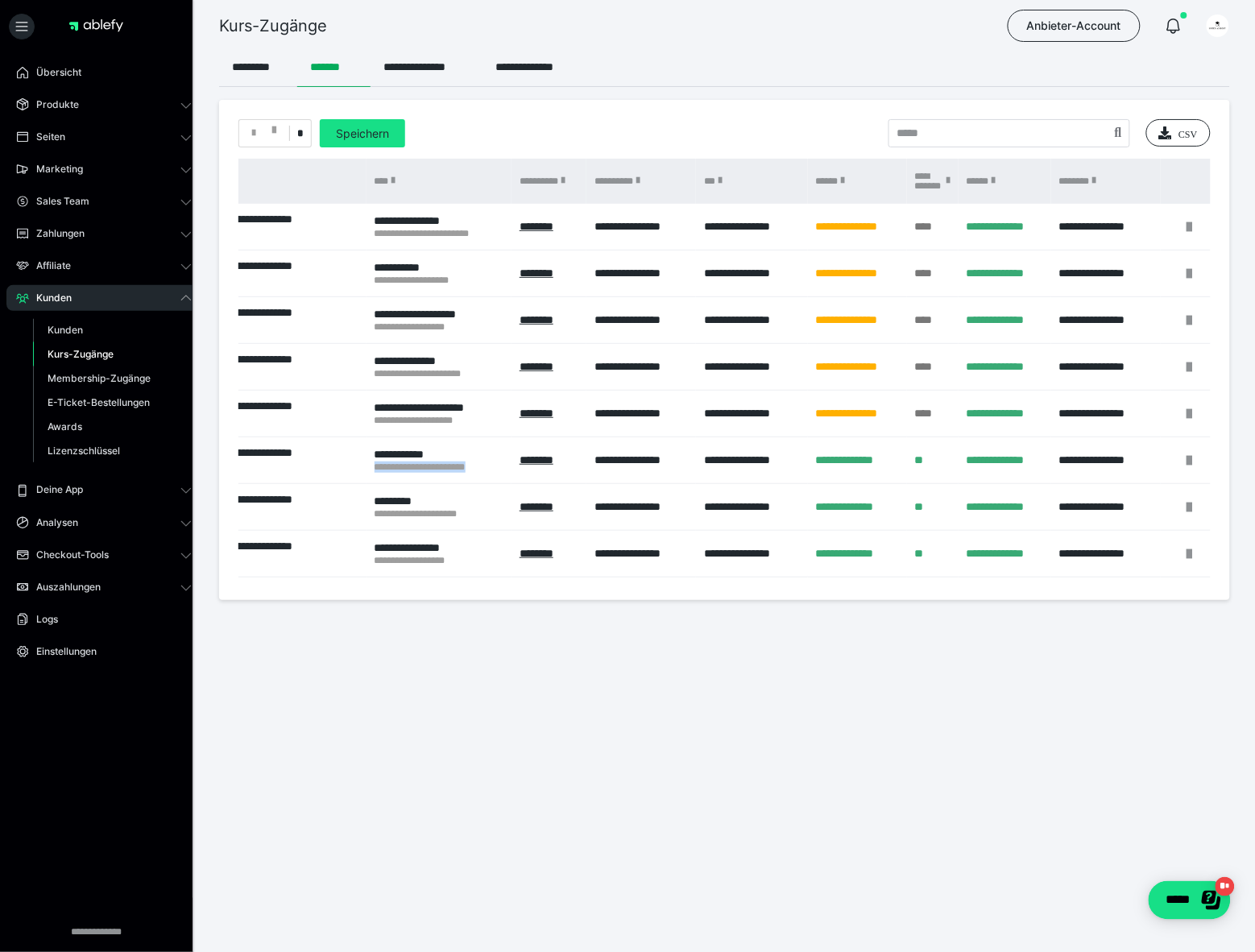scroll, scrollTop: 0, scrollLeft: 270, axis: horizontal 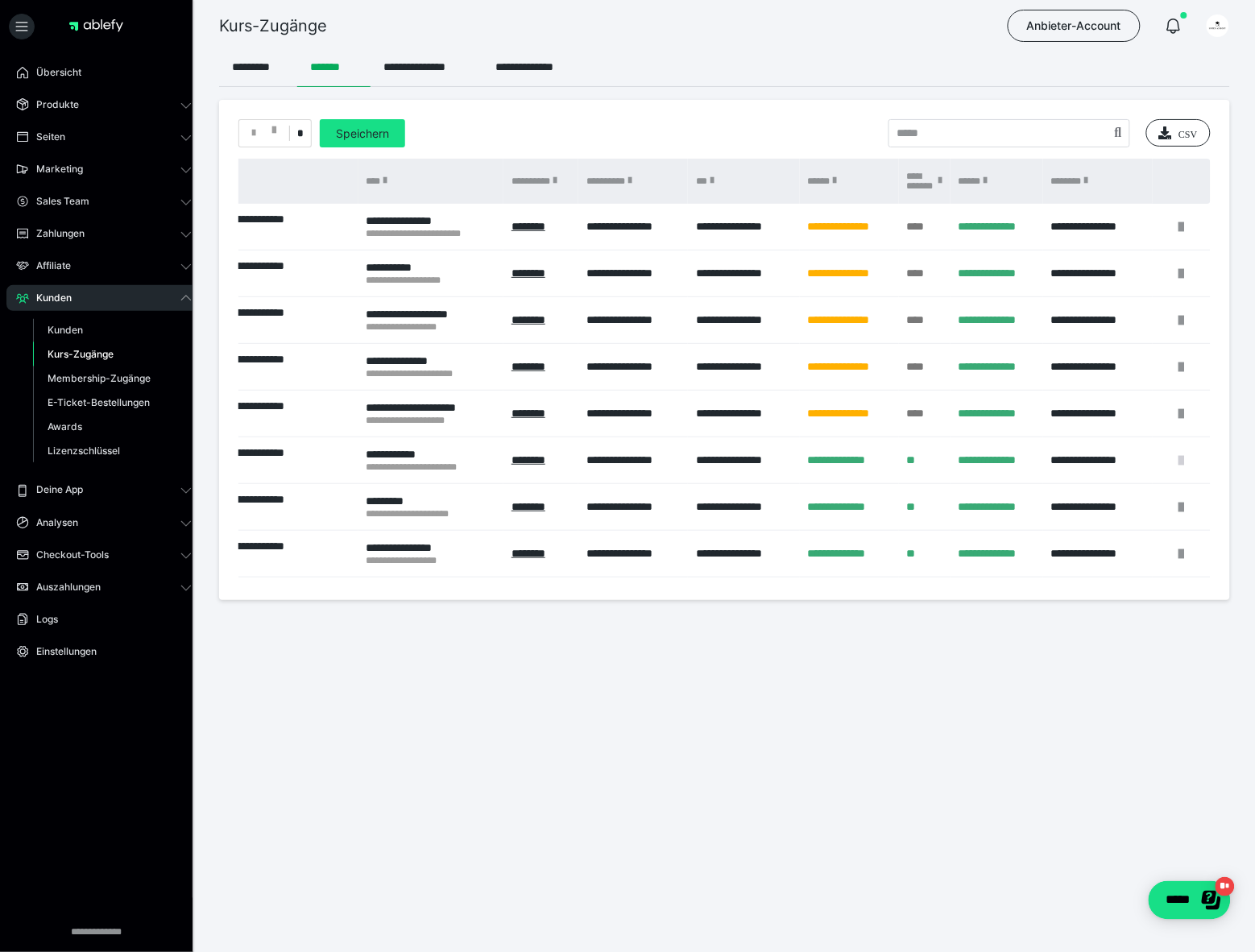 click at bounding box center [1182, 461] 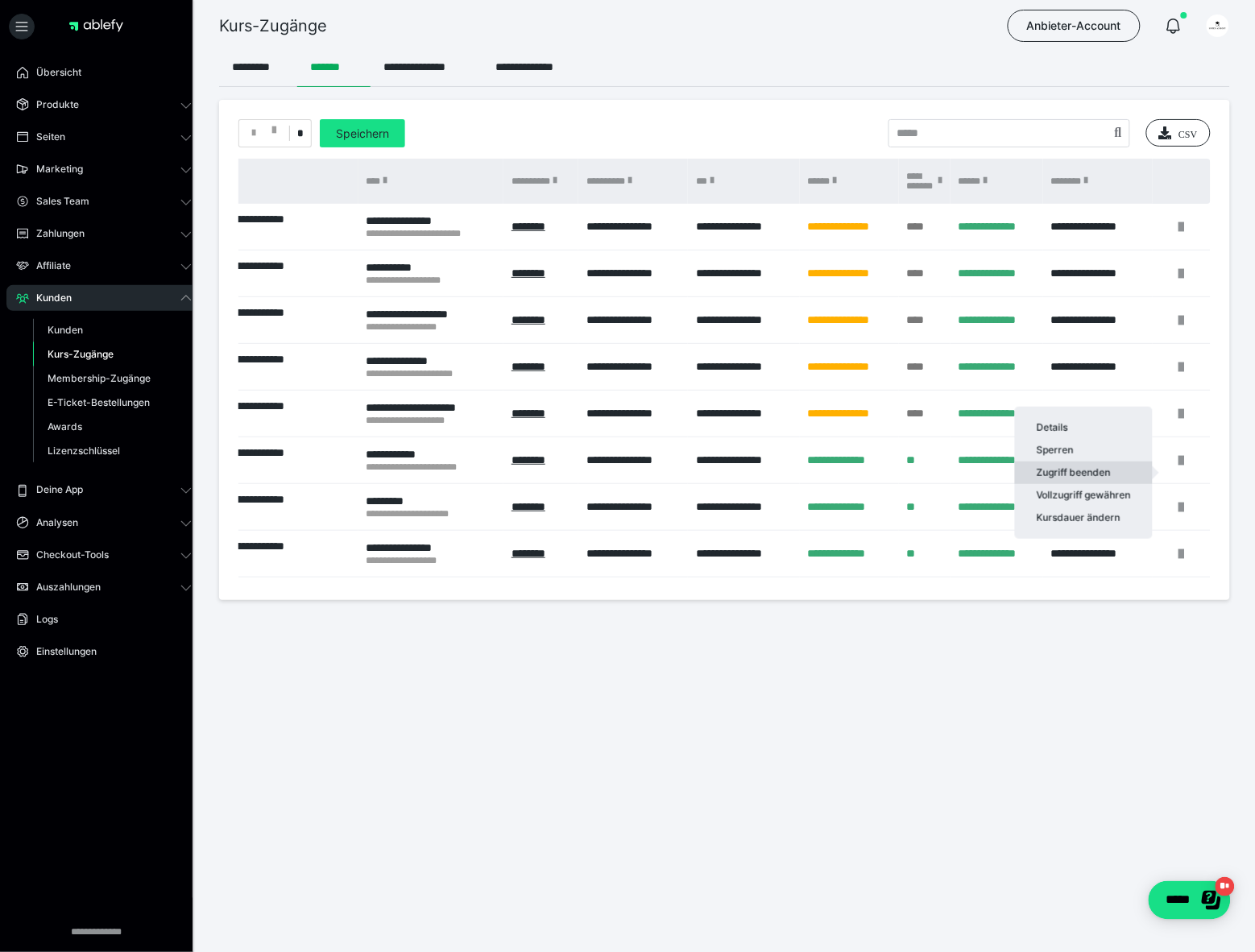 click on "Zugriff beenden" at bounding box center [1083, 473] 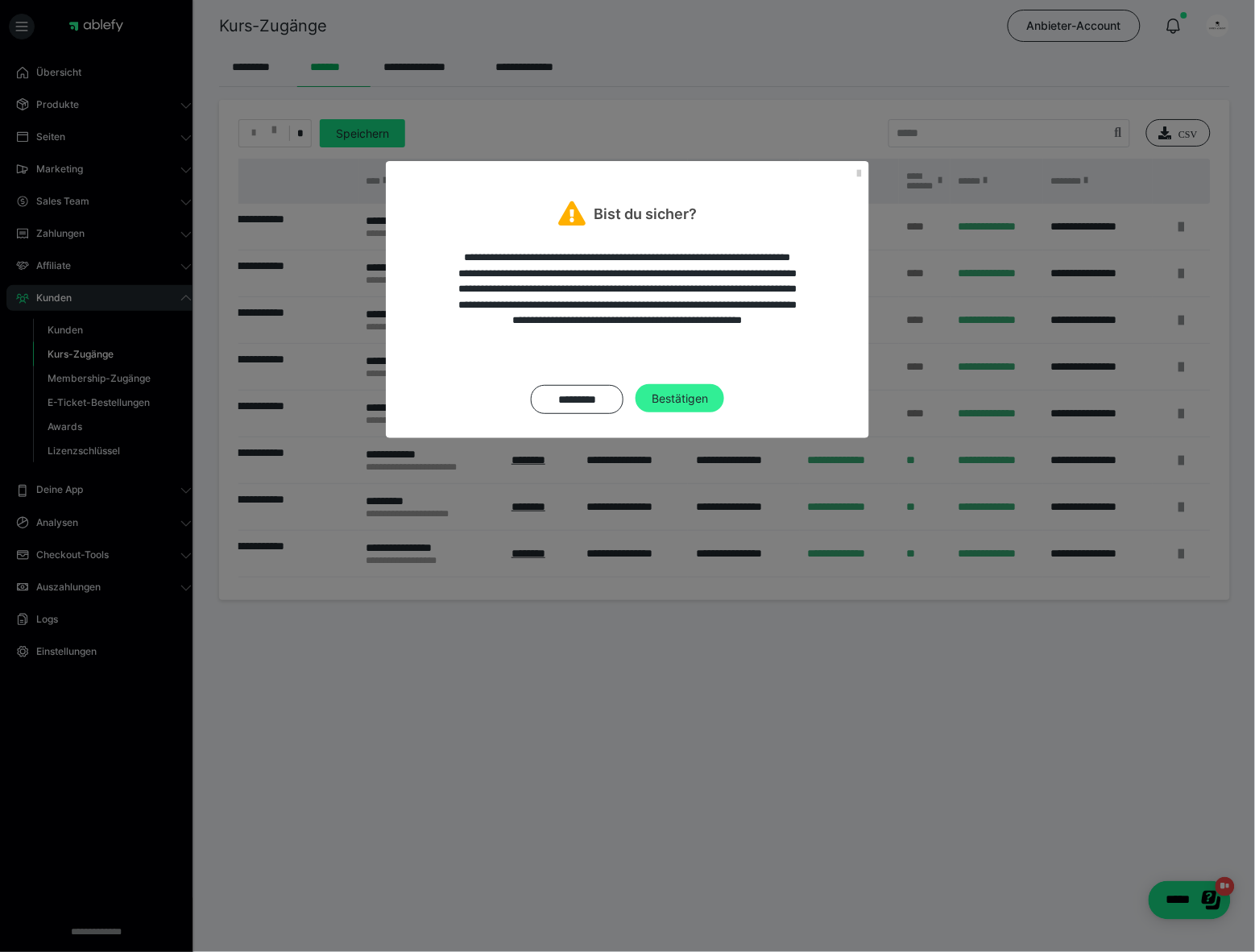 click on "Bestätigen" at bounding box center [680, 399] 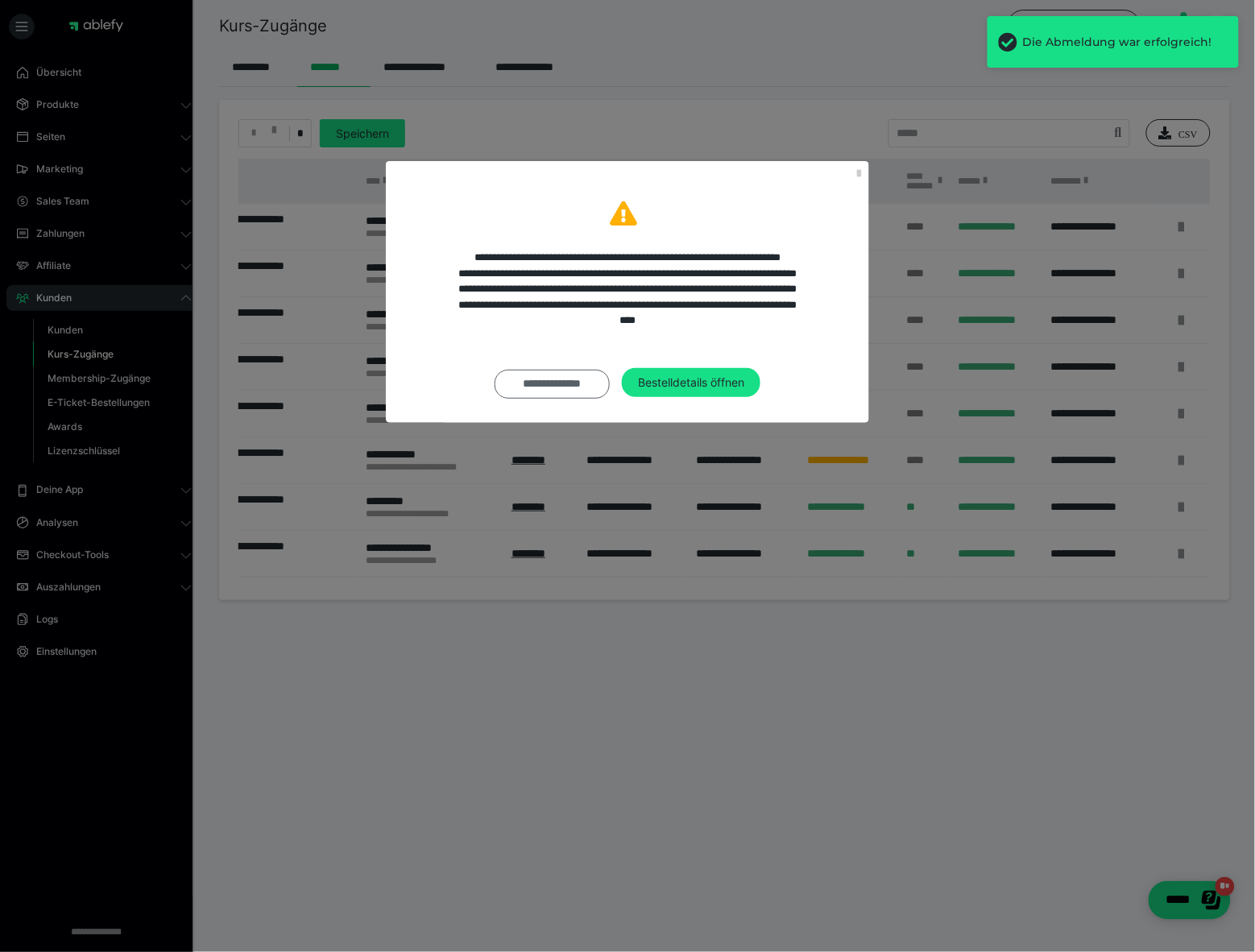 click on "**********" at bounding box center [552, 384] 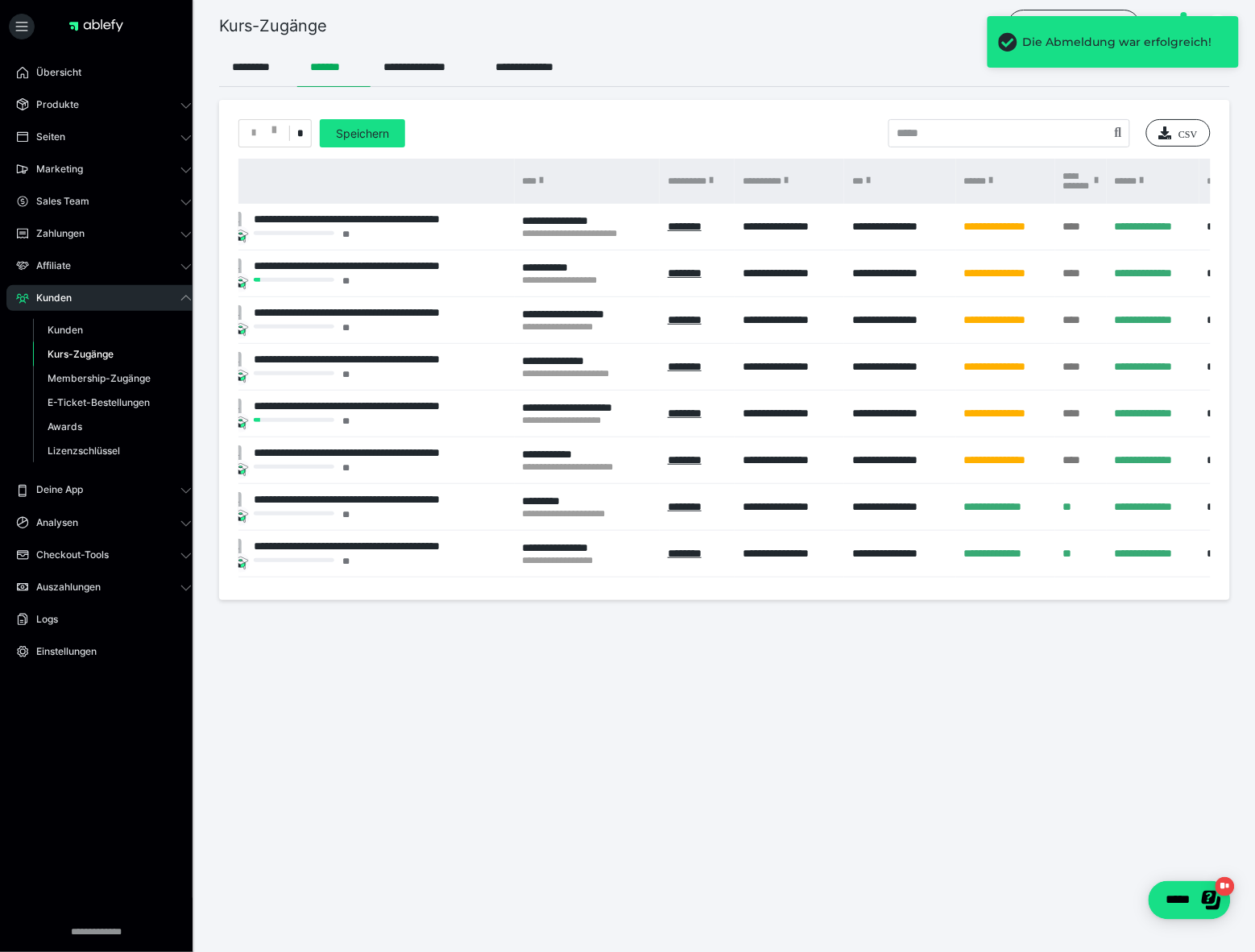 scroll, scrollTop: 0, scrollLeft: 0, axis: both 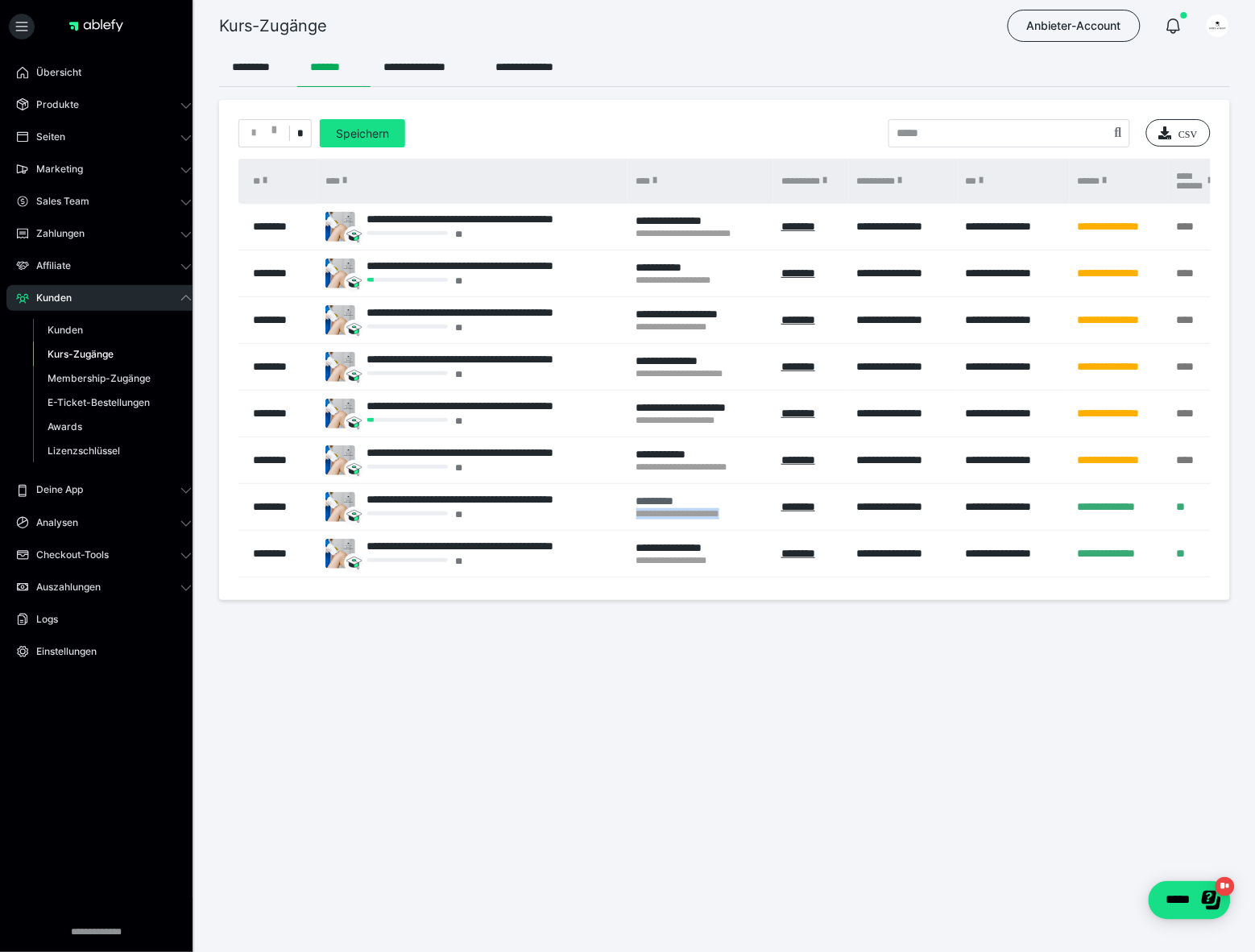 drag, startPoint x: 629, startPoint y: 528, endPoint x: 743, endPoint y: 530, distance: 114.01754 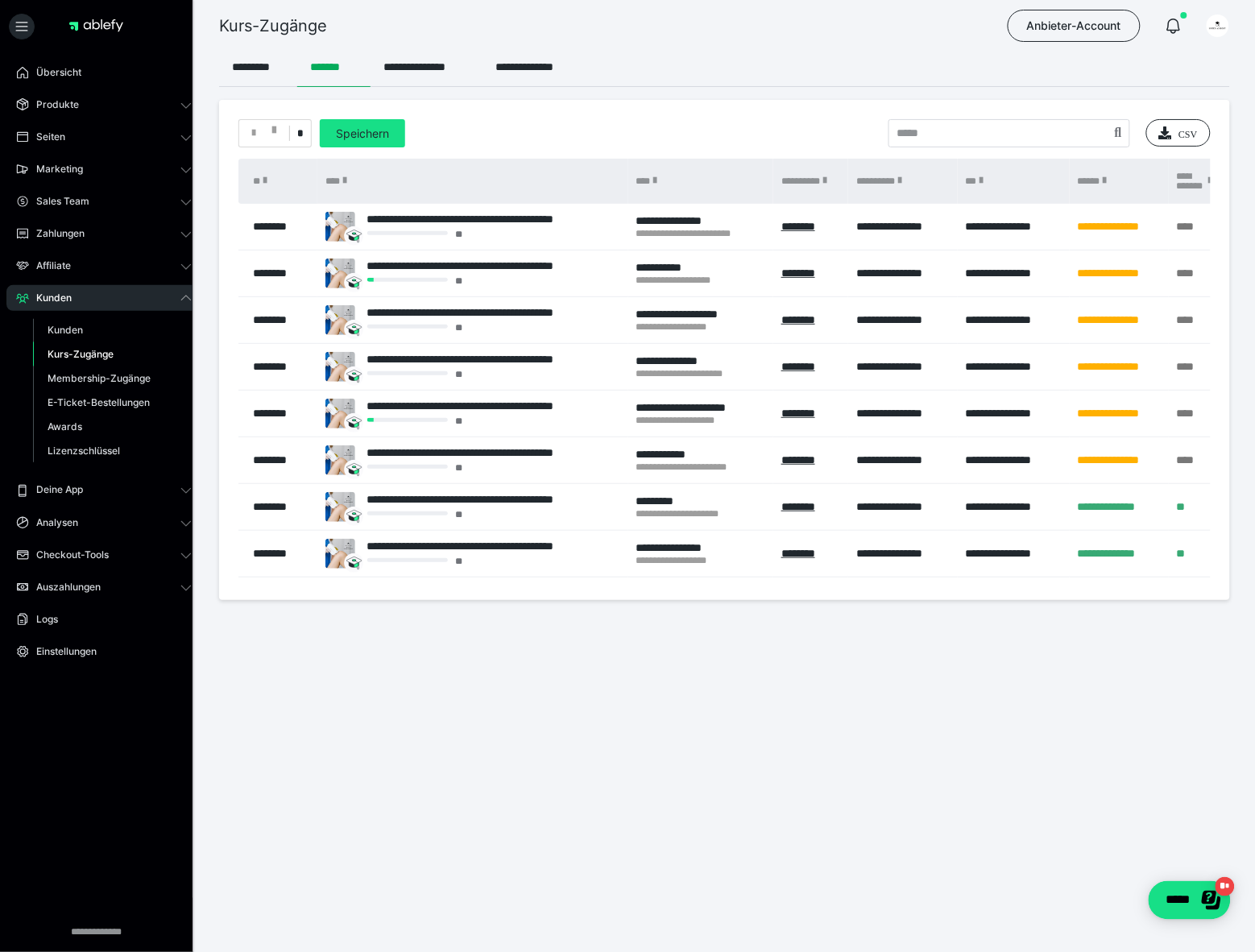 drag, startPoint x: 823, startPoint y: 596, endPoint x: 936, endPoint y: 590, distance: 113.1592 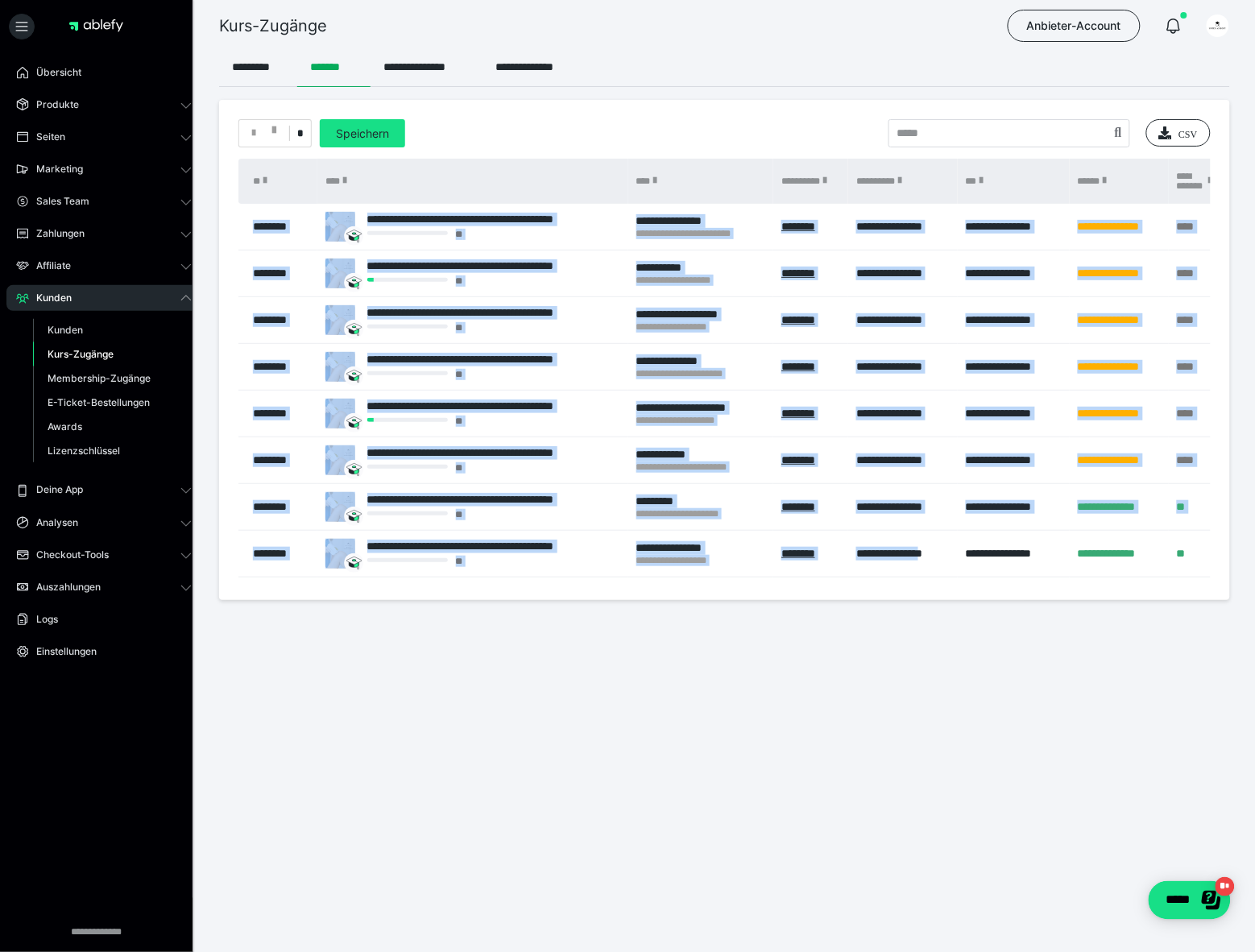 drag, startPoint x: 944, startPoint y: 588, endPoint x: 1003, endPoint y: 597, distance: 59.68249 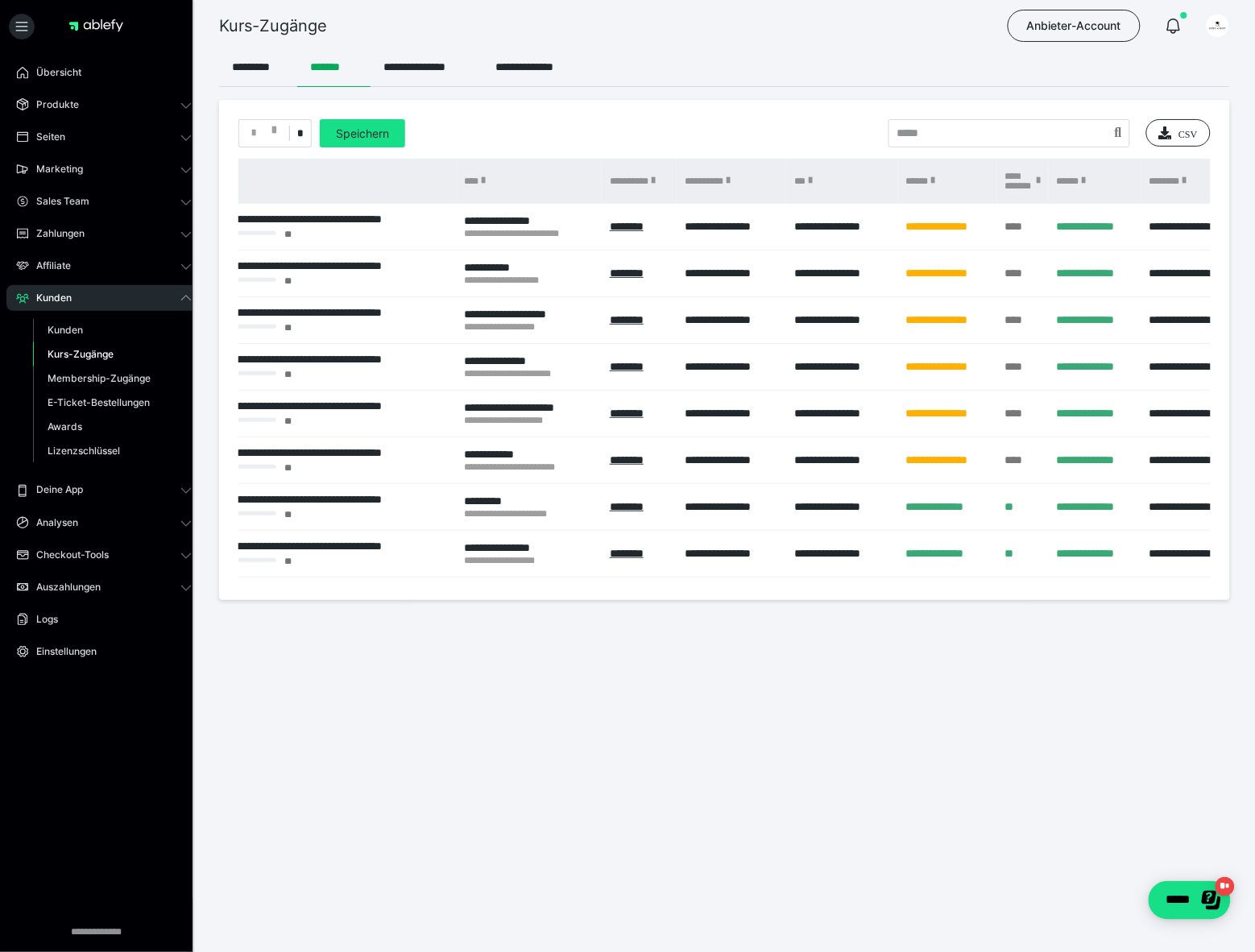 scroll, scrollTop: 0, scrollLeft: 270, axis: horizontal 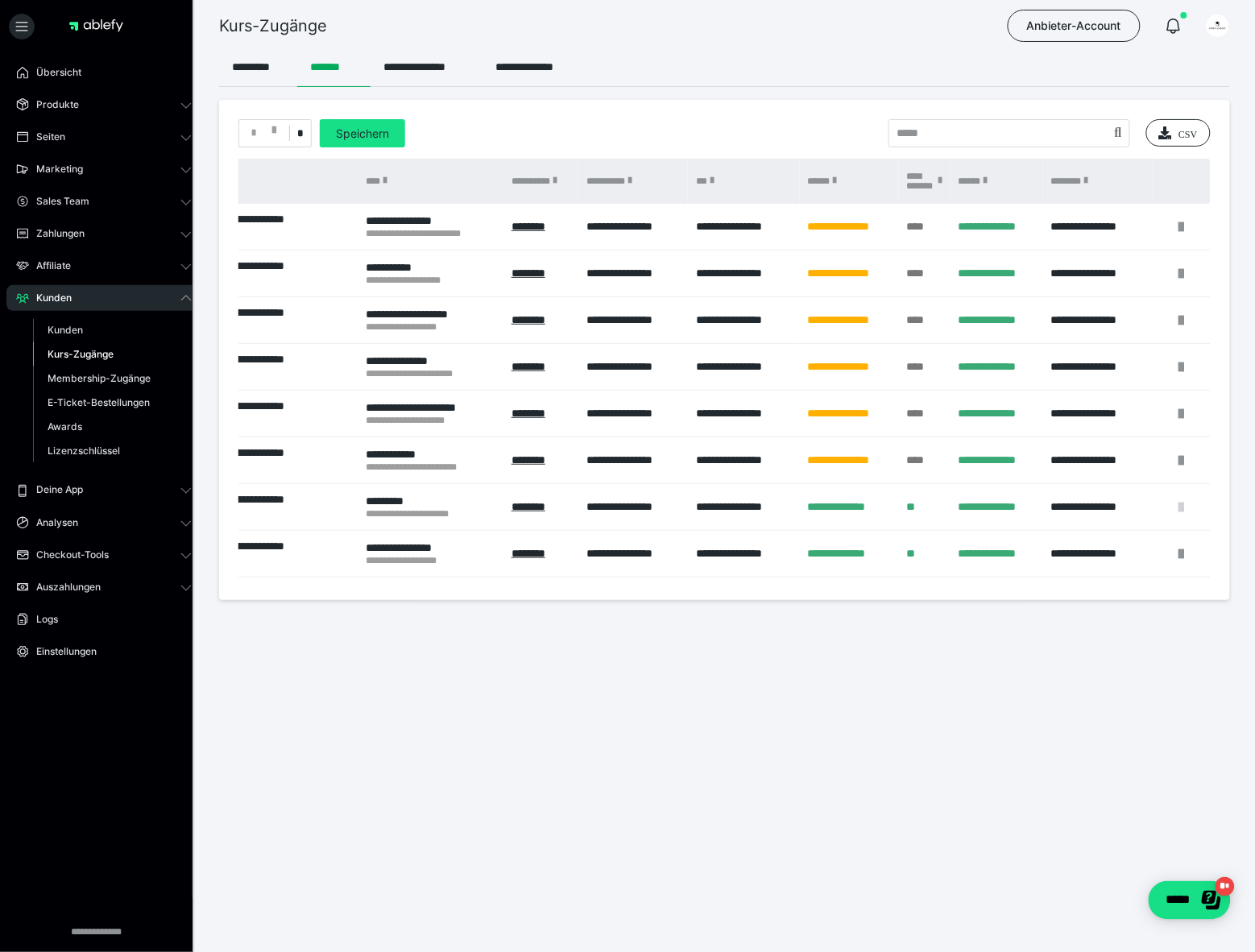 click at bounding box center (1182, 507) 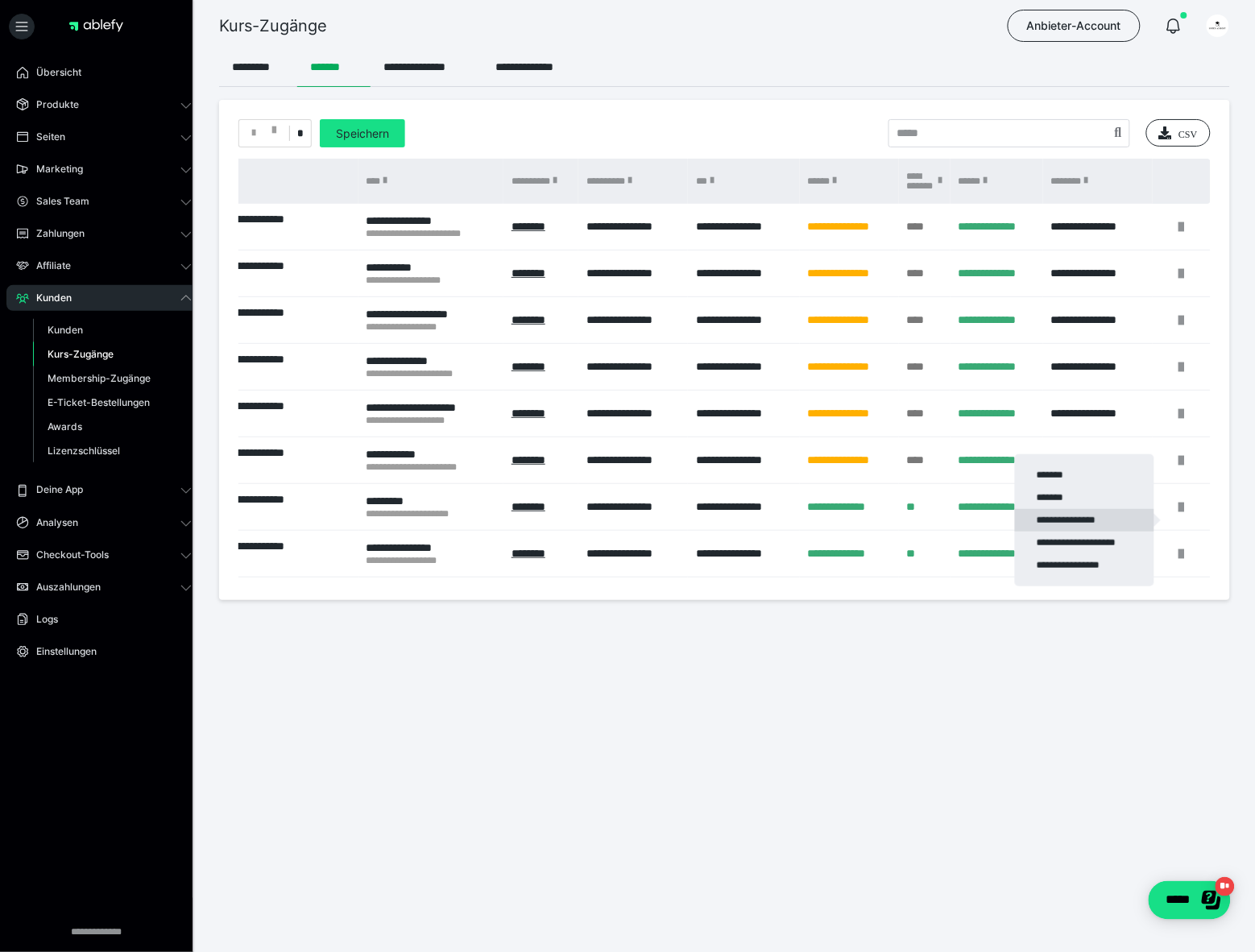 click on "**********" at bounding box center (1084, 520) 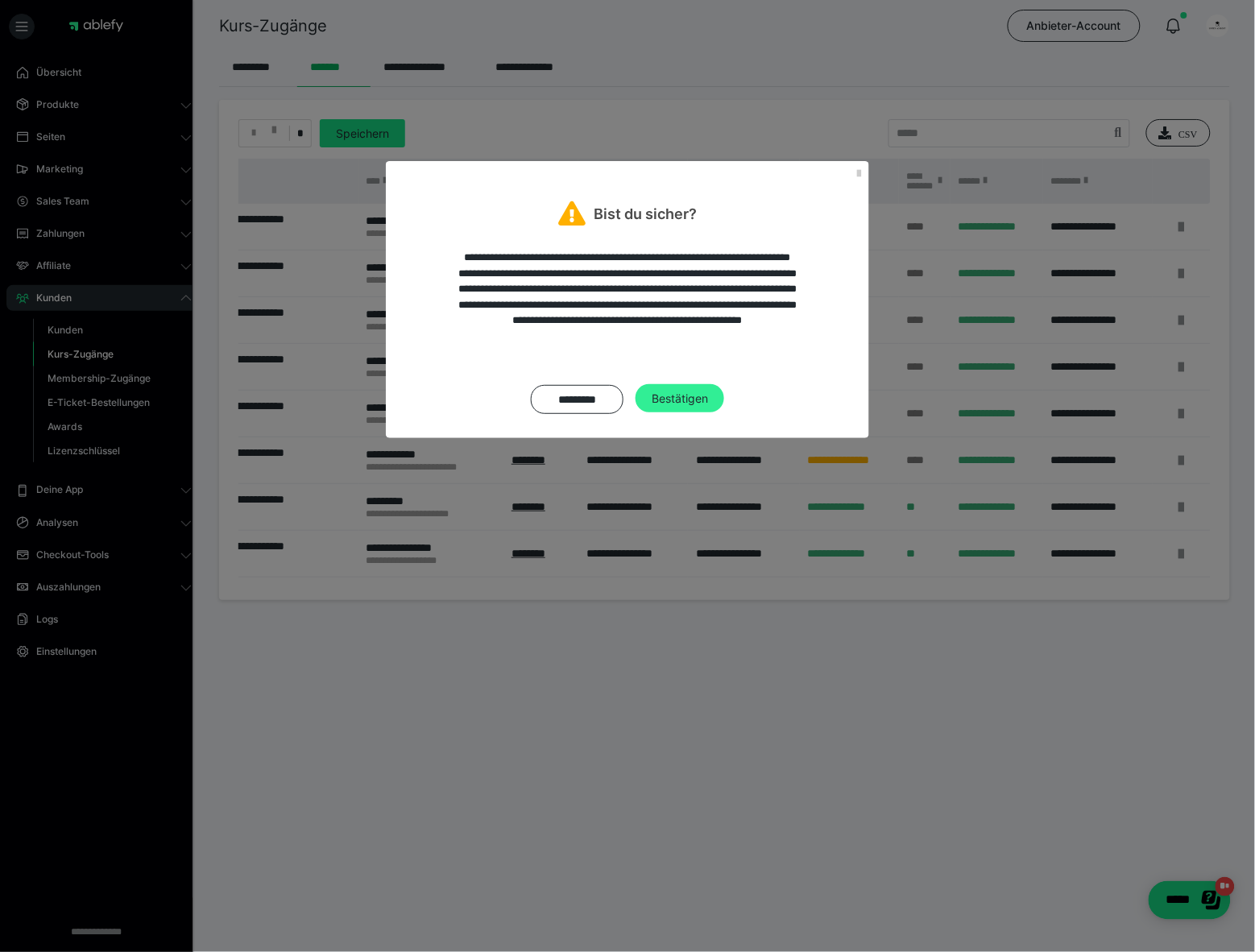 click on "Bestätigen" at bounding box center (680, 399) 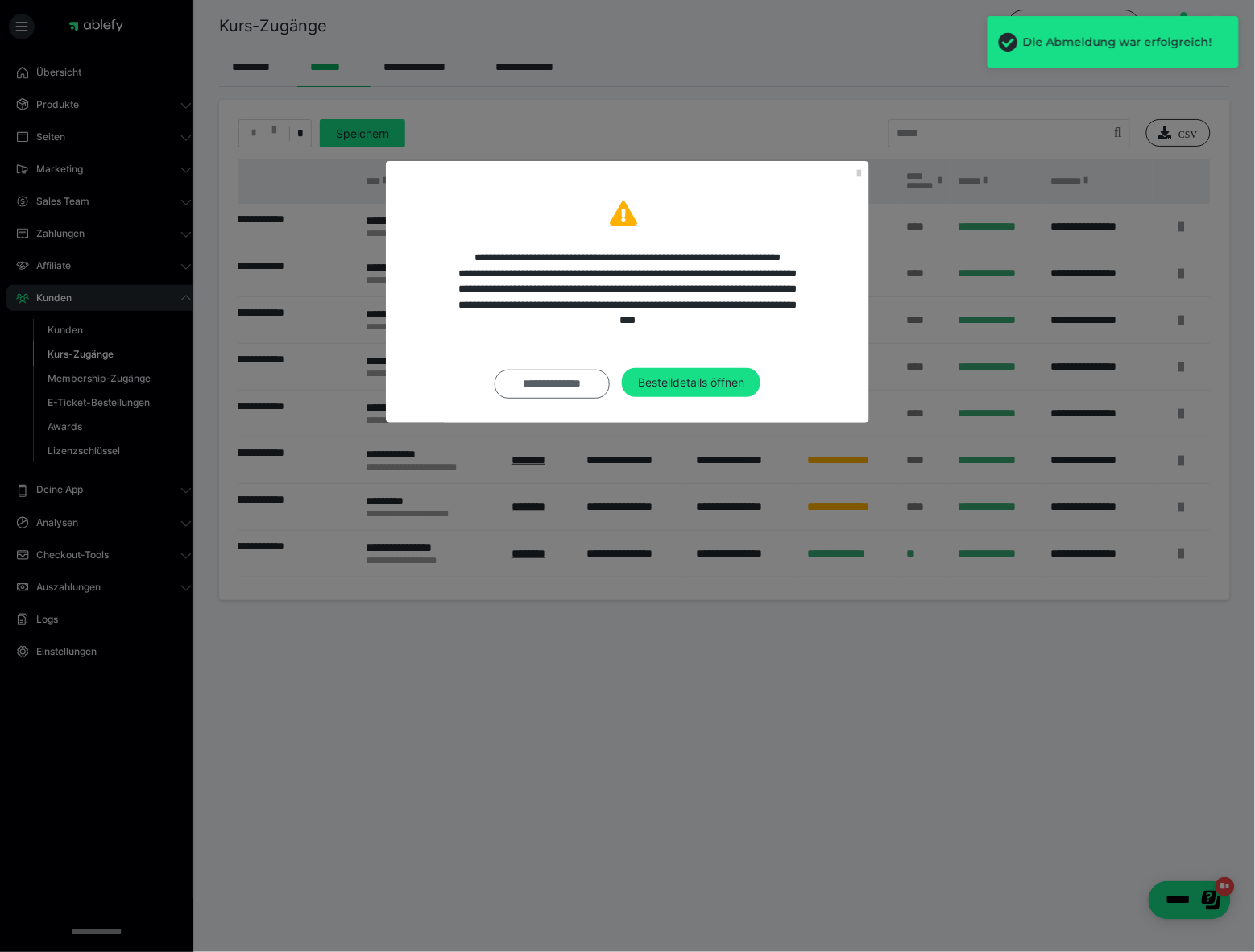 click on "**********" at bounding box center [552, 384] 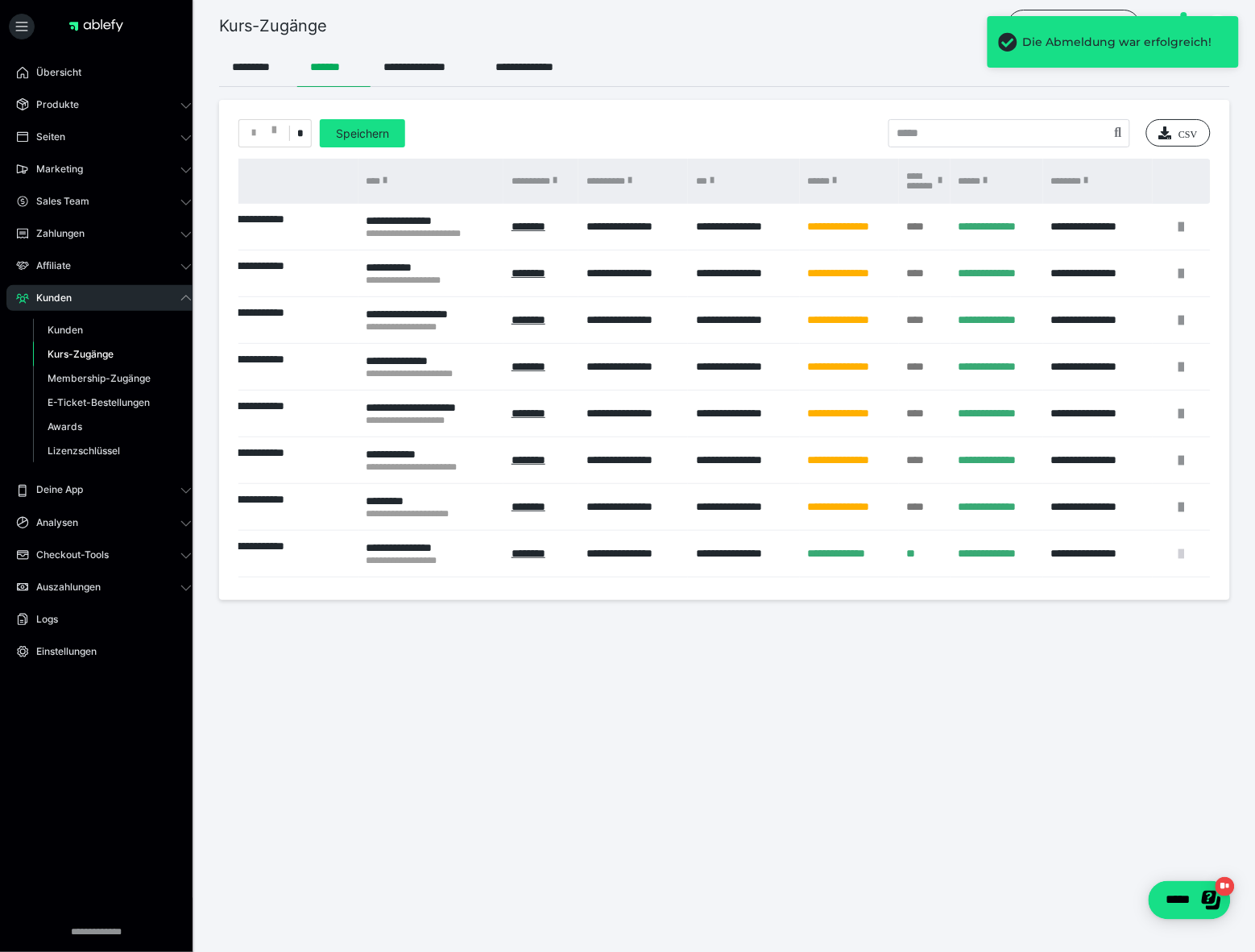 click at bounding box center [1182, 554] 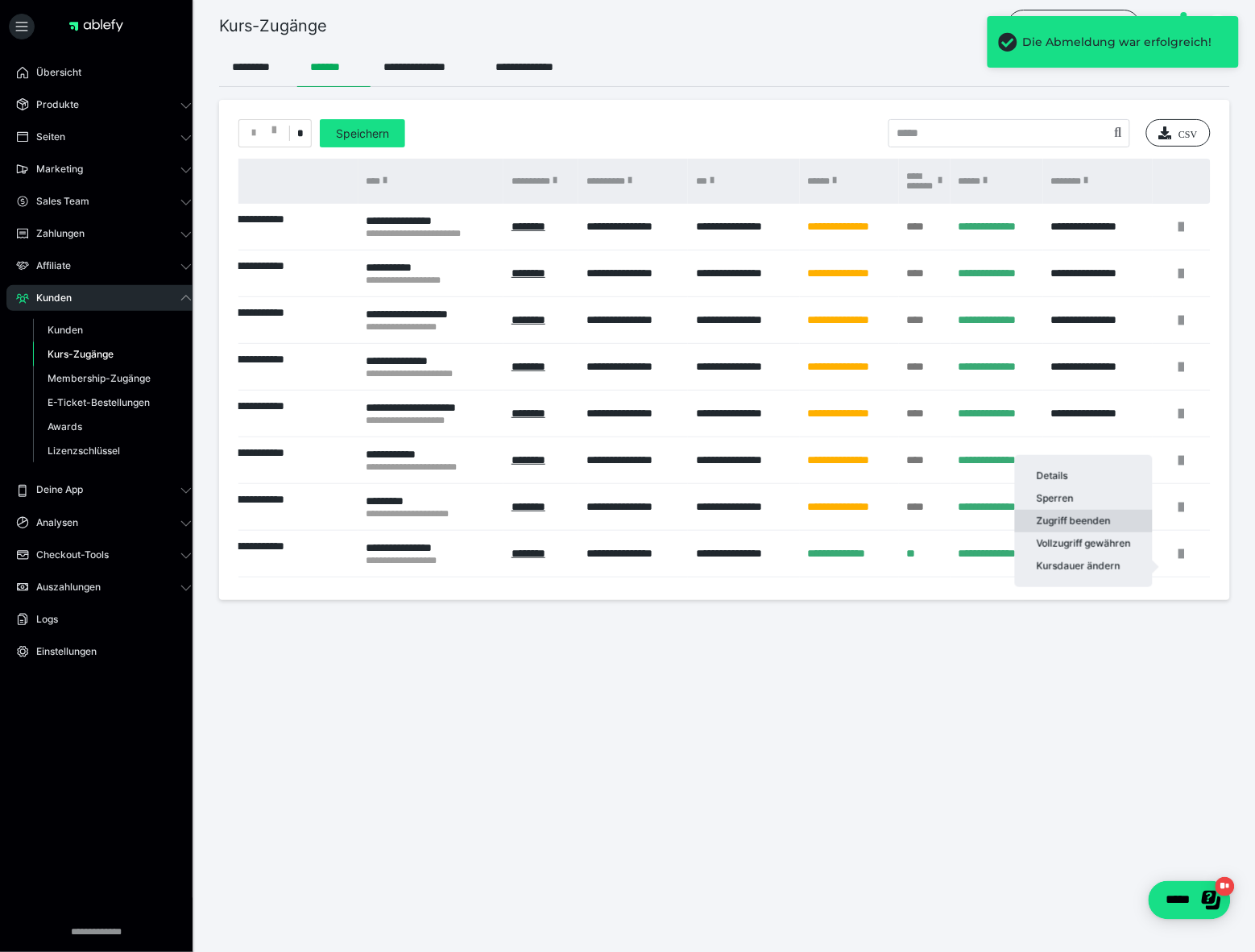 click on "Zugriff beenden" at bounding box center [1083, 521] 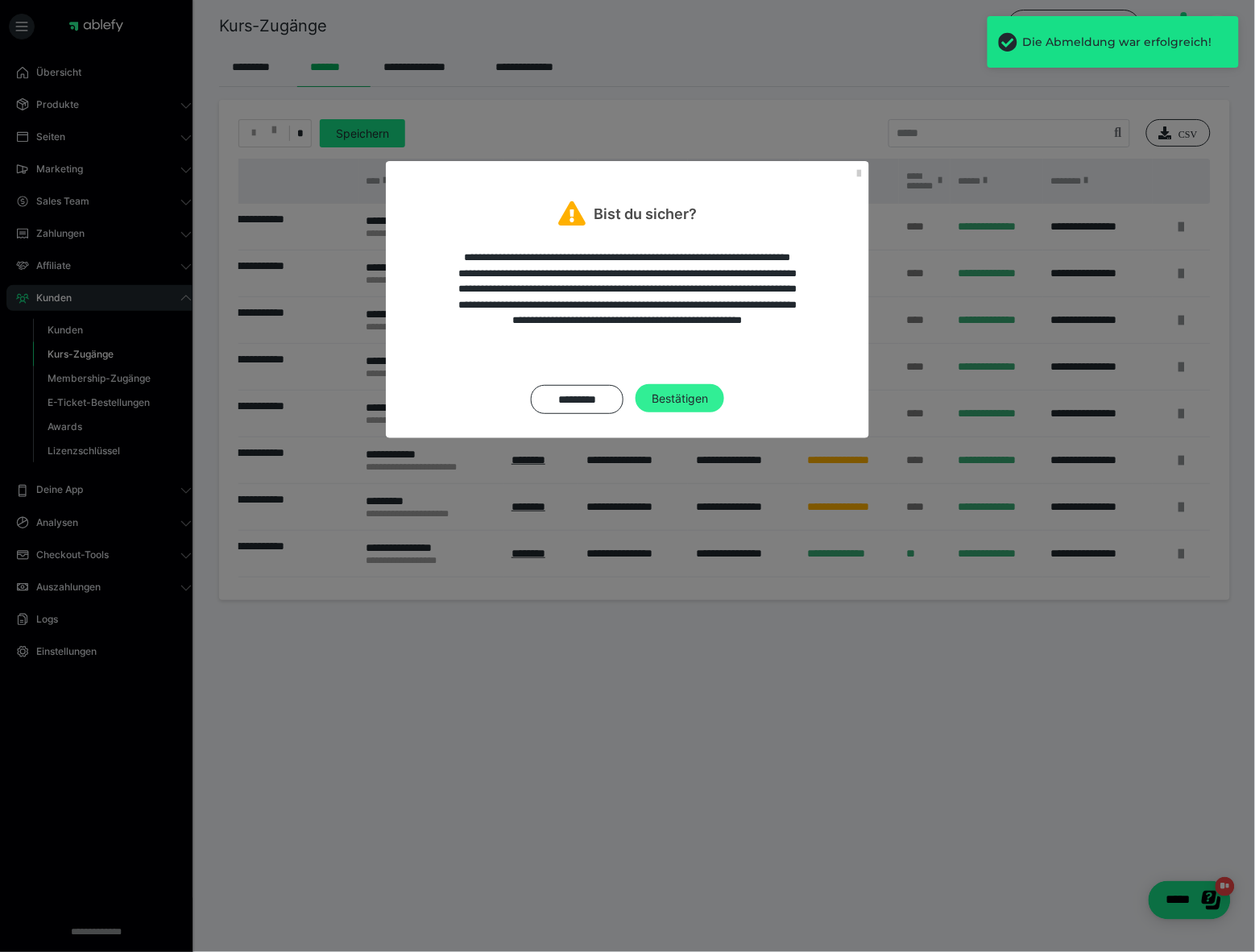 click on "Bestätigen" at bounding box center (680, 399) 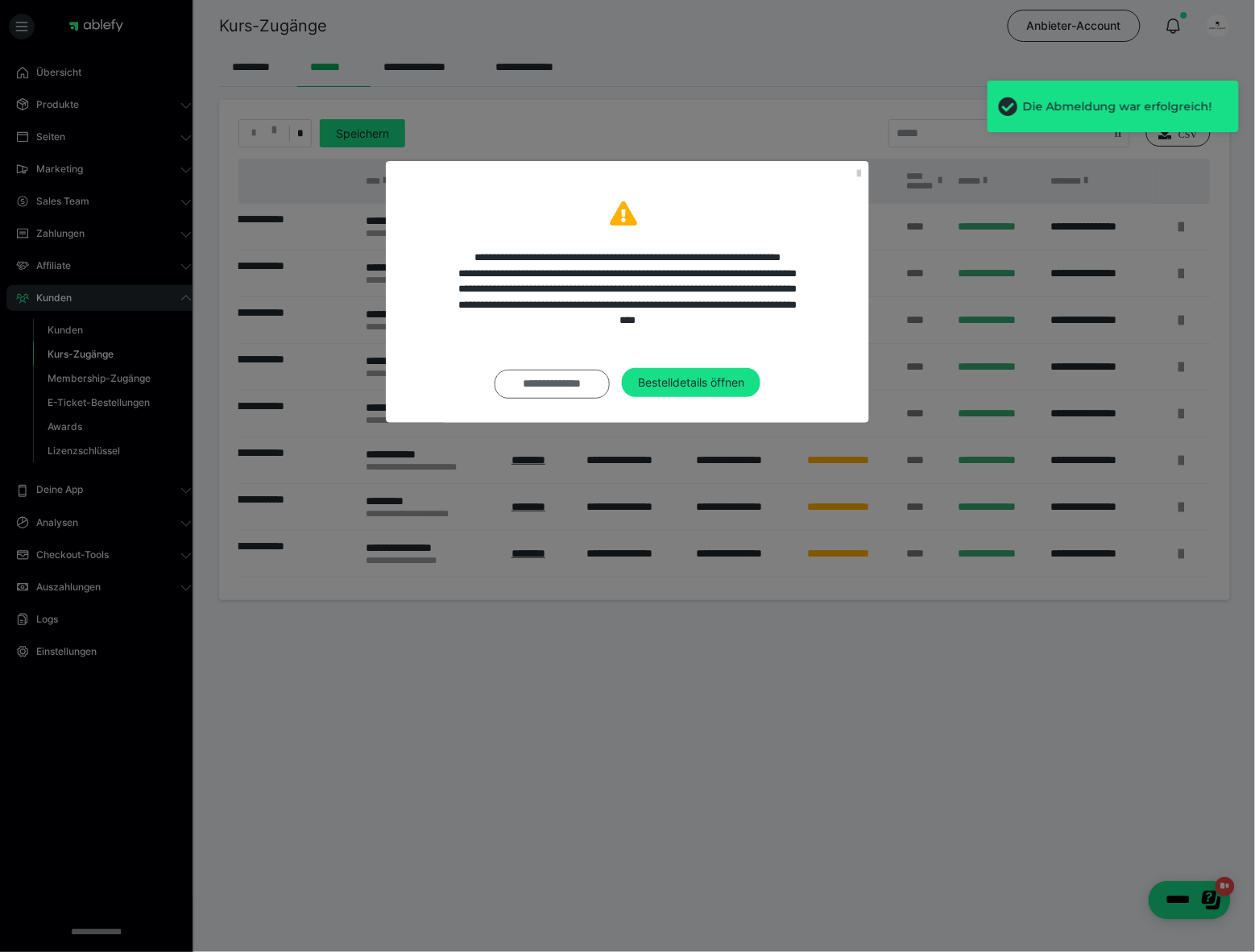 click on "**********" at bounding box center (552, 384) 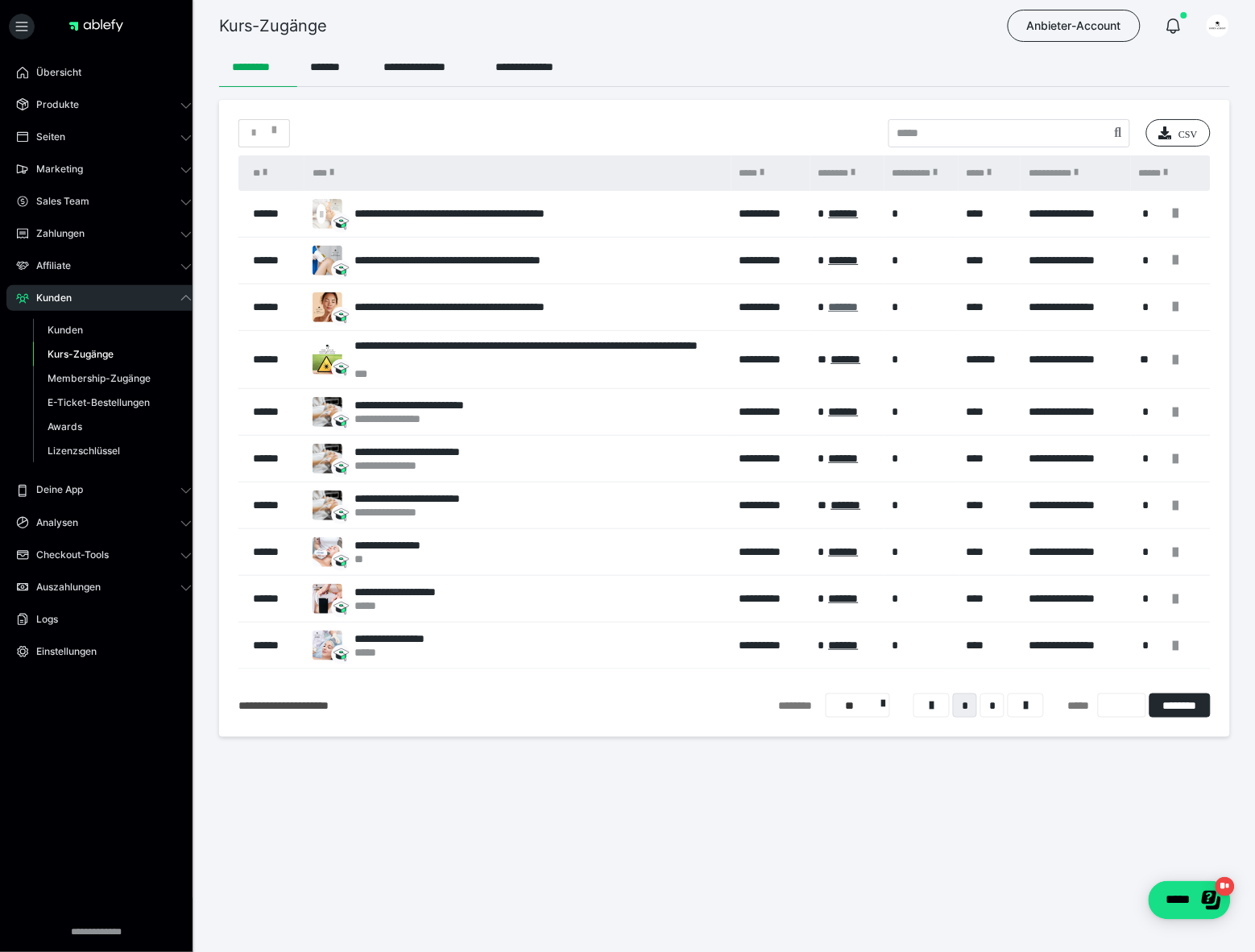 click on "*******" at bounding box center (843, 307) 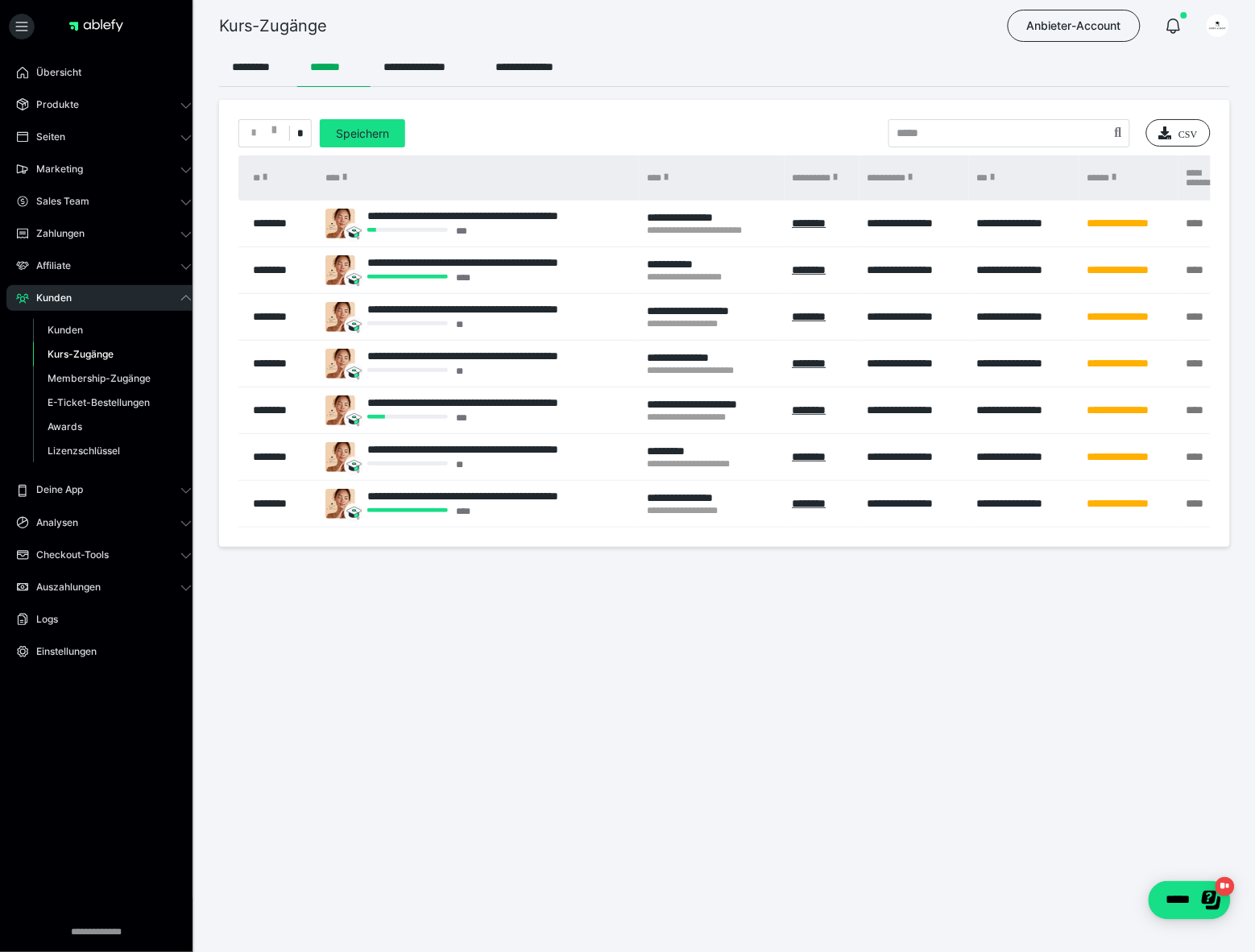 drag, startPoint x: 891, startPoint y: 457, endPoint x: 788, endPoint y: 621, distance: 193.6621 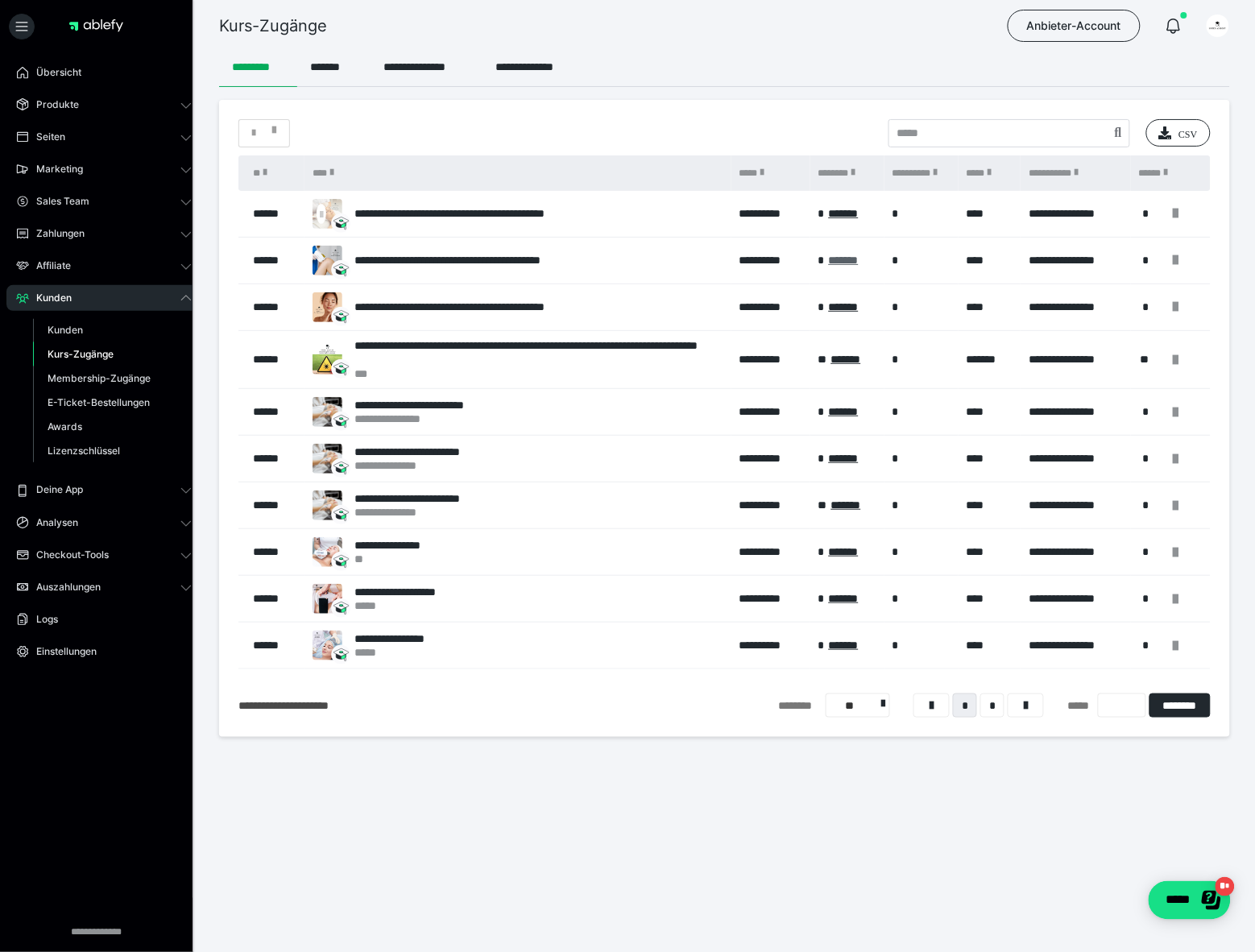 click on "*******" at bounding box center (843, 260) 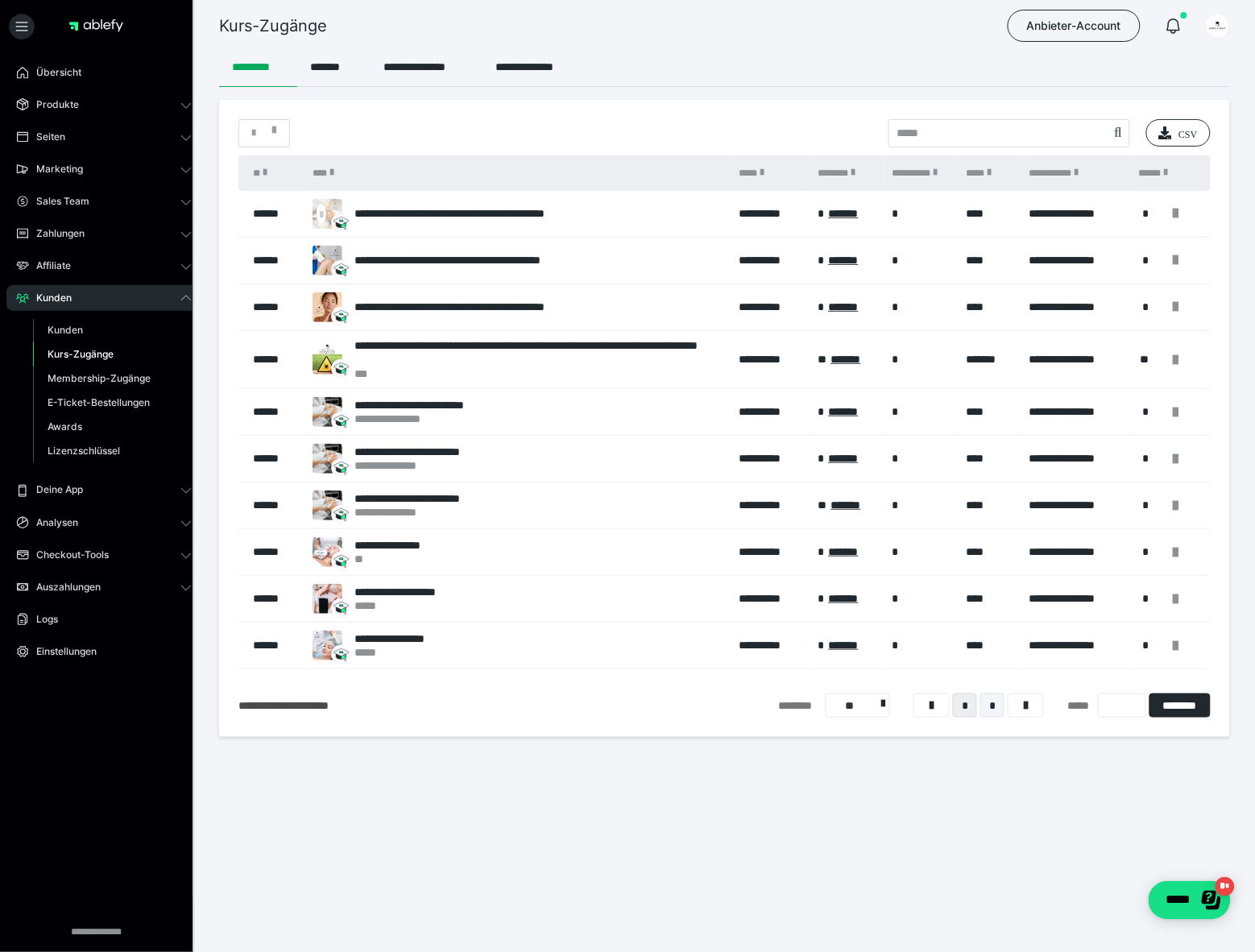 click on "*" at bounding box center [992, 706] 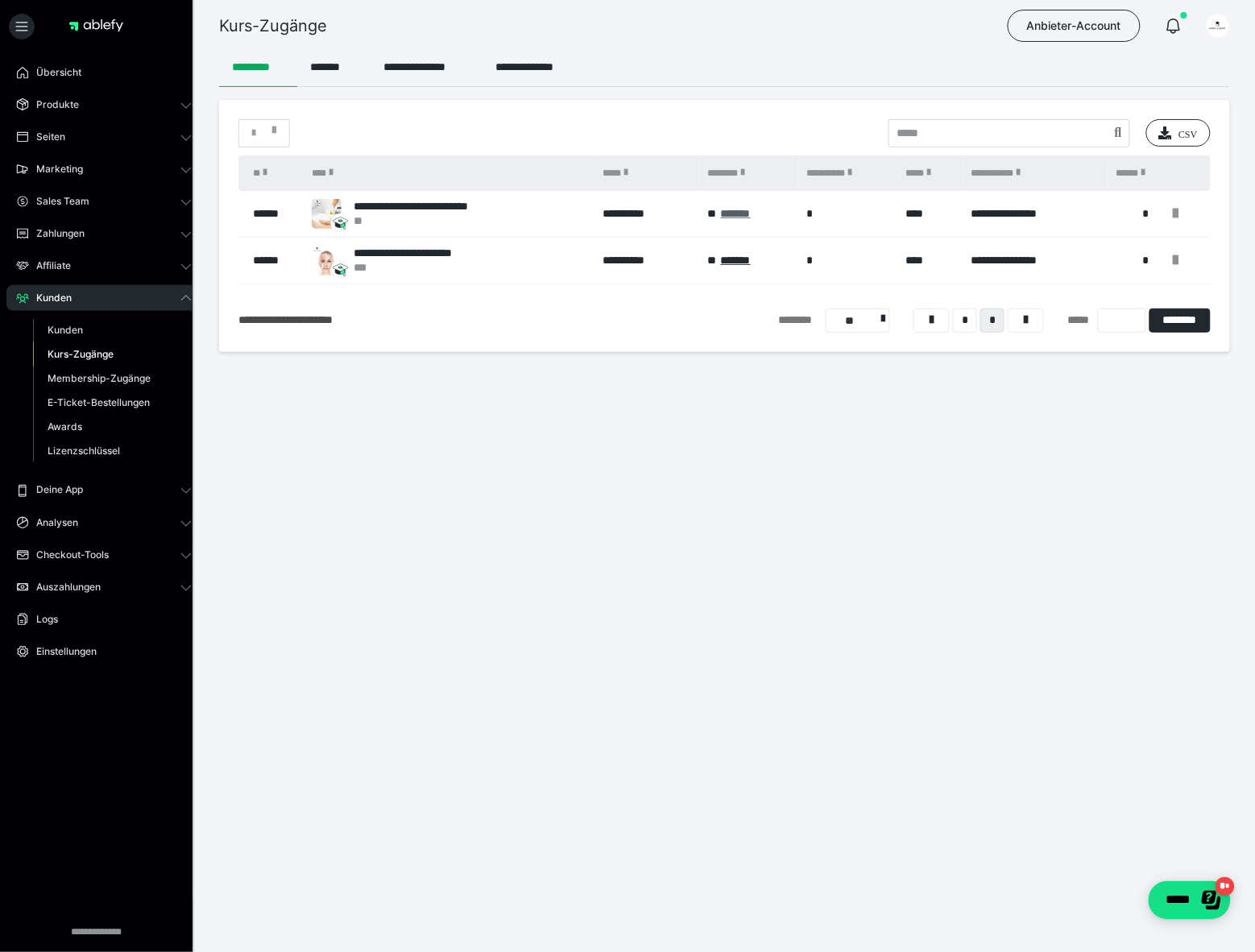 click on "*******" at bounding box center [735, 213] 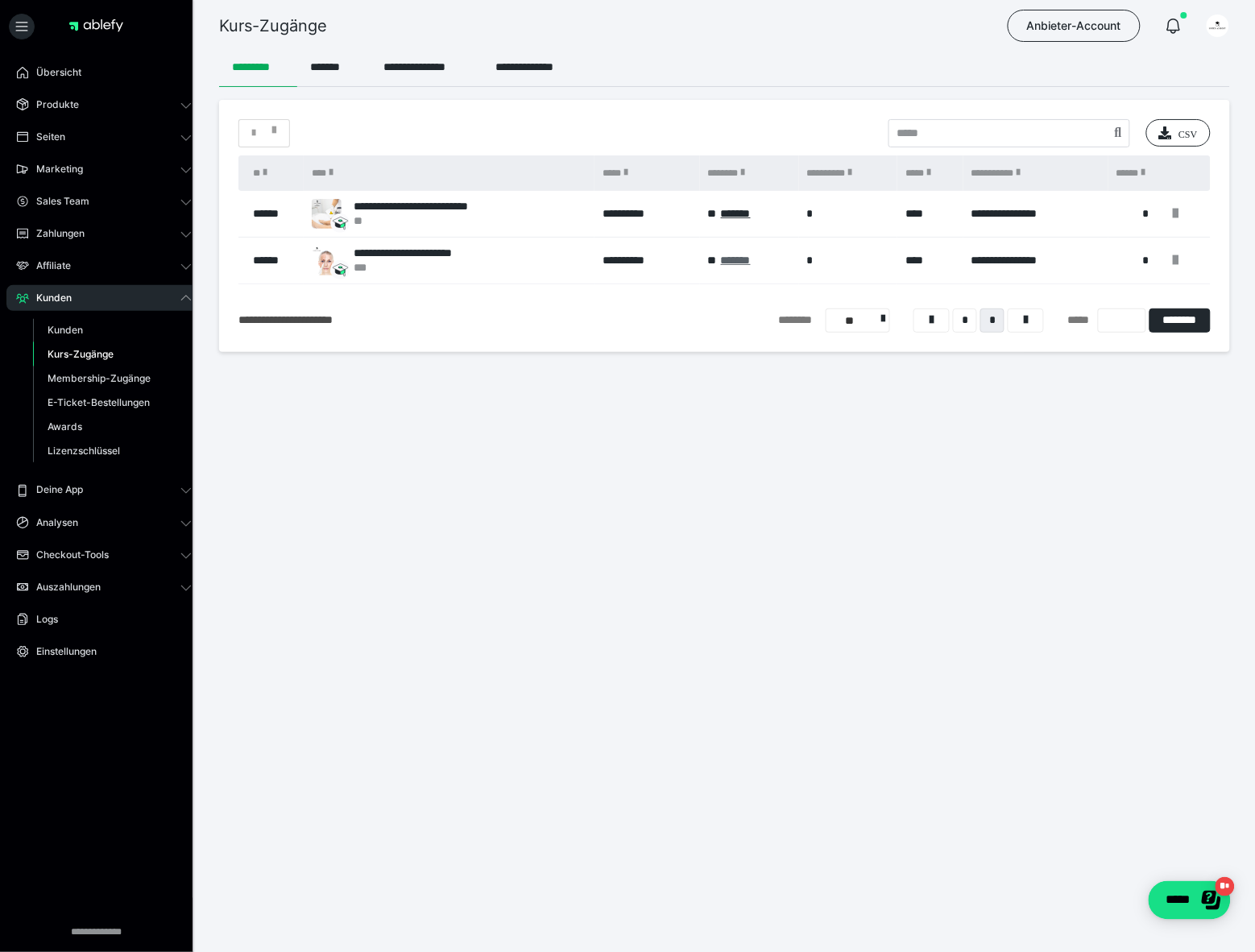 click on "*******" at bounding box center [735, 260] 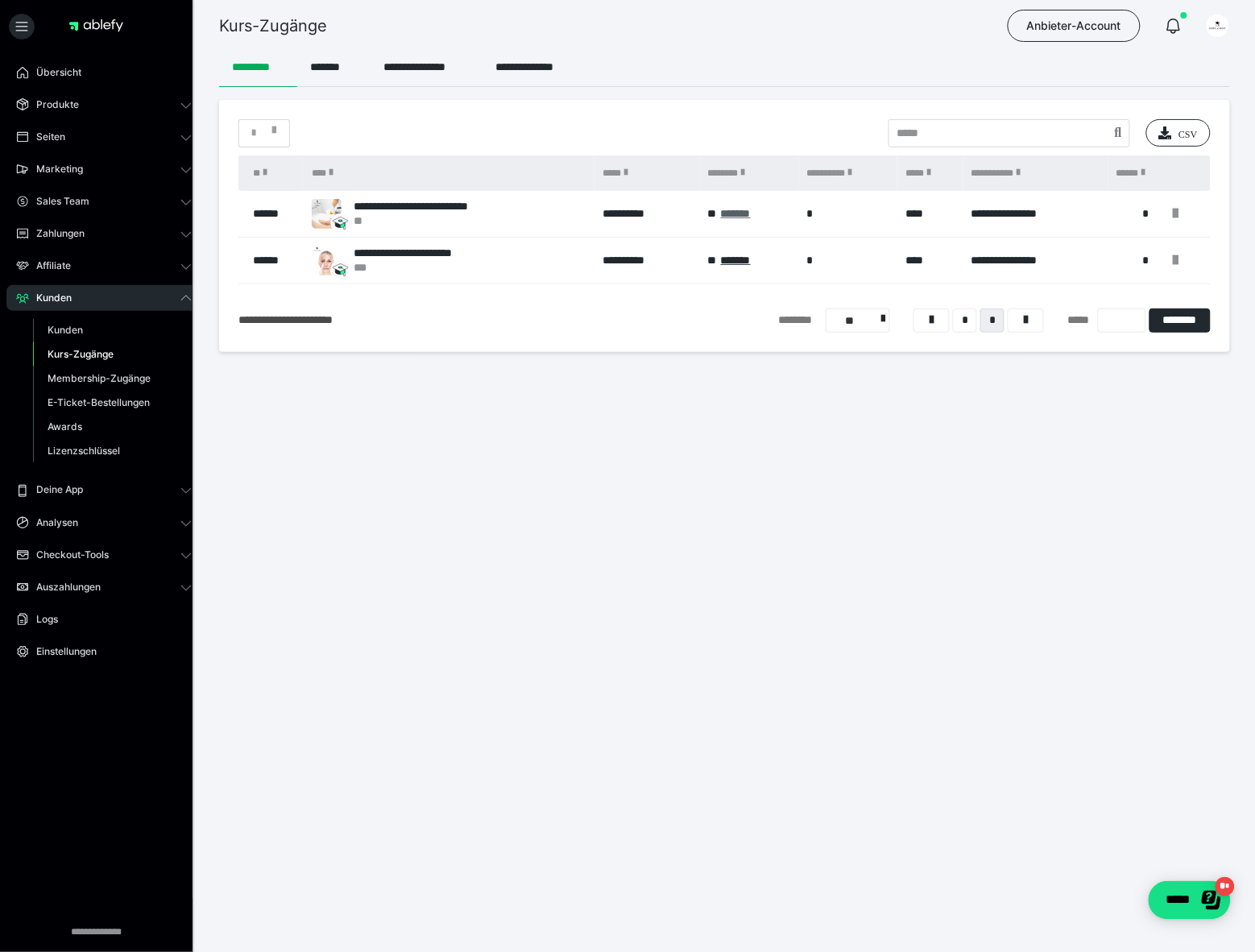 click on "*******" at bounding box center (735, 213) 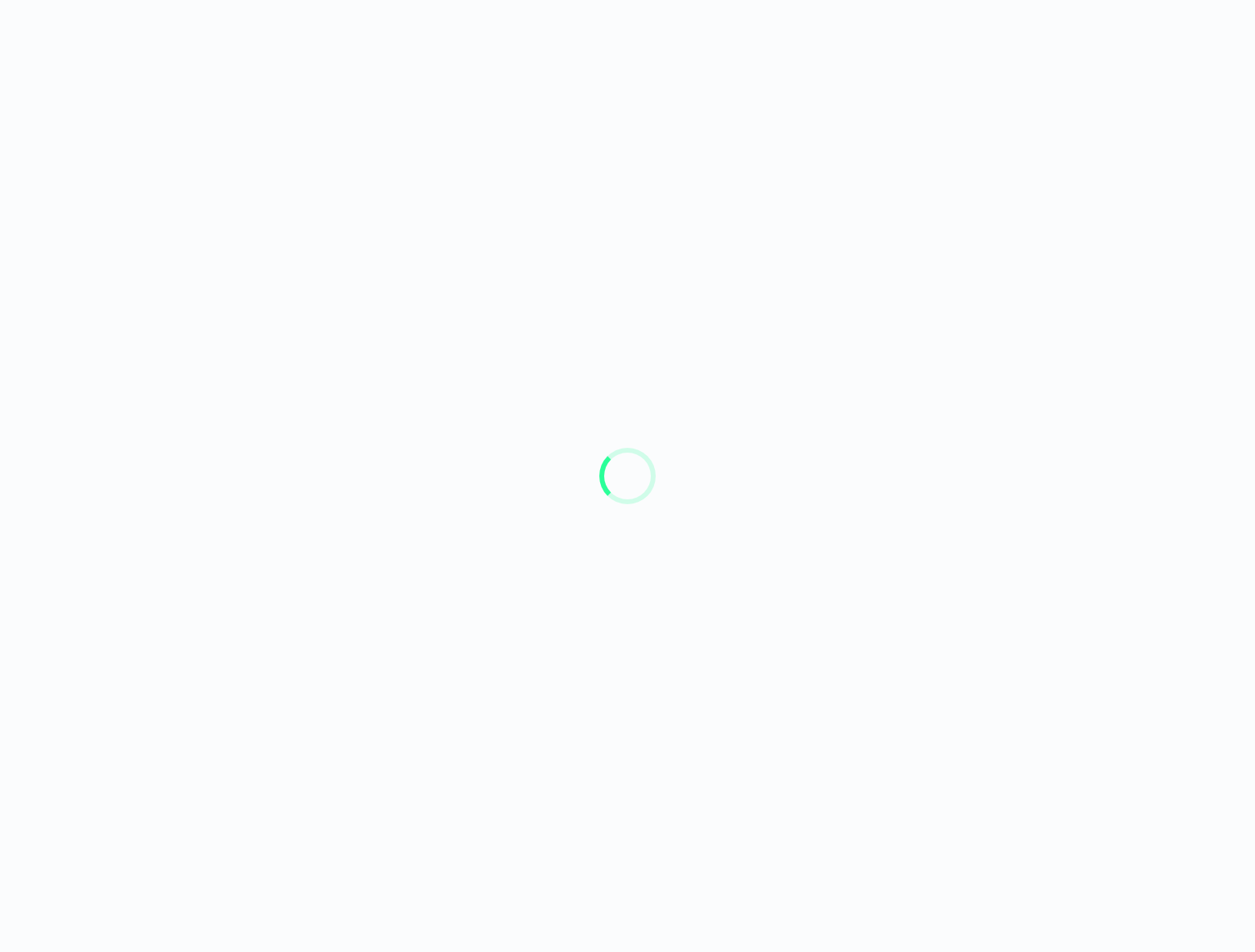 scroll, scrollTop: 0, scrollLeft: 0, axis: both 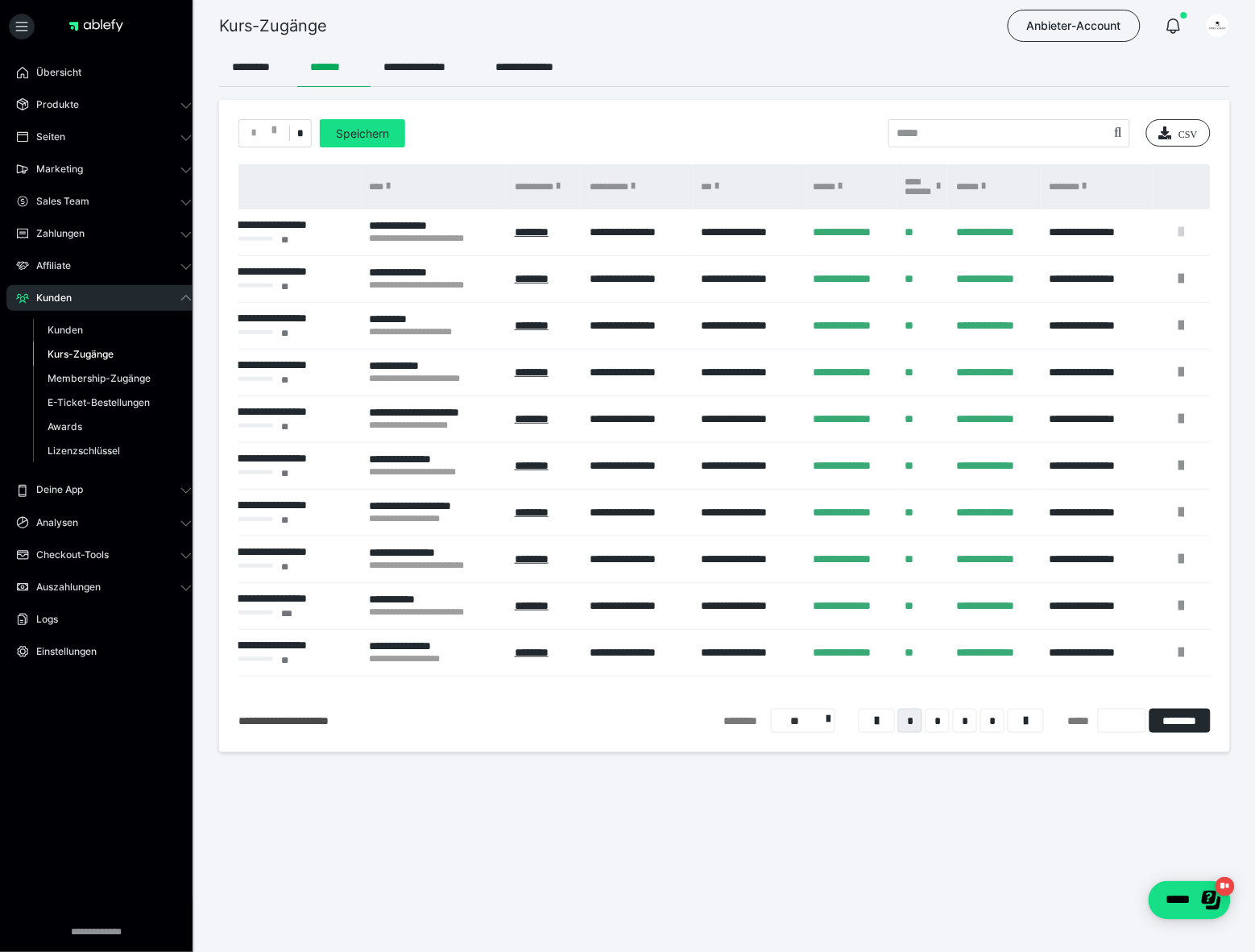 click at bounding box center [1182, 232] 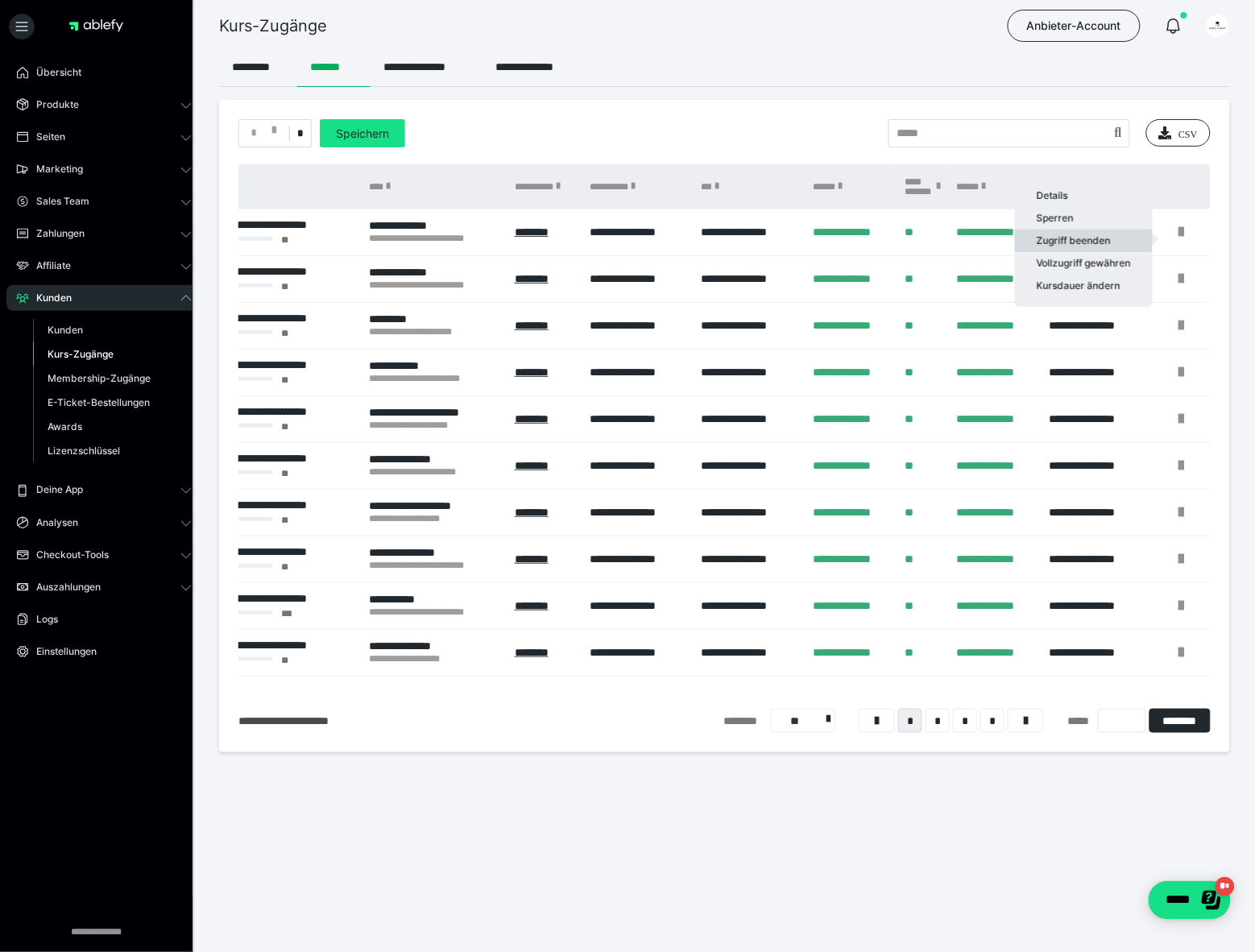click on "Zugriff beenden" at bounding box center (1083, 241) 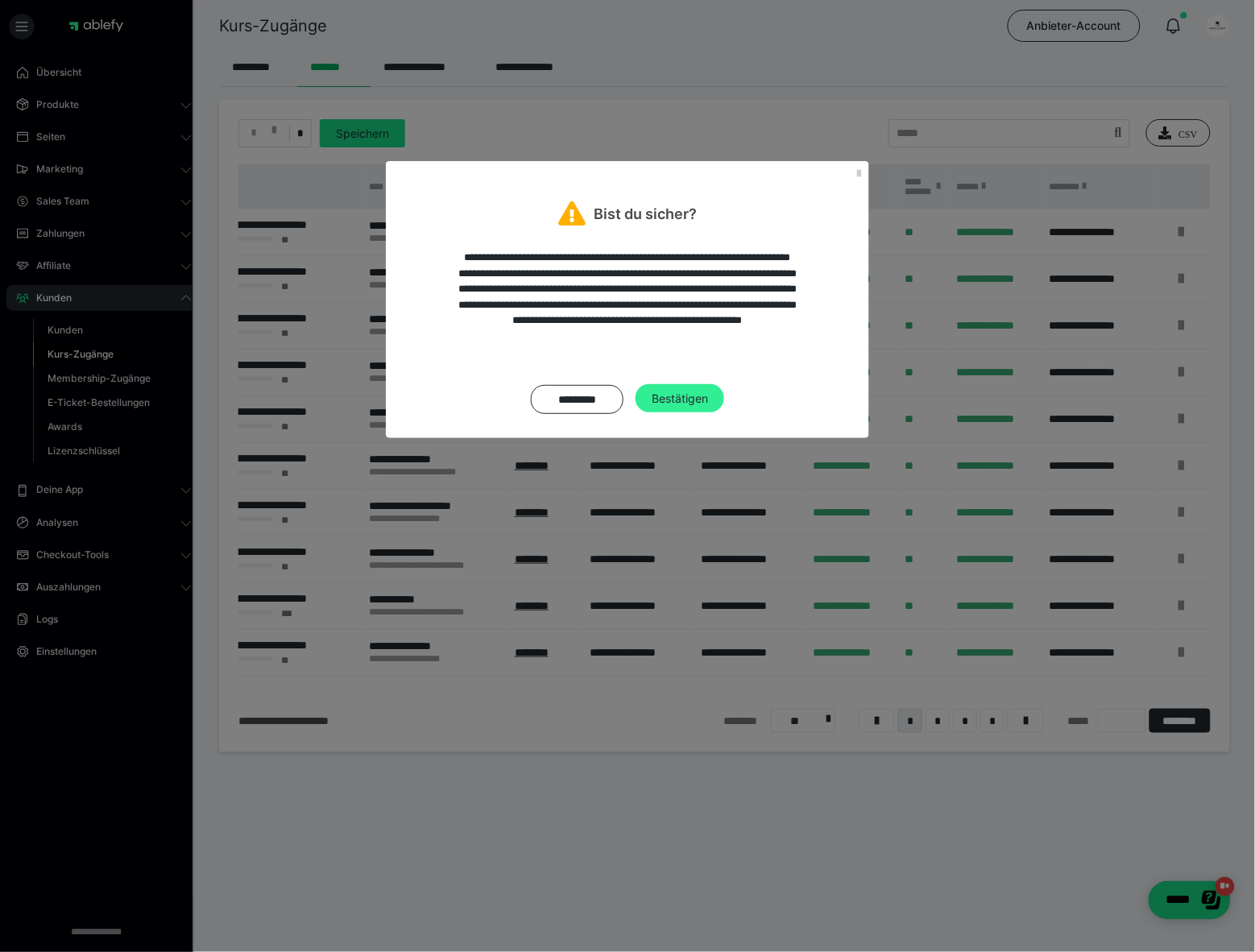 click on "Bestätigen" at bounding box center [680, 399] 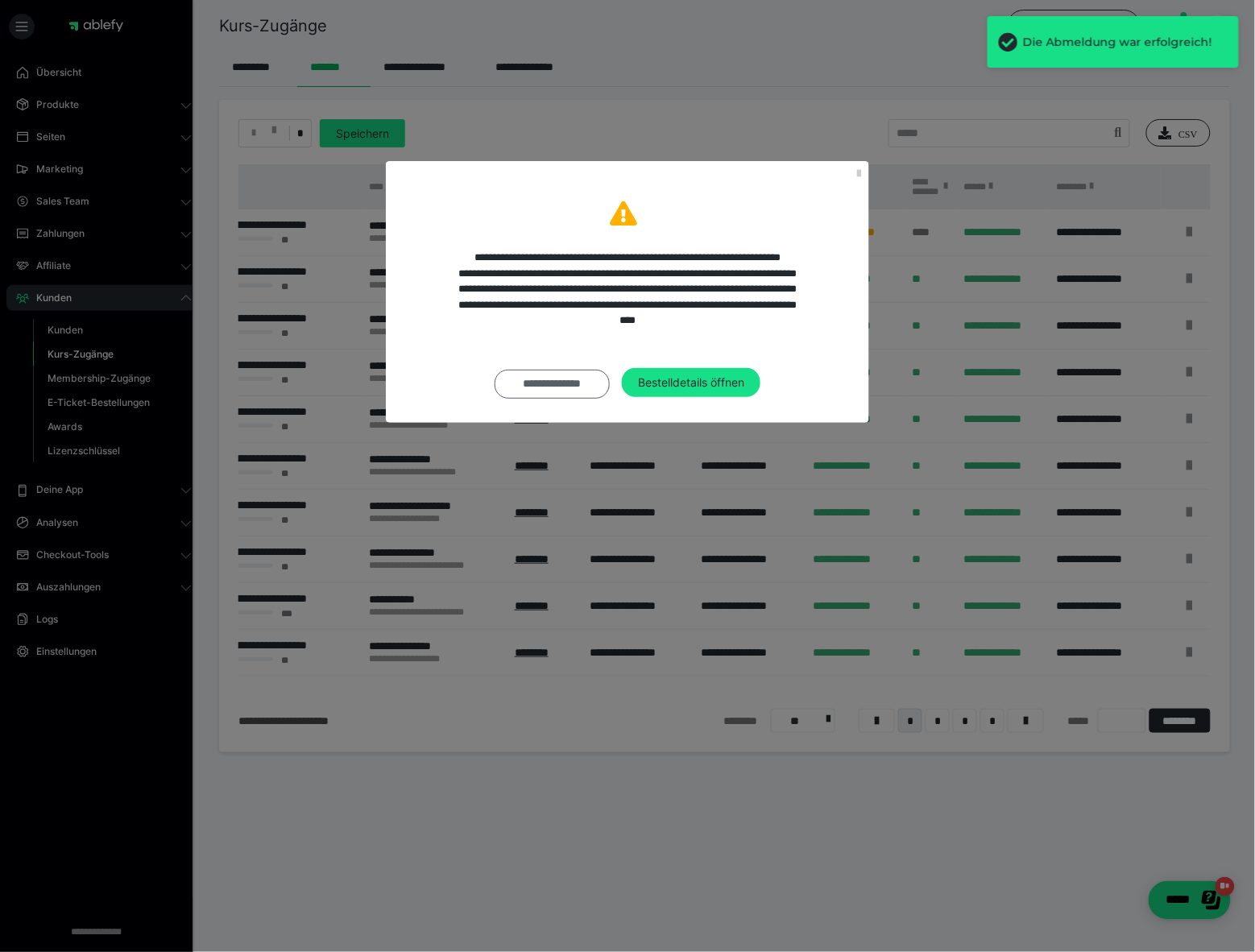 click on "**********" at bounding box center (552, 384) 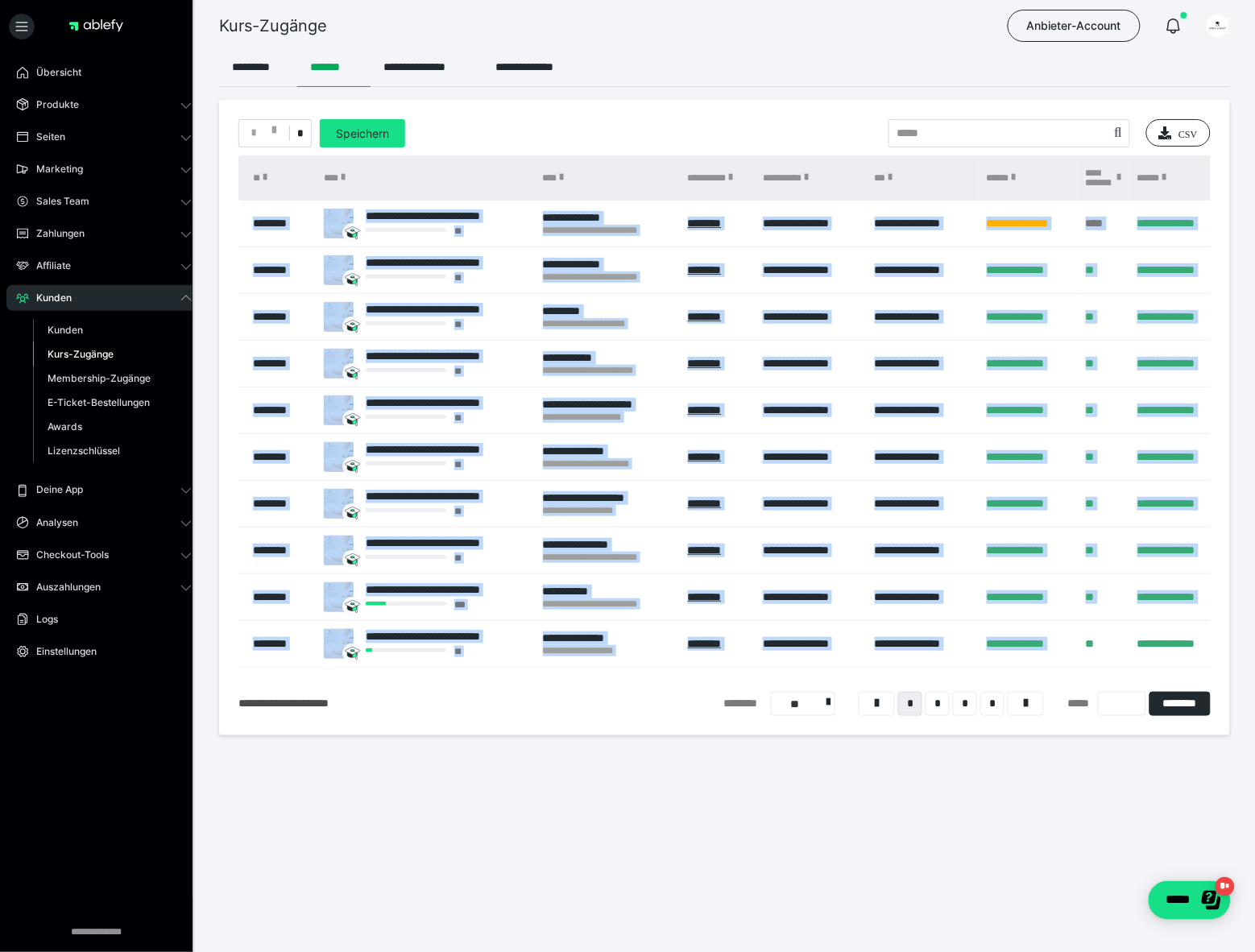 drag, startPoint x: 826, startPoint y: 689, endPoint x: 1087, endPoint y: 668, distance: 261.84346 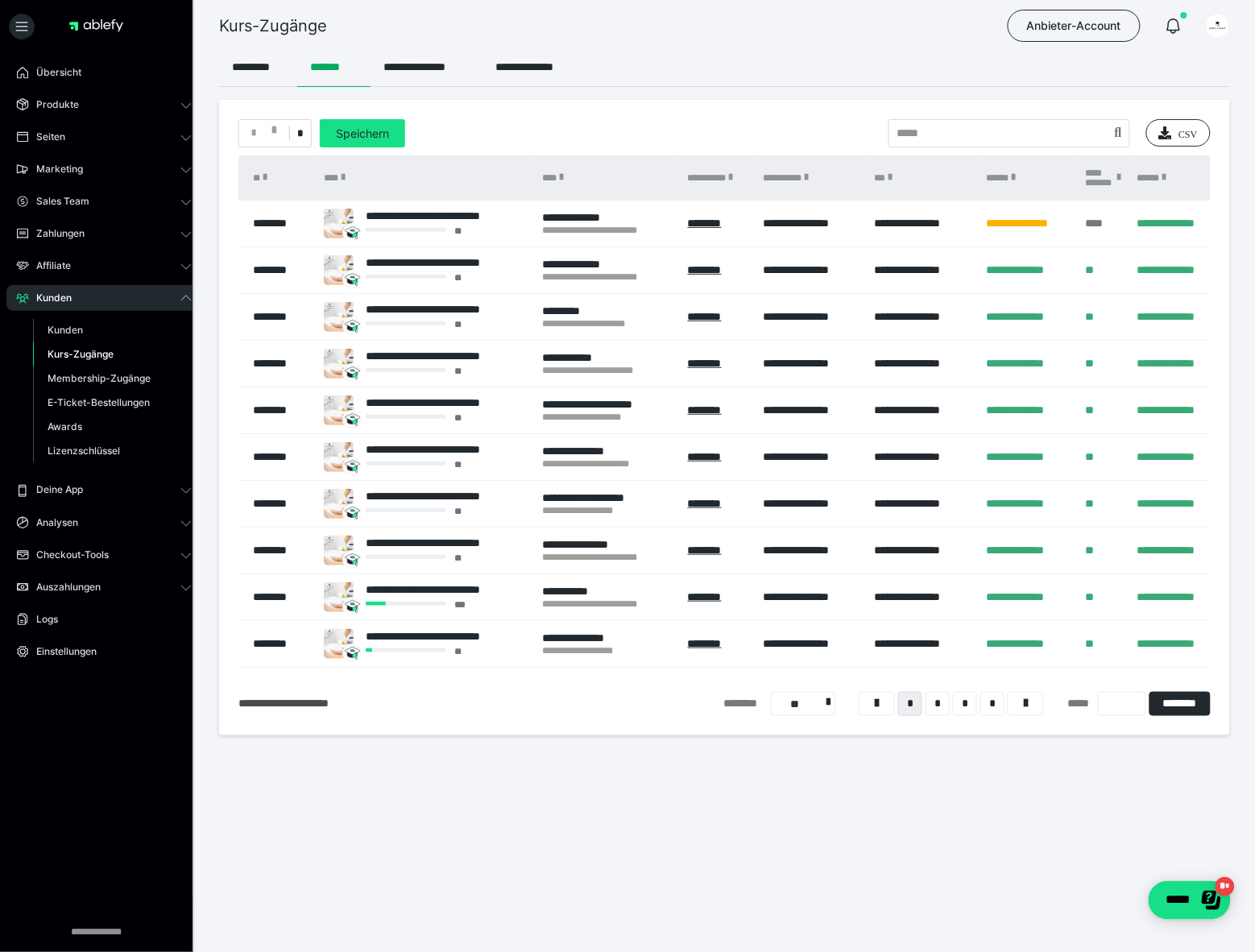 drag, startPoint x: 1087, startPoint y: 668, endPoint x: 1024, endPoint y: 682, distance: 64.53681 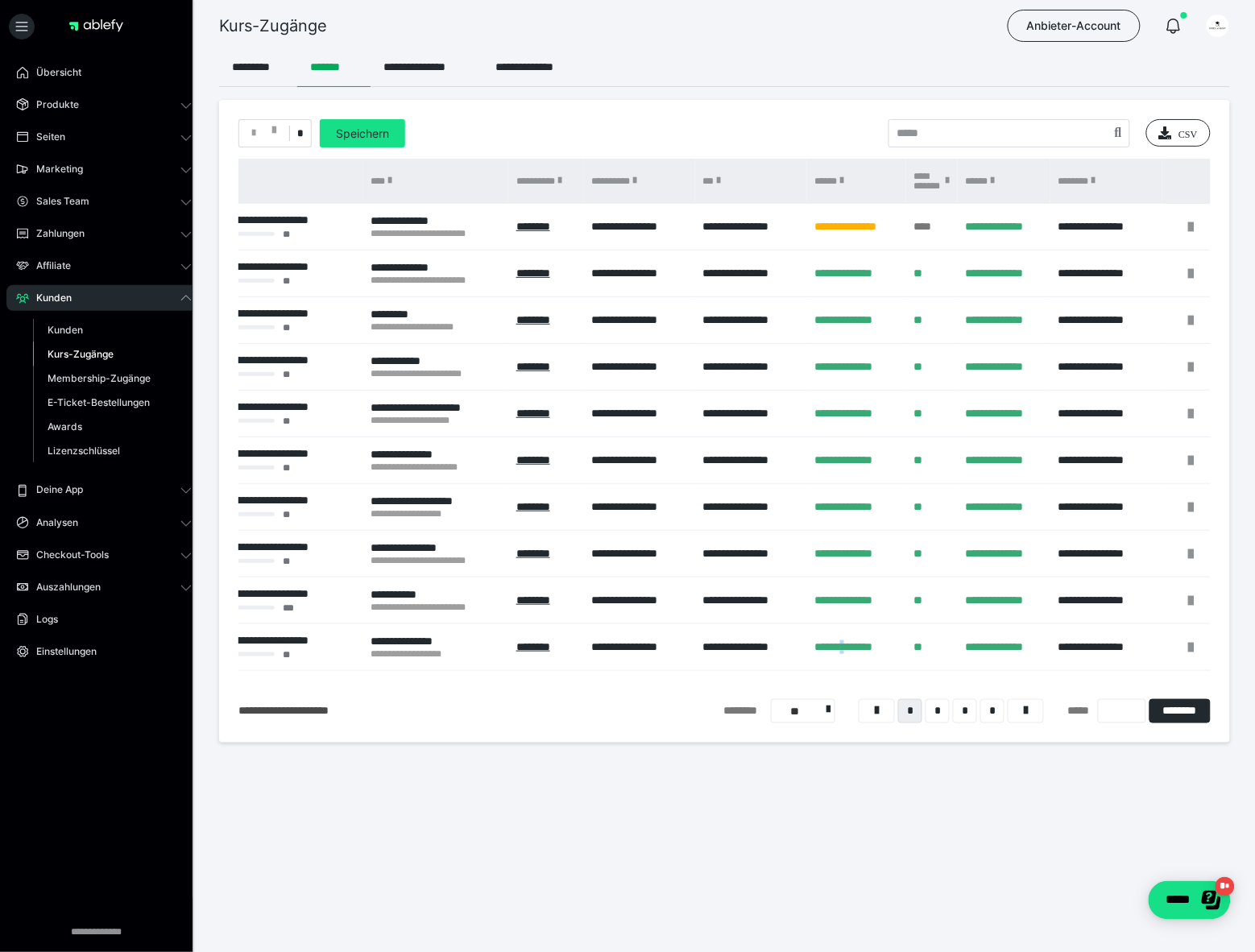 scroll, scrollTop: 0, scrollLeft: 181, axis: horizontal 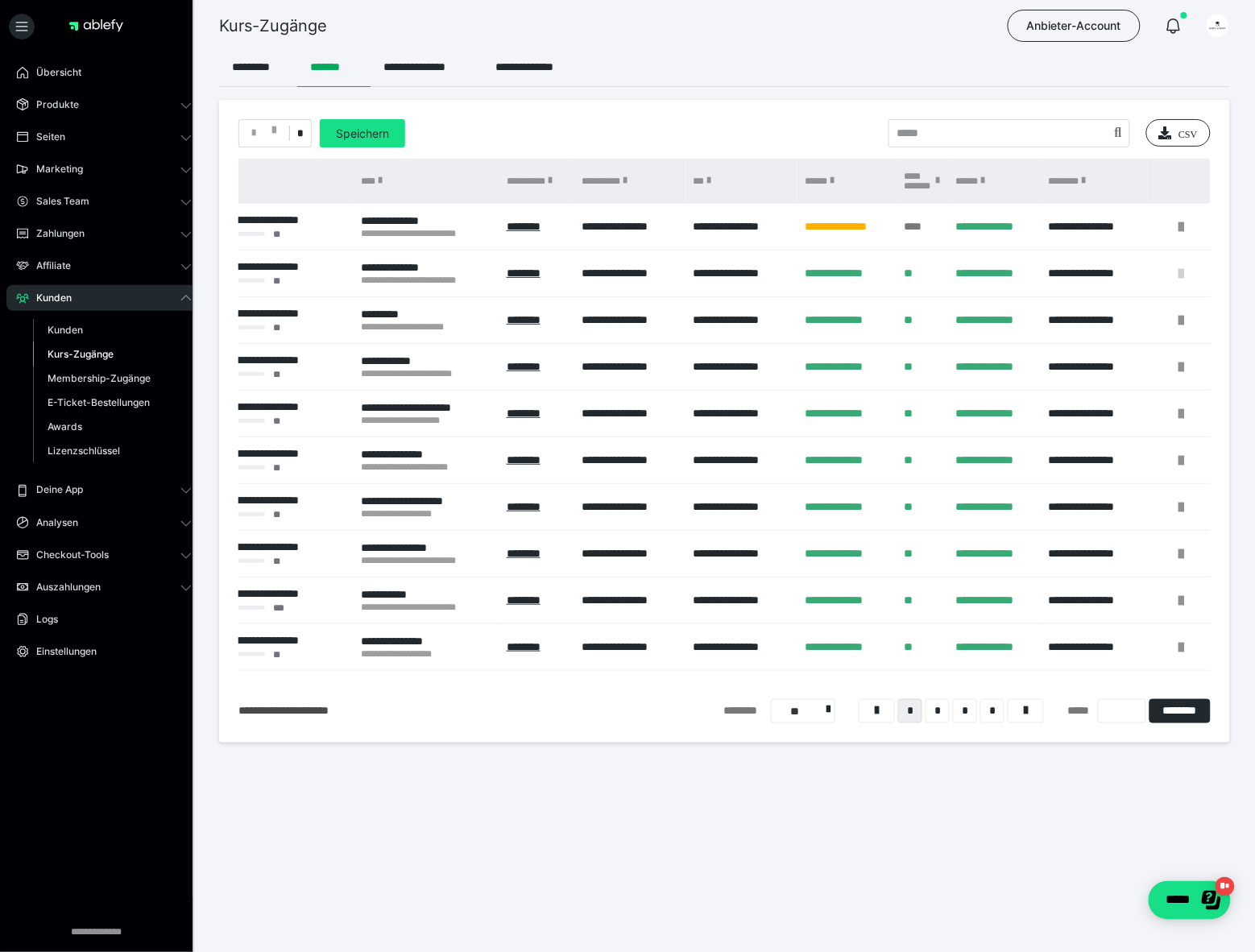 click at bounding box center [1182, 274] 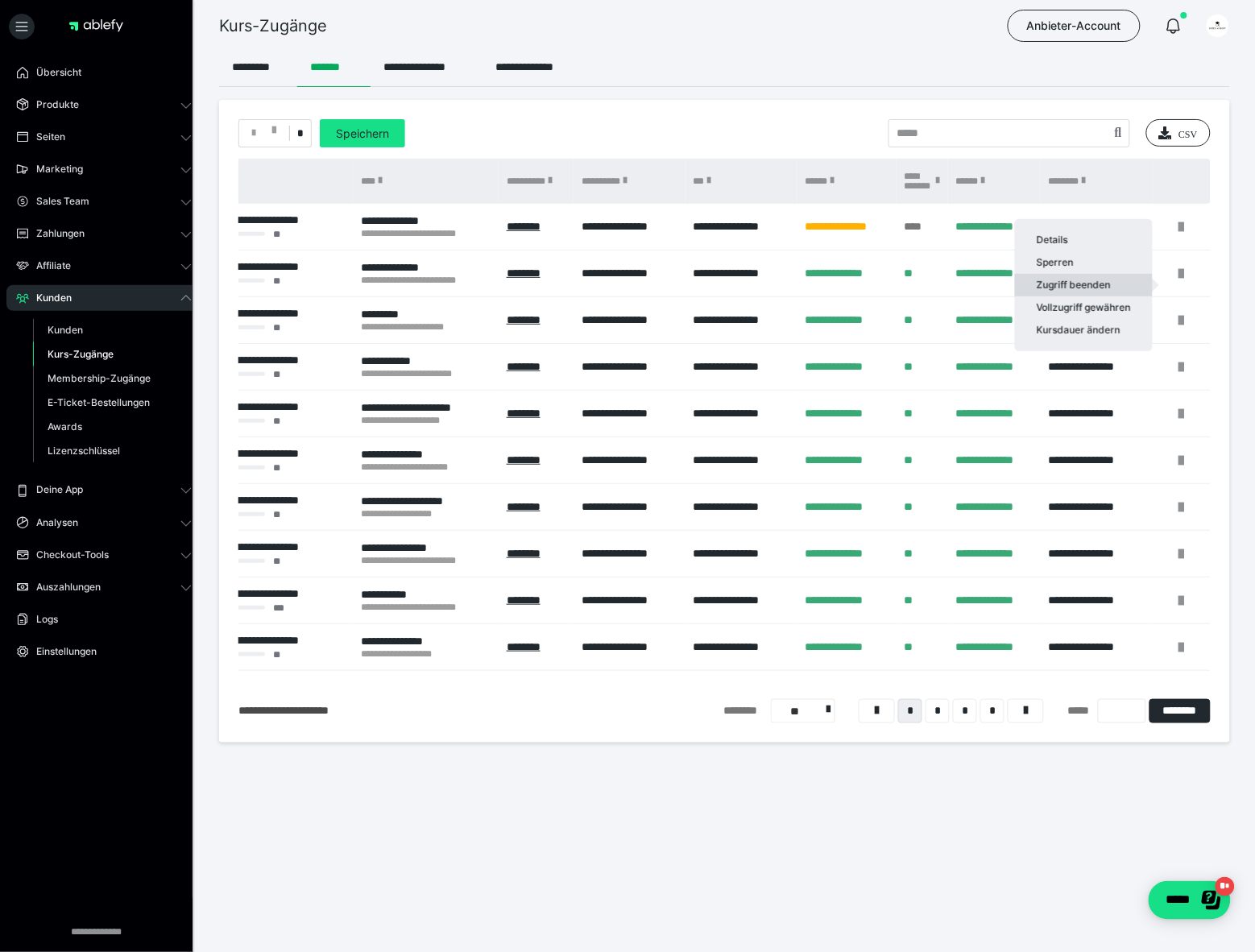 click on "Zugriff beenden" at bounding box center (1083, 285) 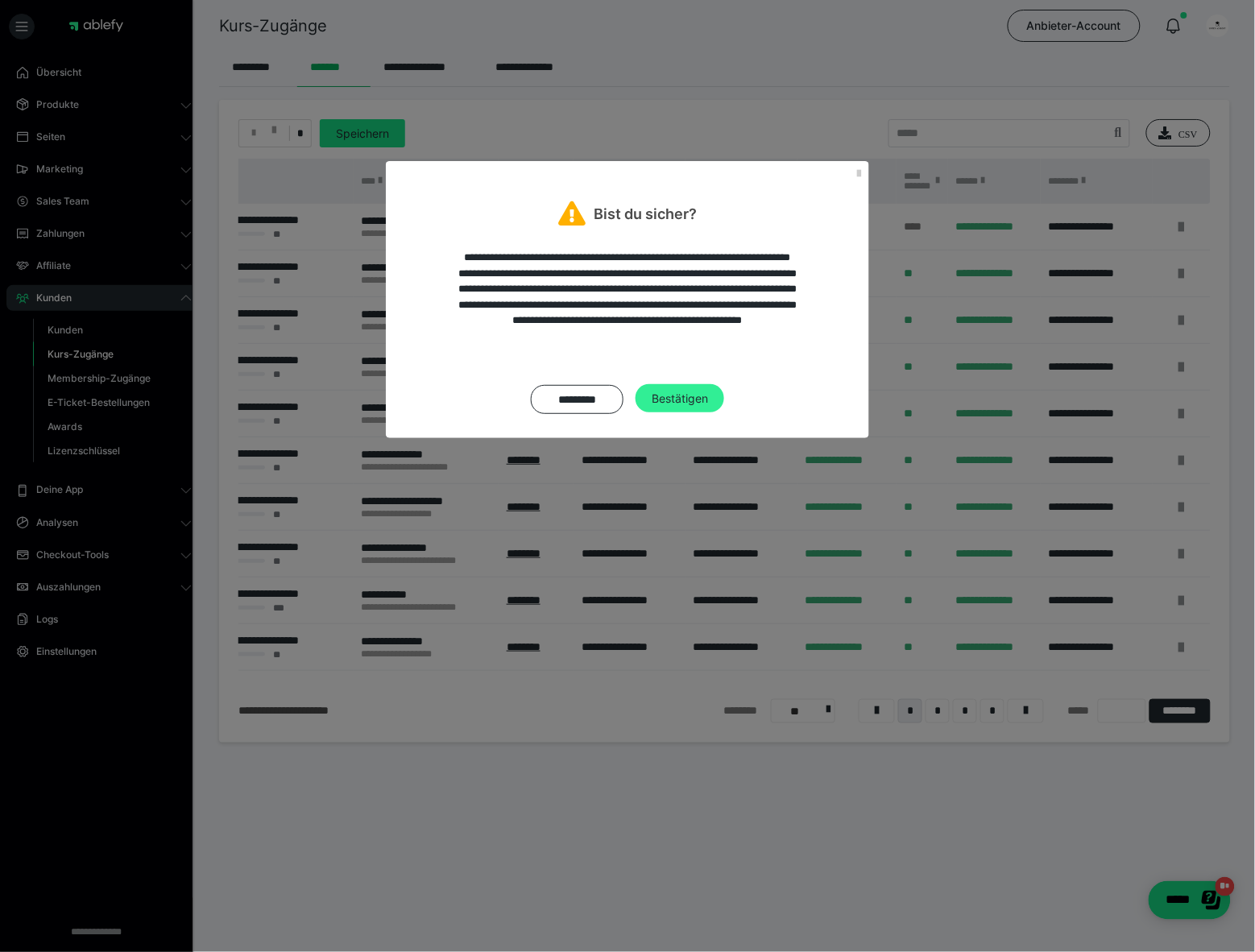 click on "Bestätigen" at bounding box center (680, 399) 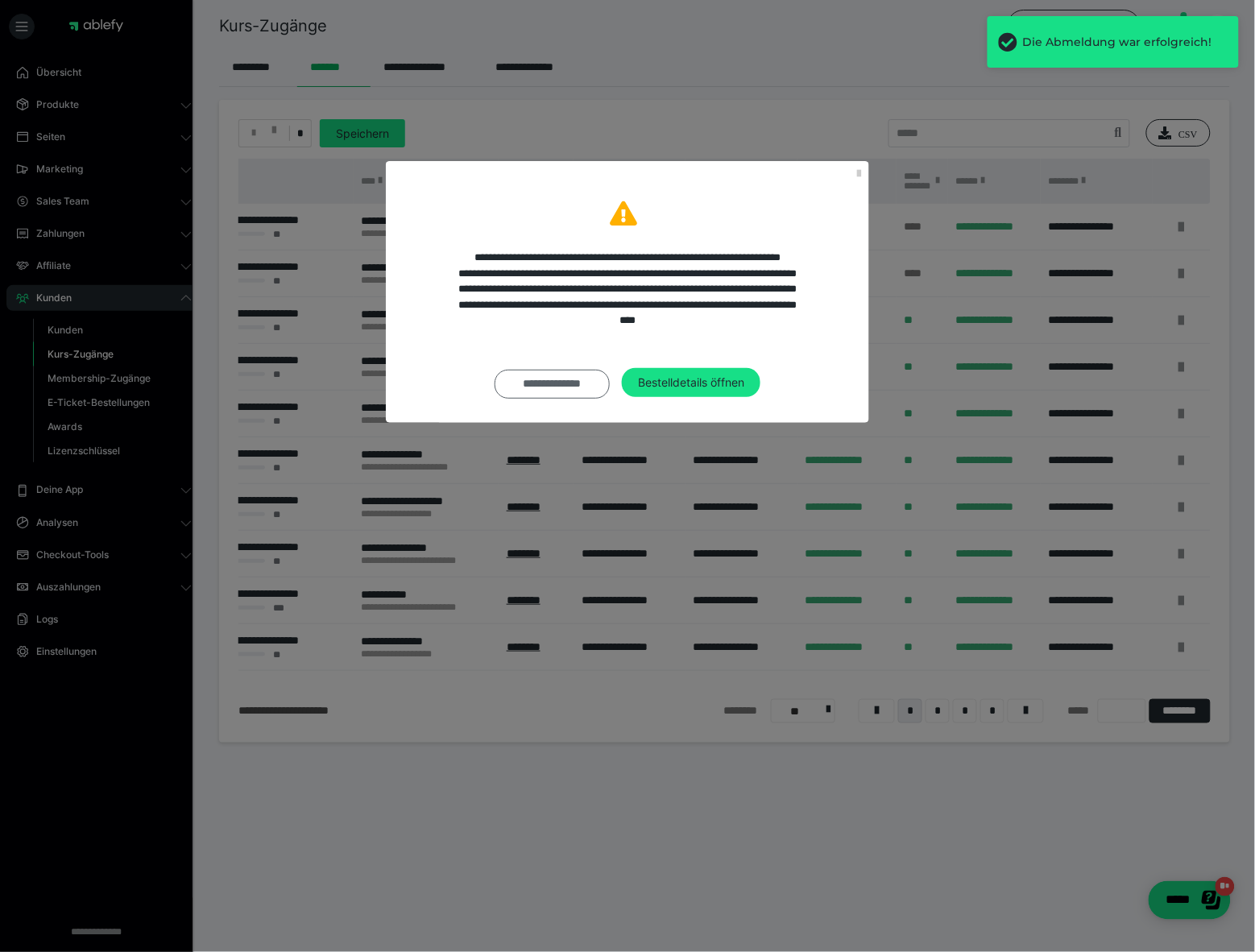 click on "**********" at bounding box center [552, 384] 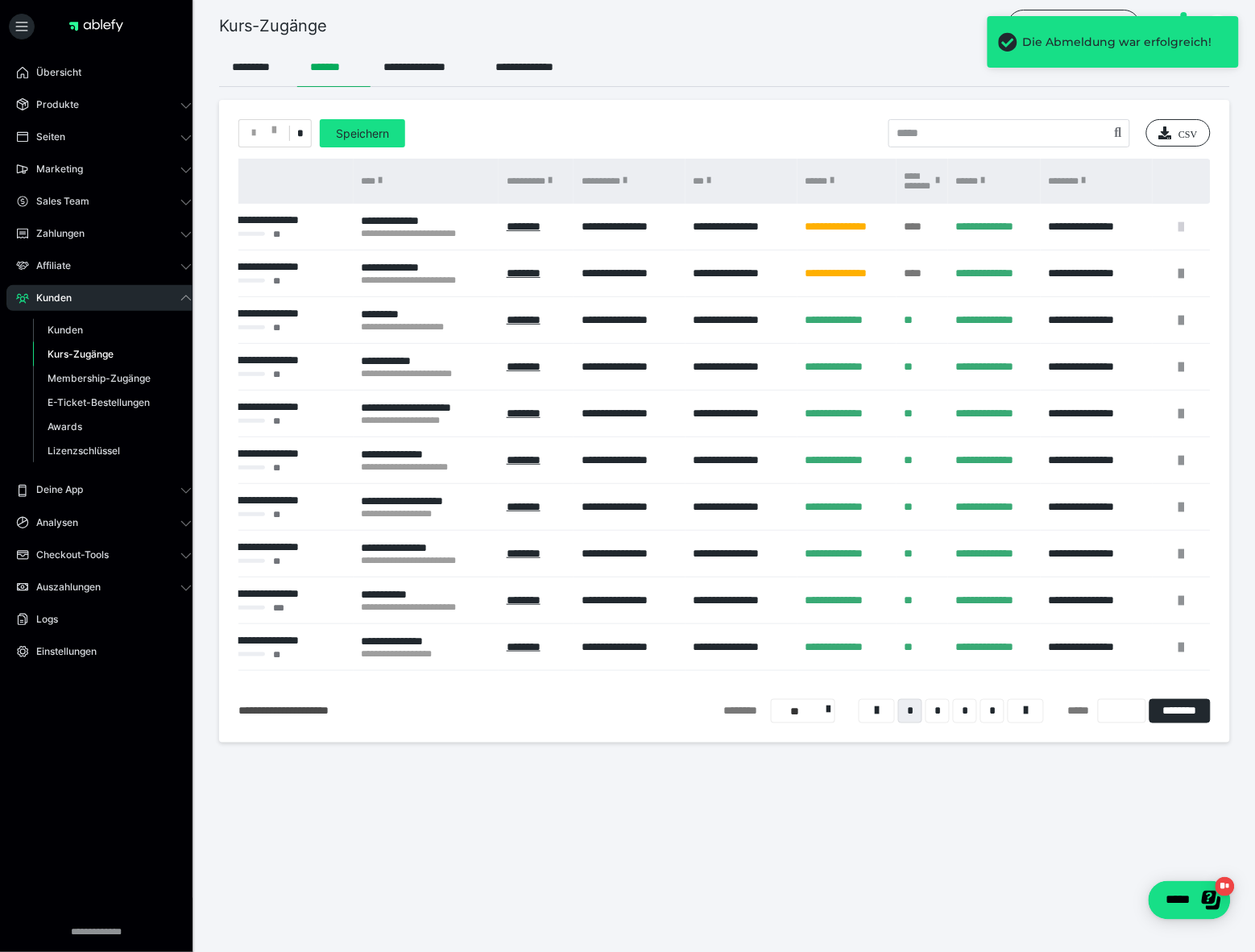 click at bounding box center [1182, 227] 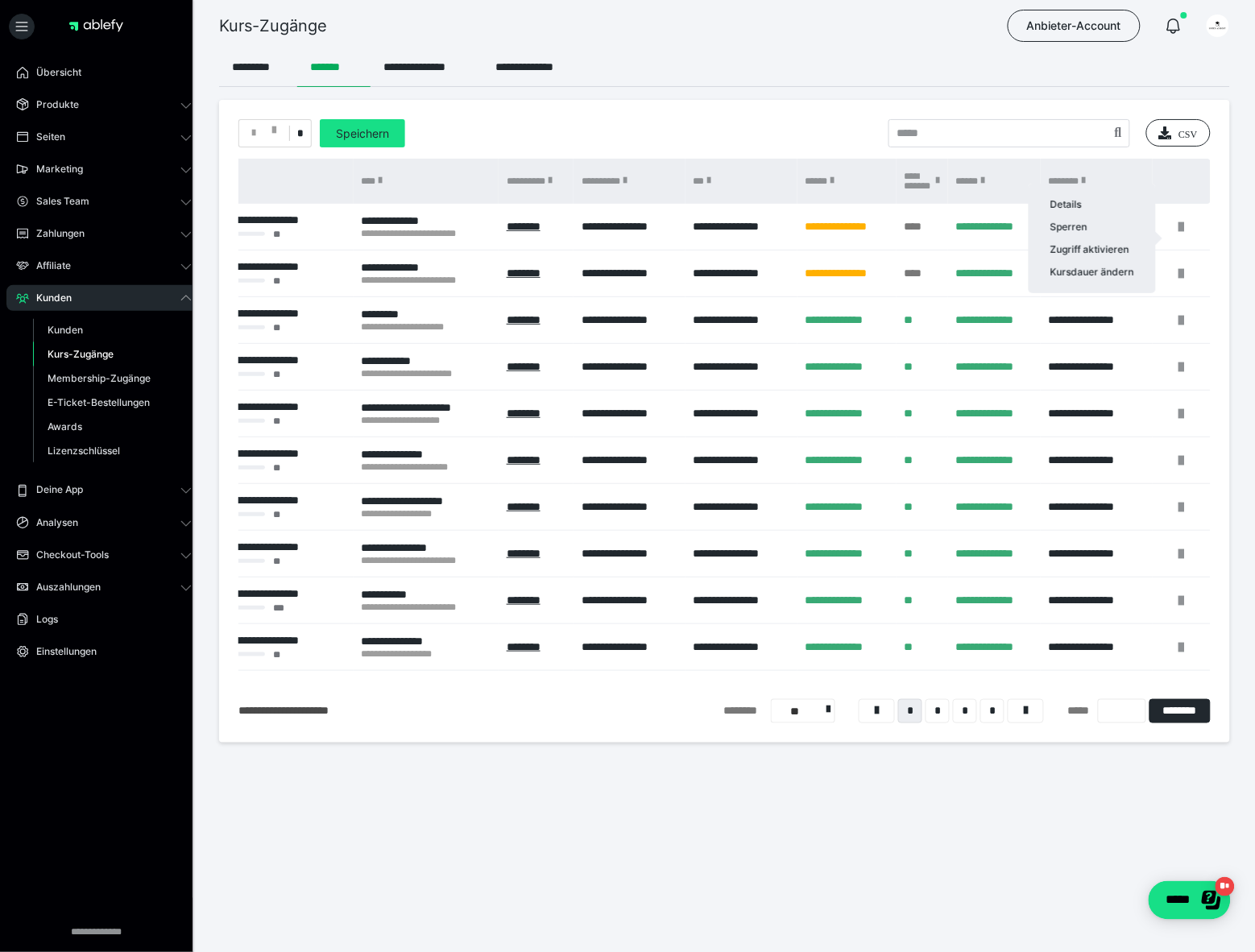 click at bounding box center (628, 476) 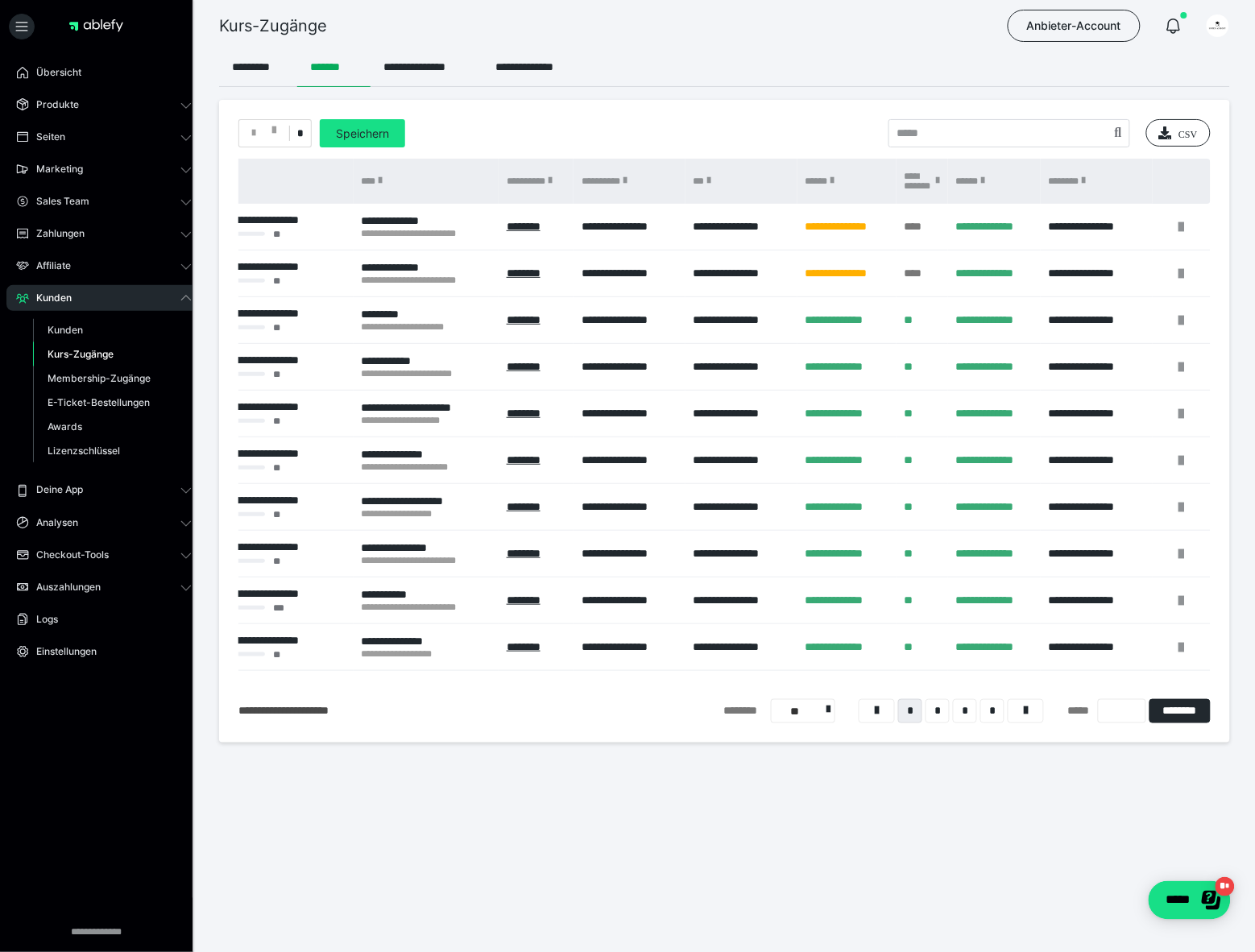 click on "********" at bounding box center [536, 227] 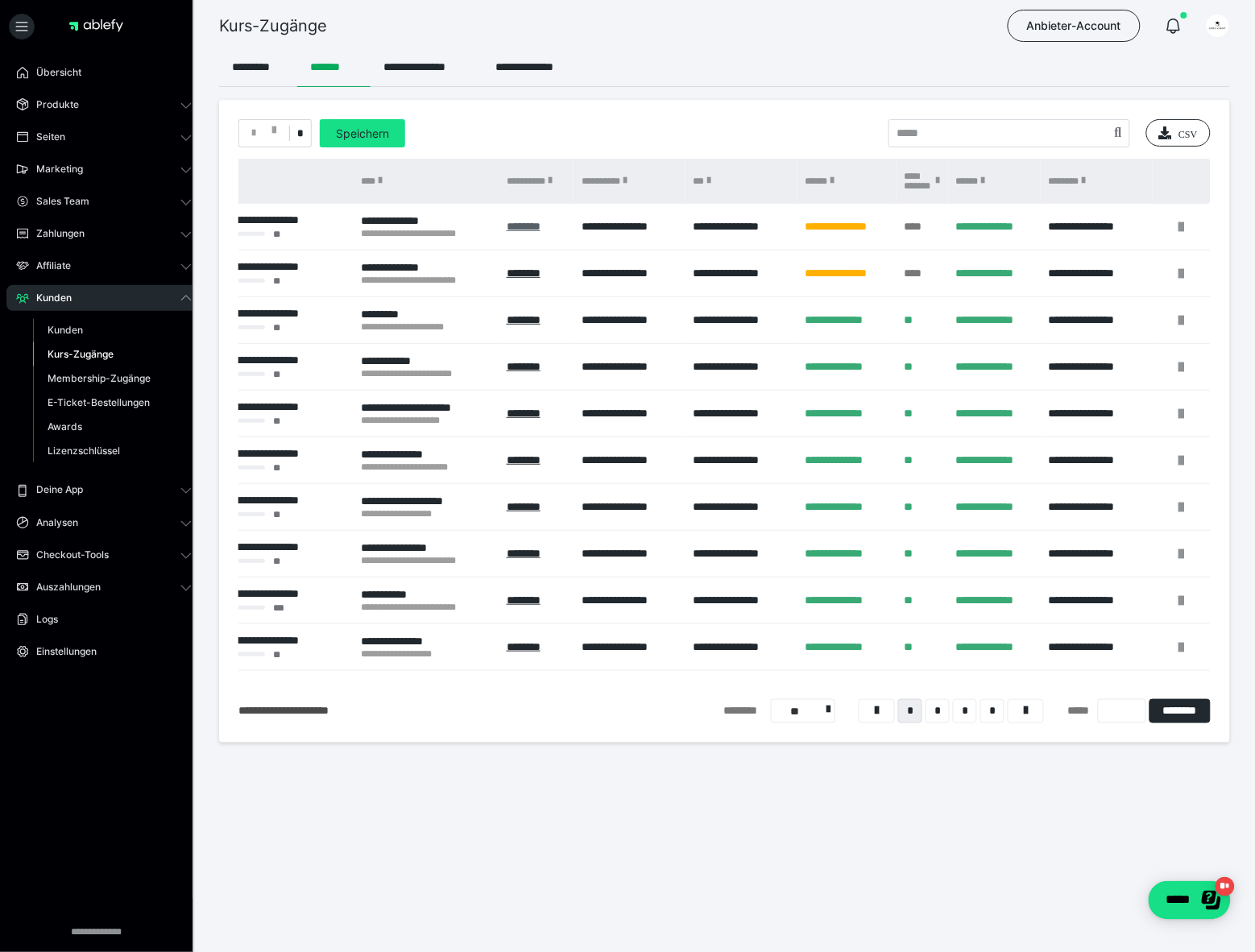 click on "********" at bounding box center (524, 226) 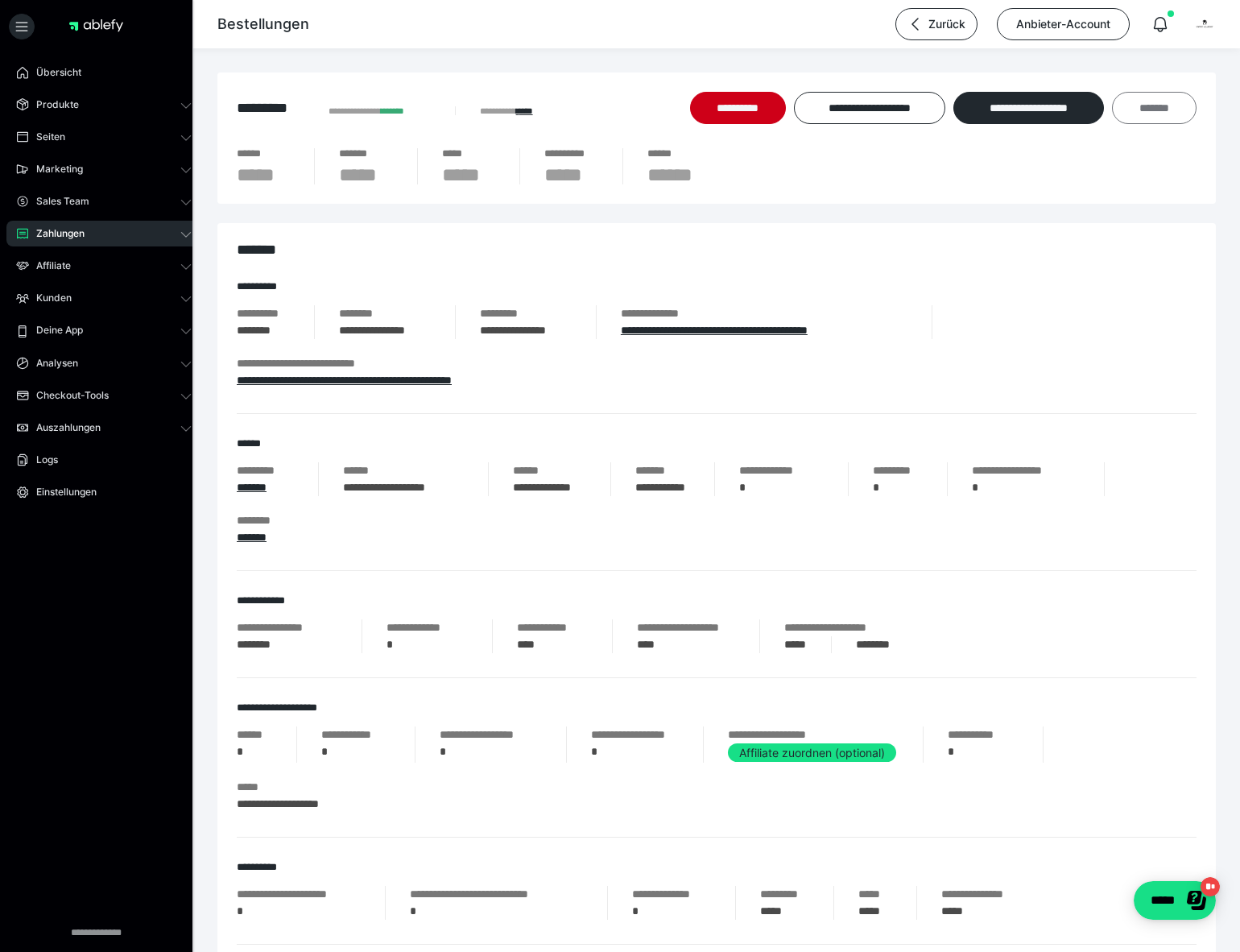 click on "*******" at bounding box center (1154, 108) 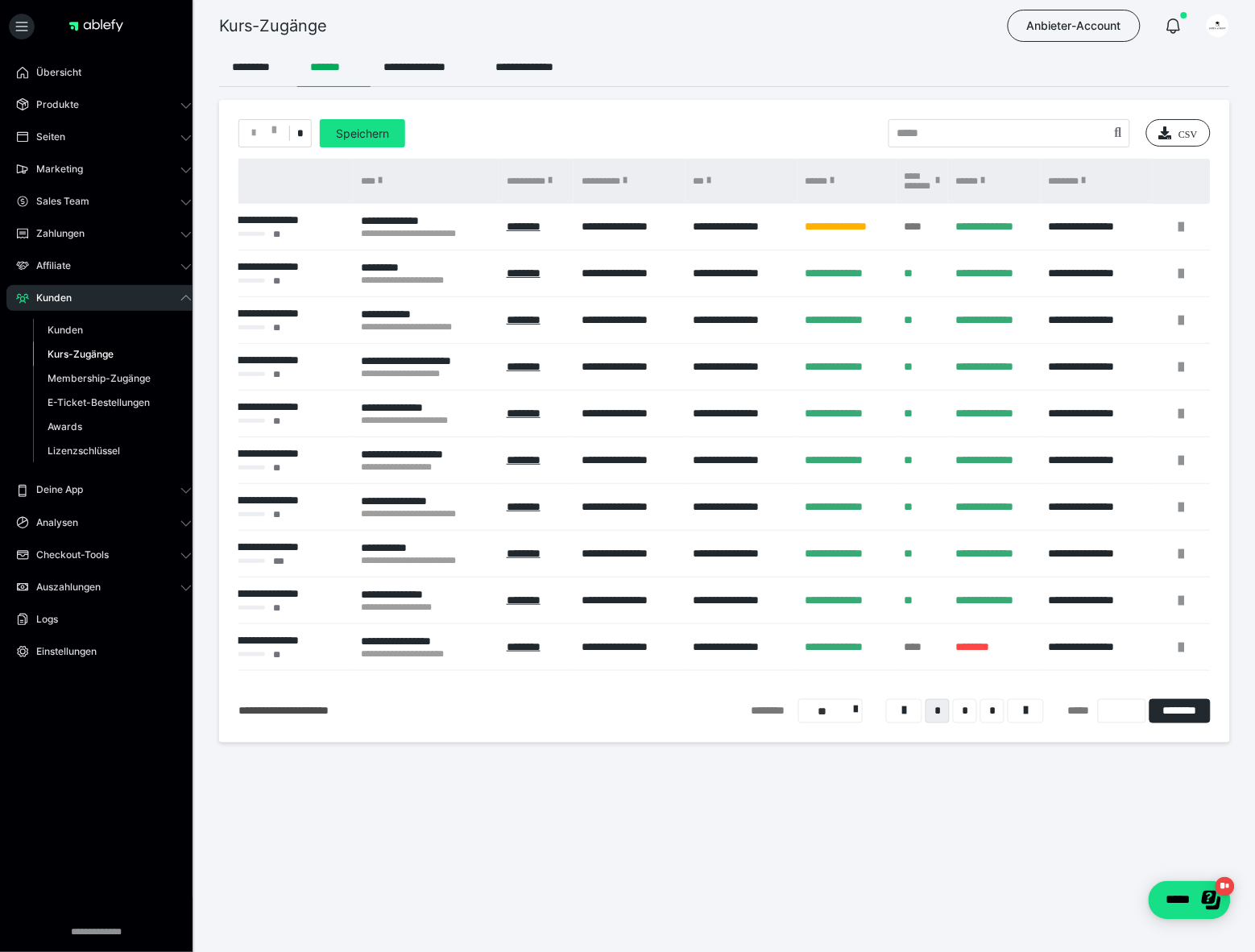 scroll, scrollTop: 0, scrollLeft: 0, axis: both 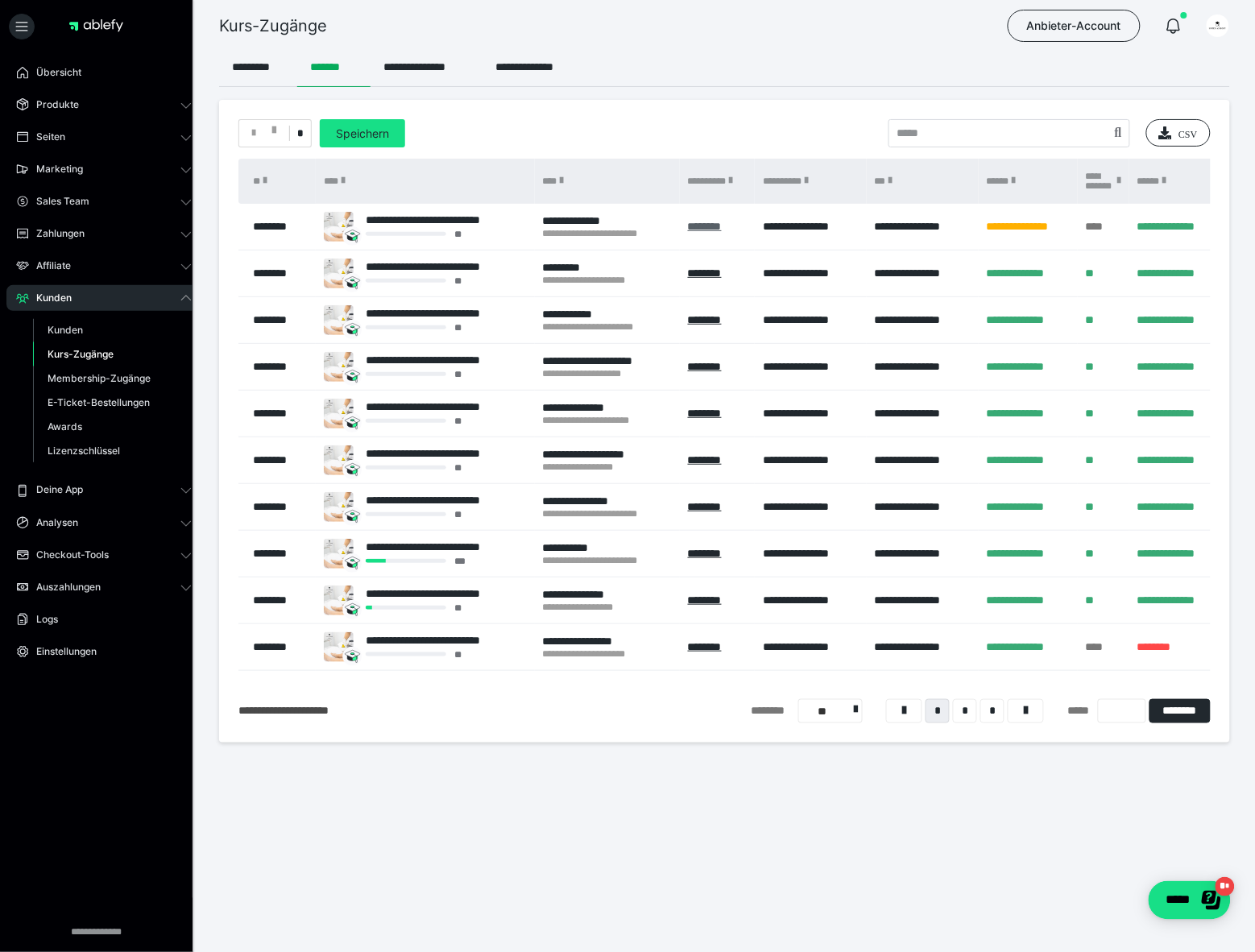 click on "********" at bounding box center (705, 226) 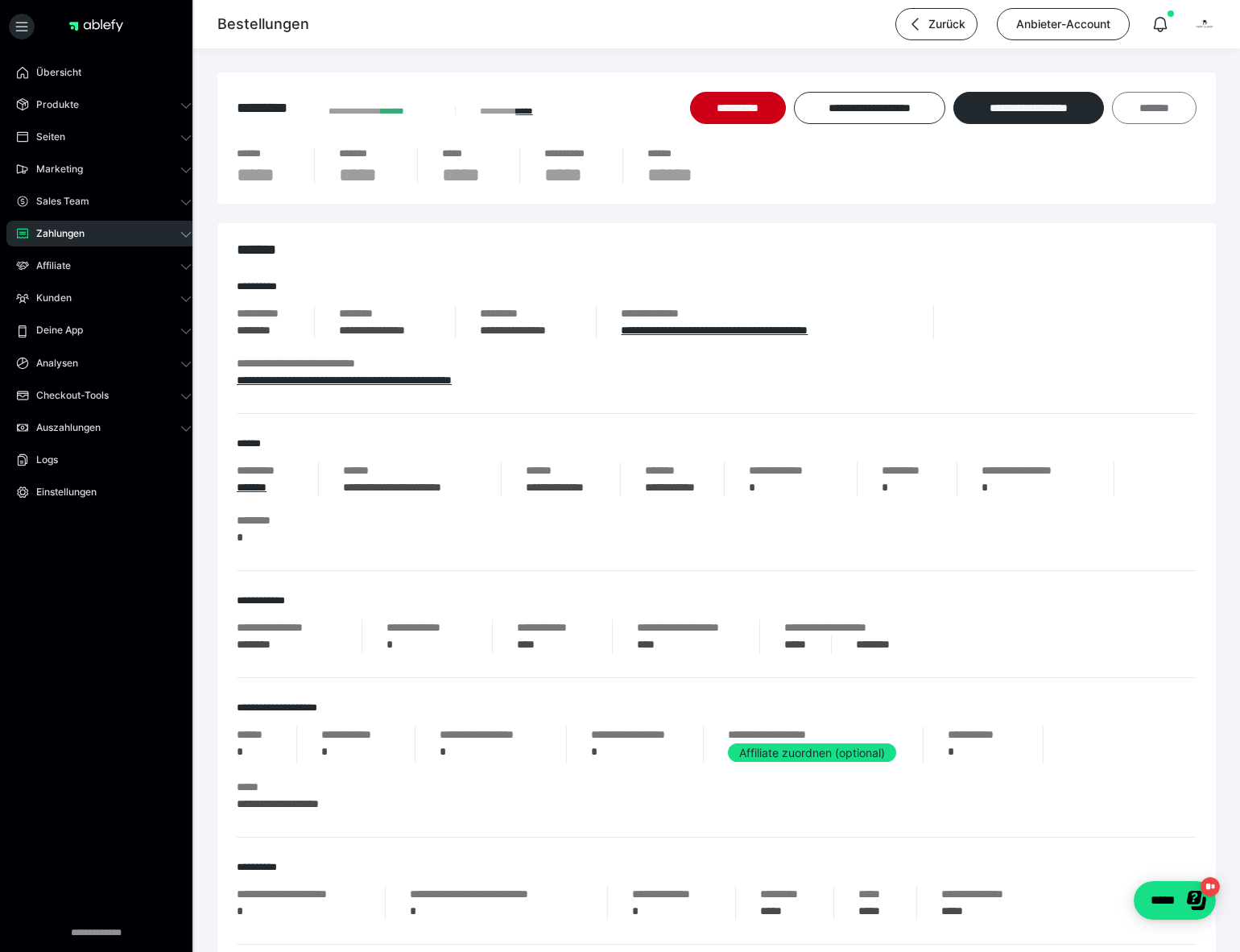 click on "*******" at bounding box center [1154, 108] 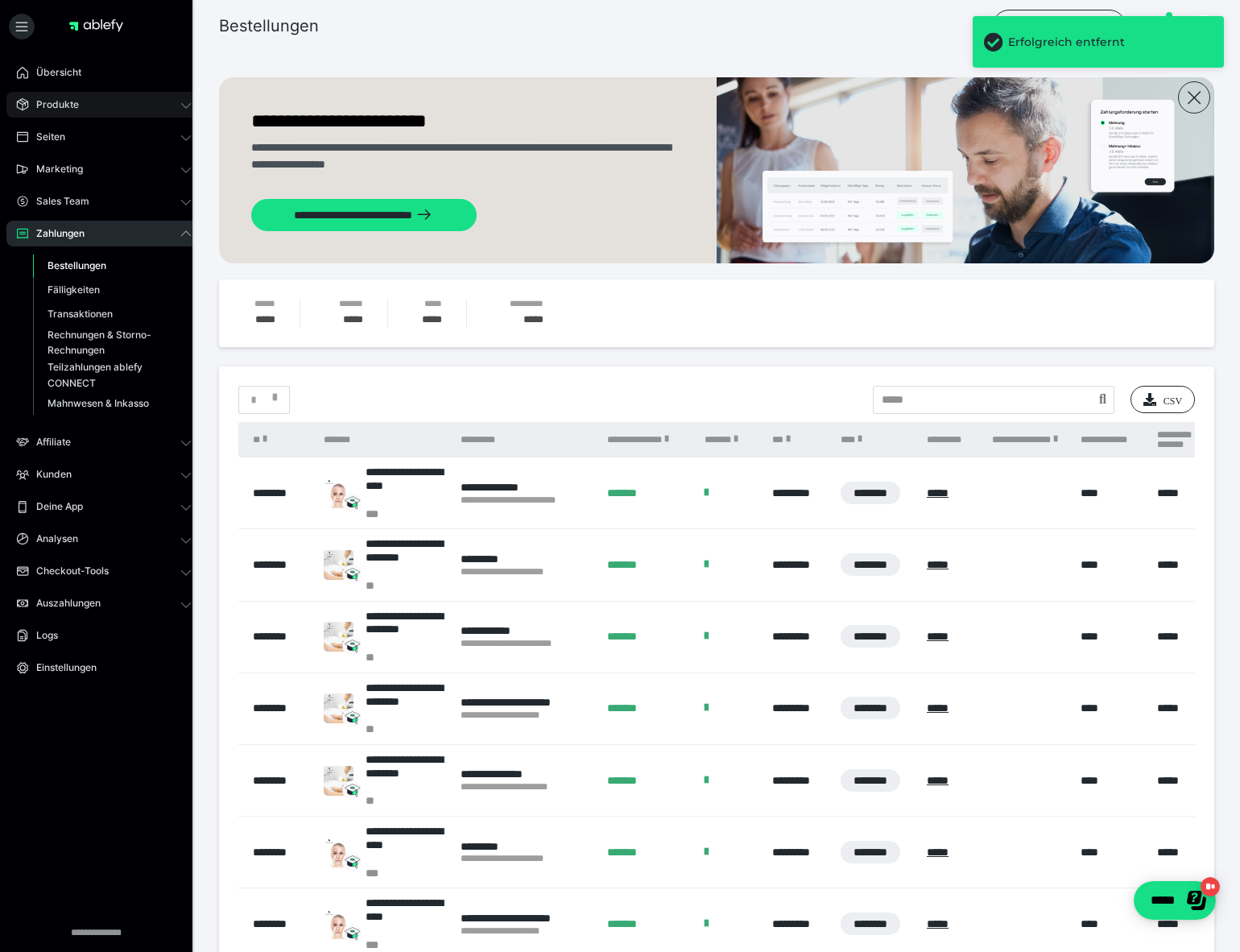 click on "Produkte" at bounding box center [52, 105] 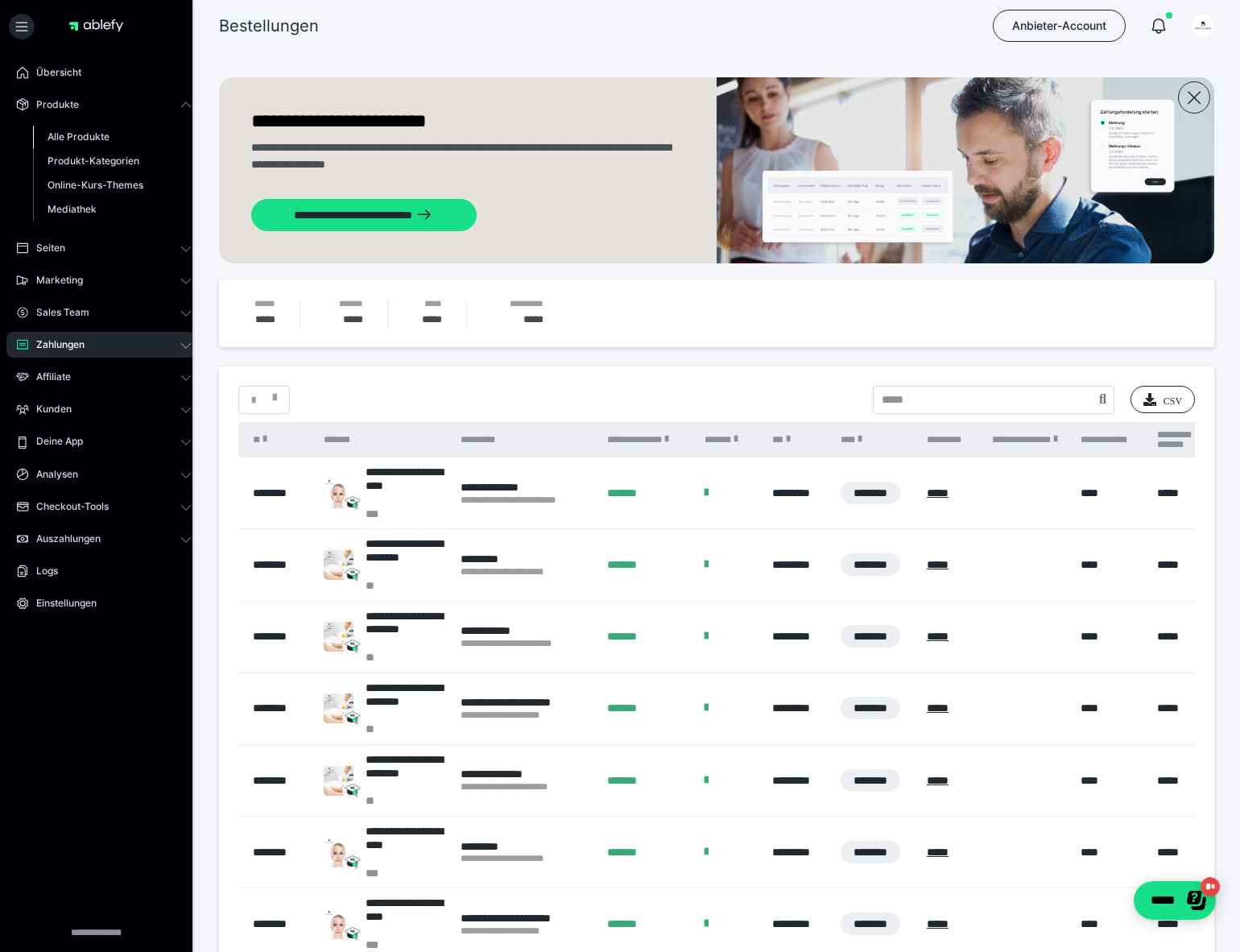 click on "Alle Produkte" at bounding box center [78, 136] 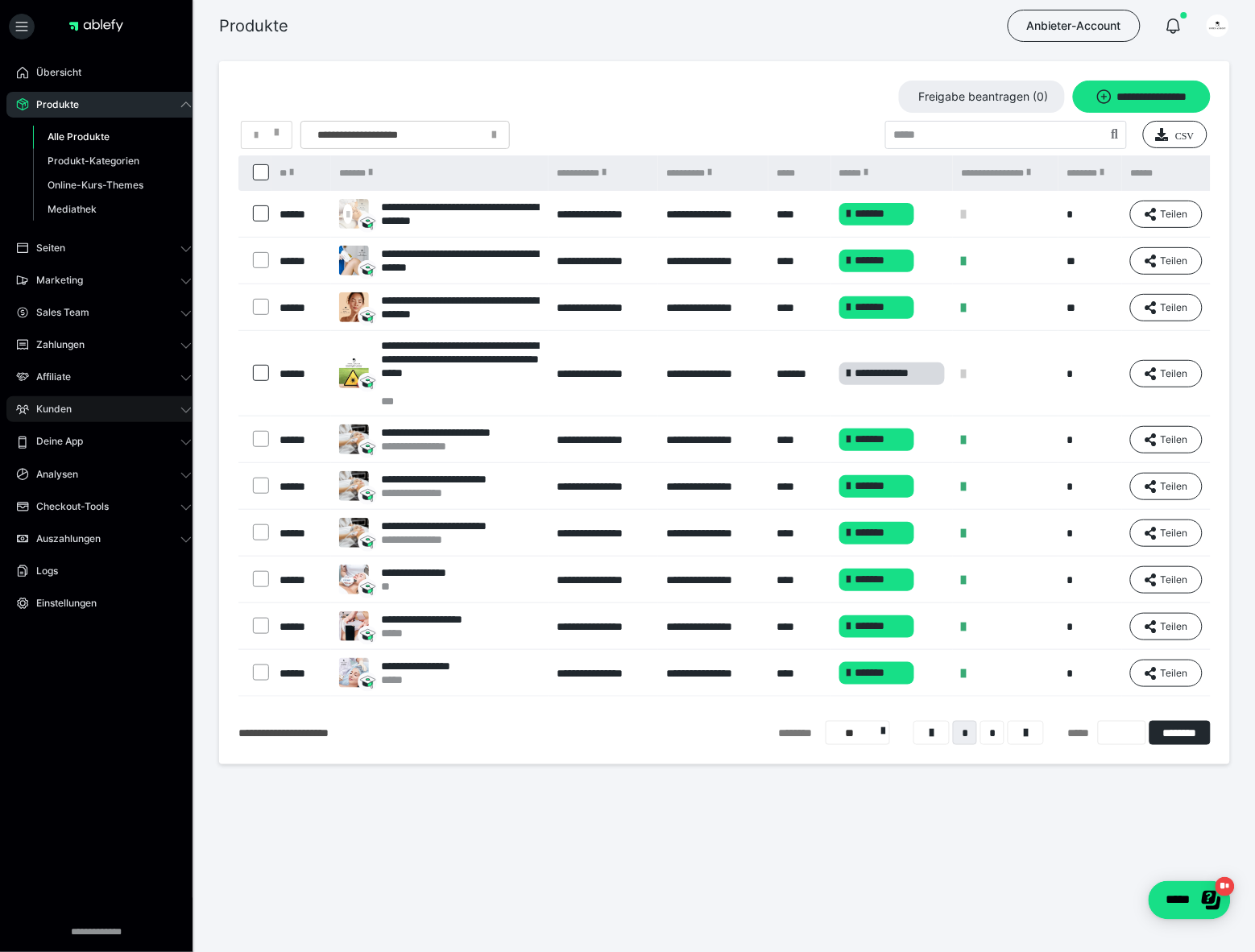click on "Kunden" at bounding box center (104, 409) 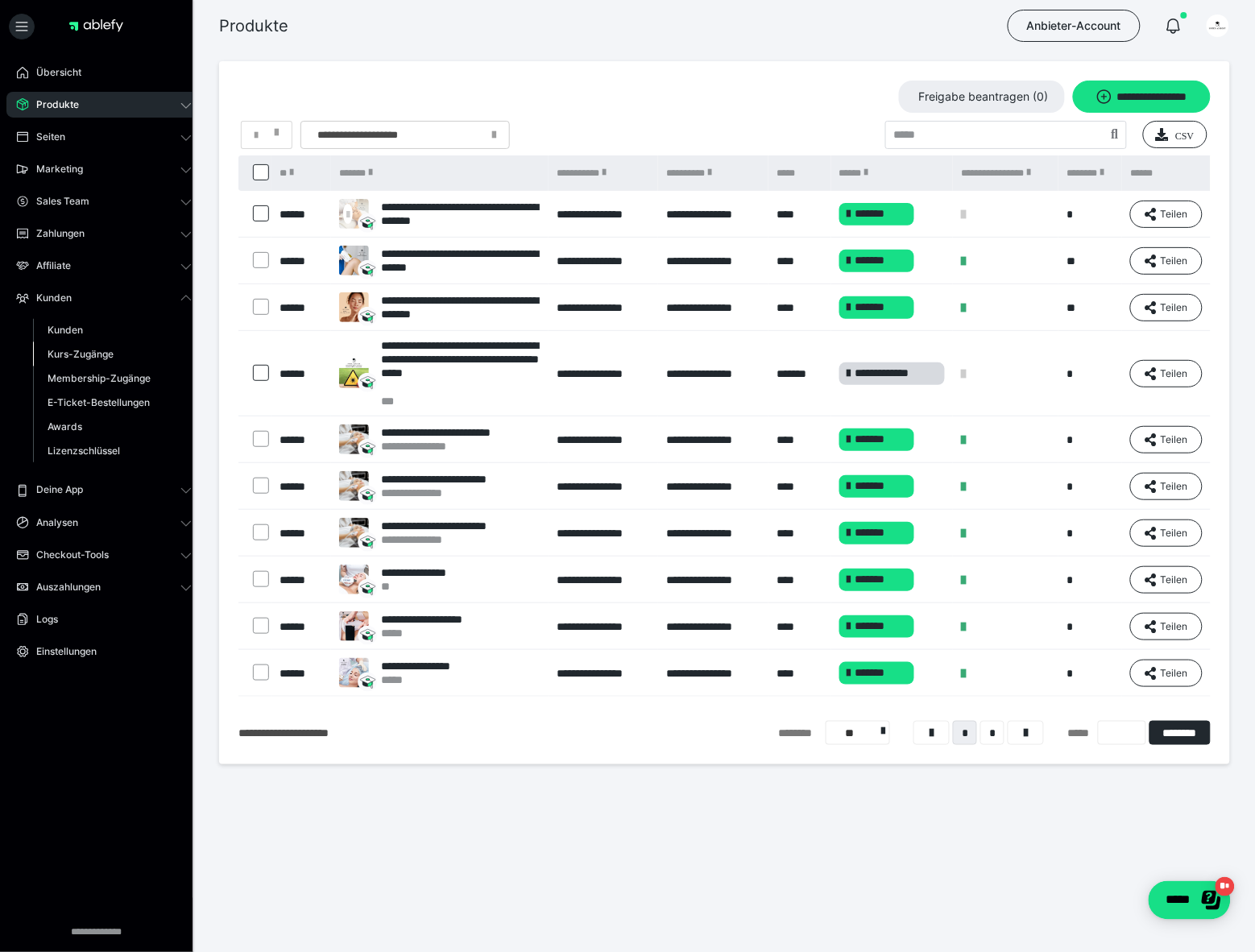 click on "Kurs-Zugänge" at bounding box center [81, 354] 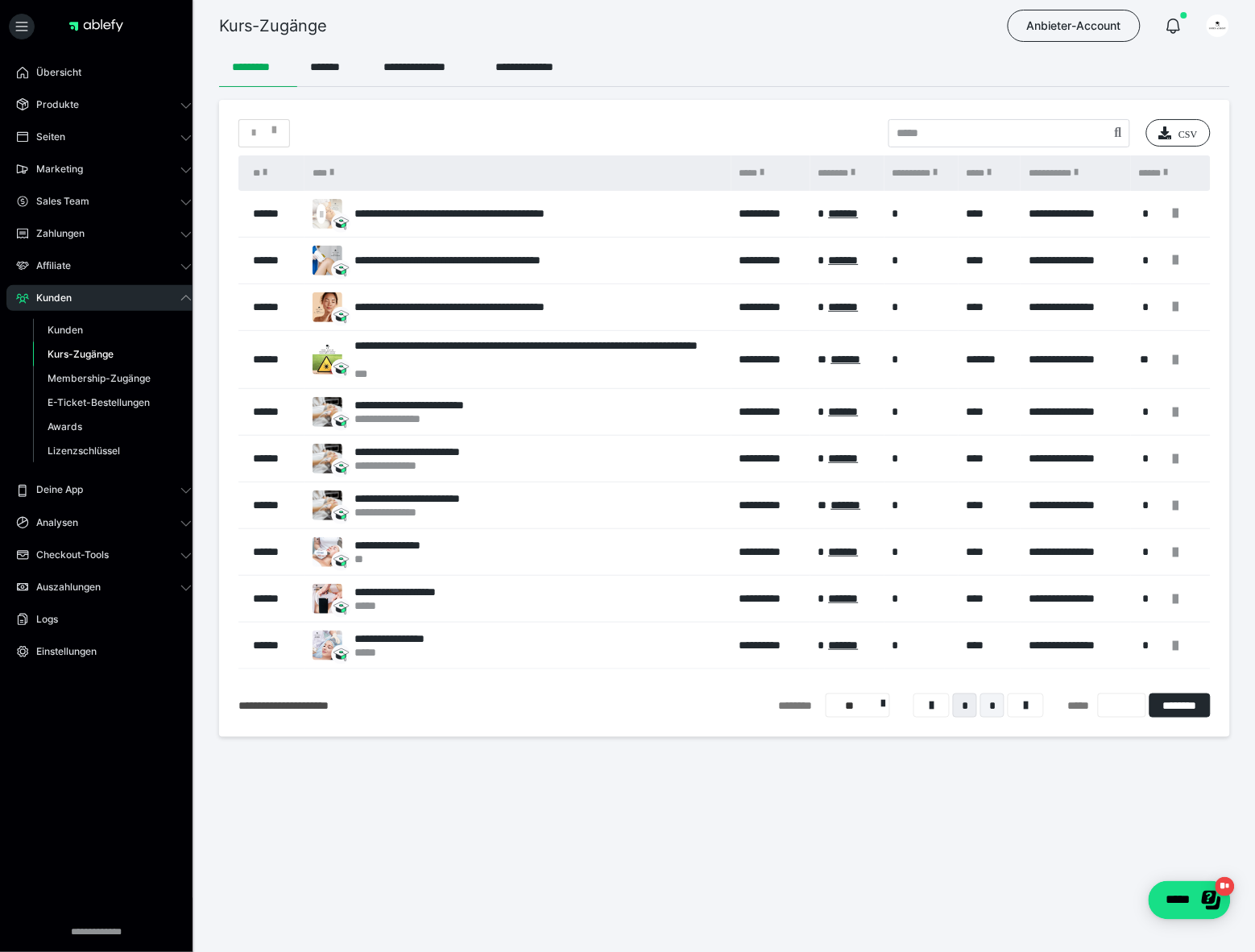 click on "*" at bounding box center (992, 706) 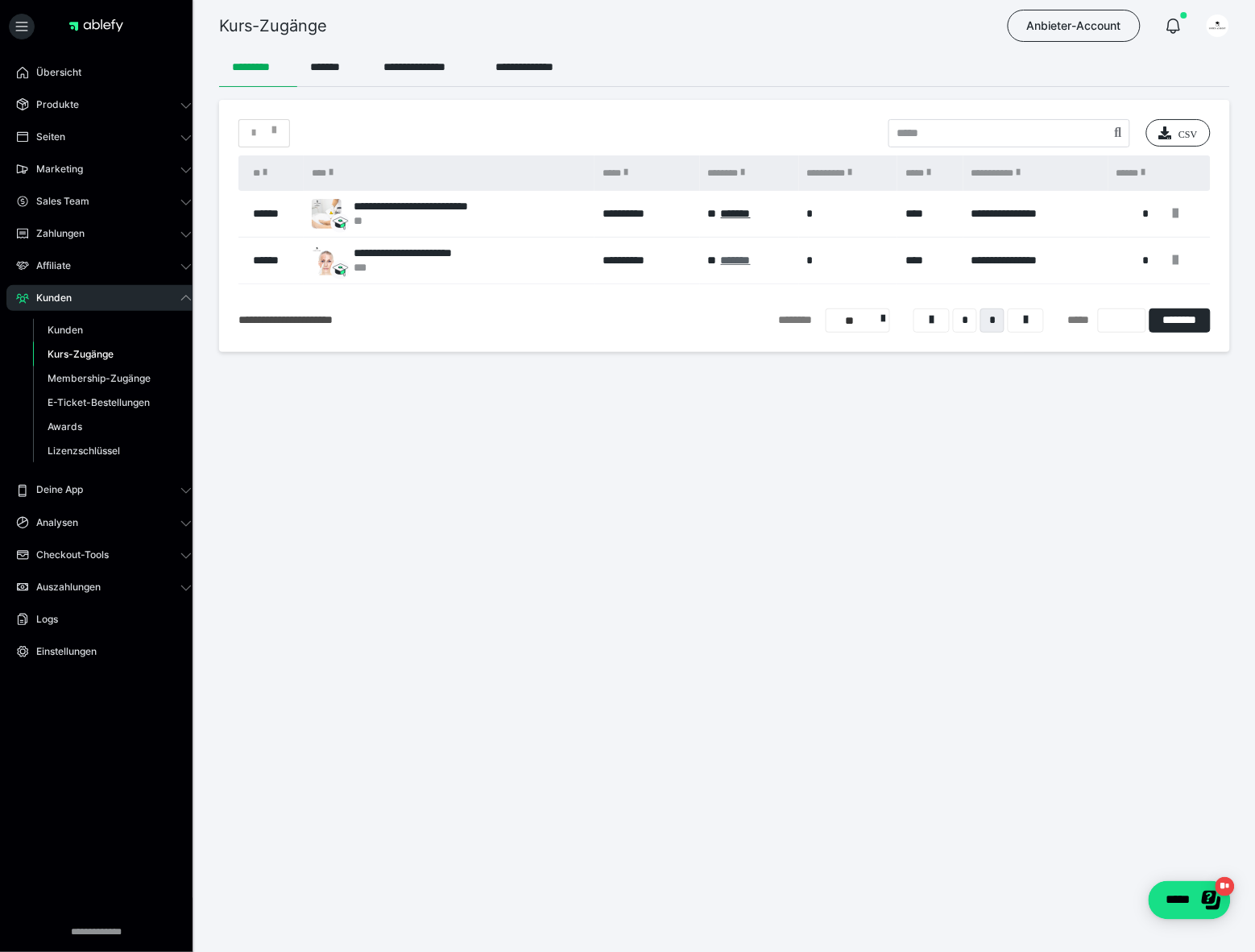click on "*******" at bounding box center (735, 260) 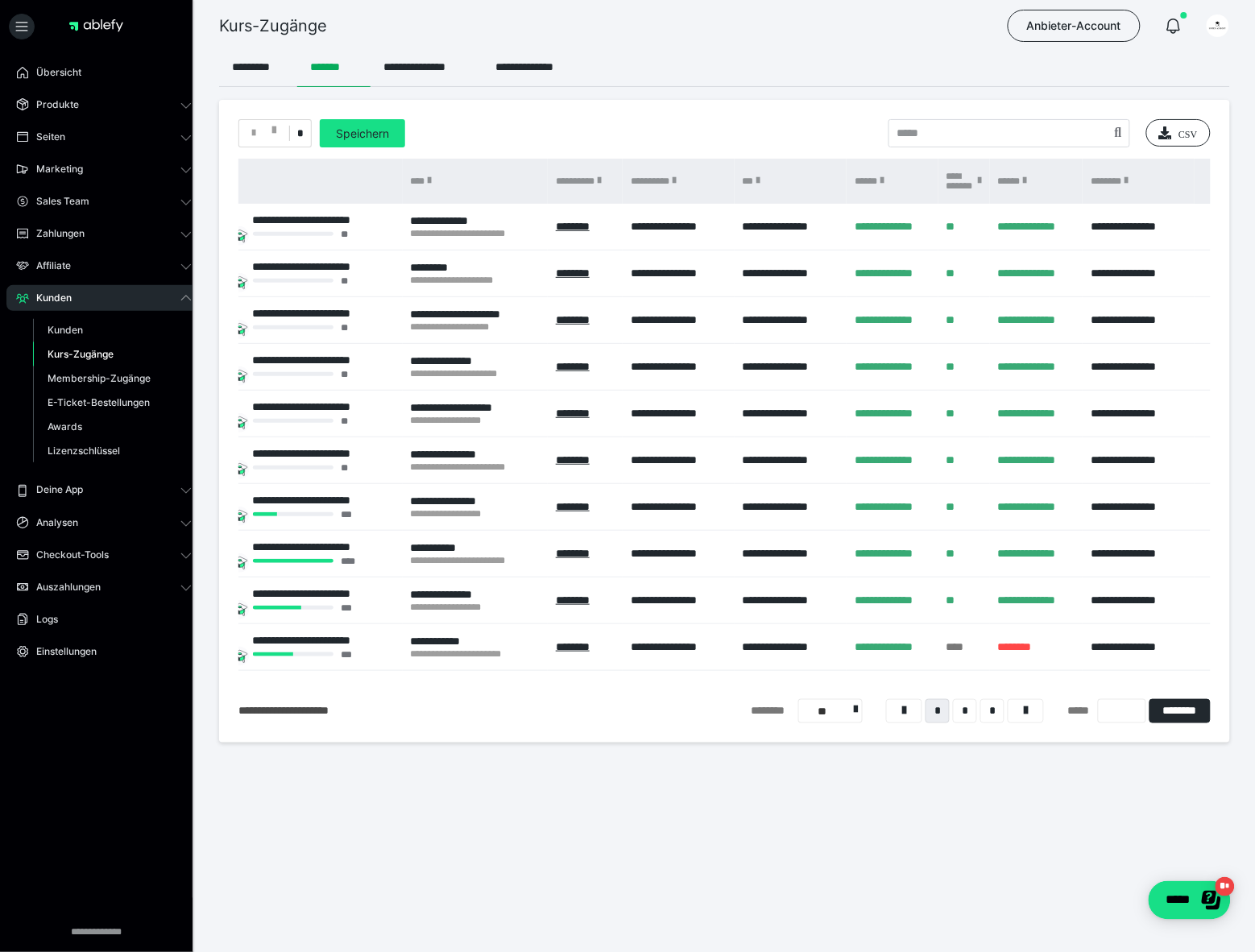 scroll, scrollTop: 0, scrollLeft: 155, axis: horizontal 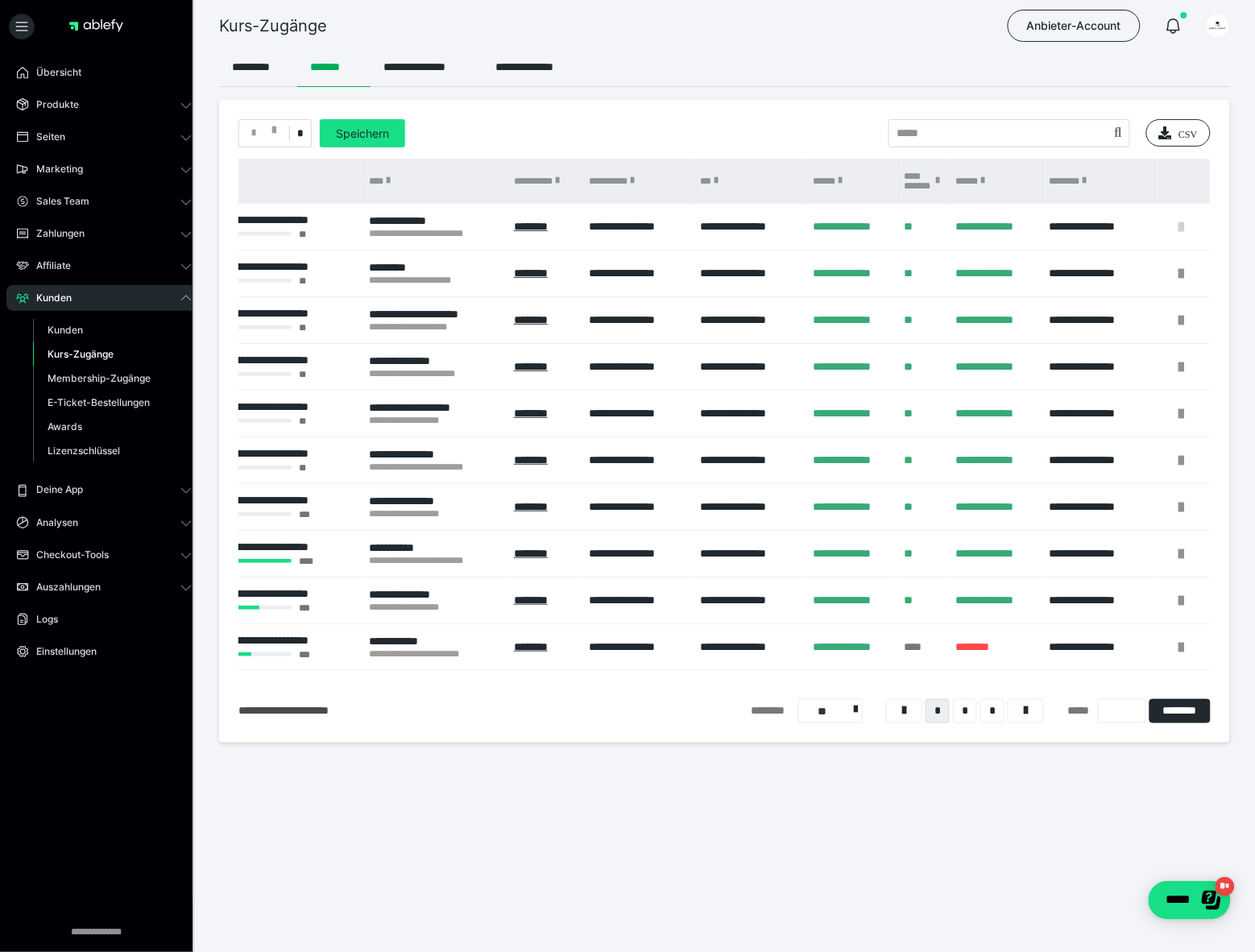click at bounding box center (1182, 227) 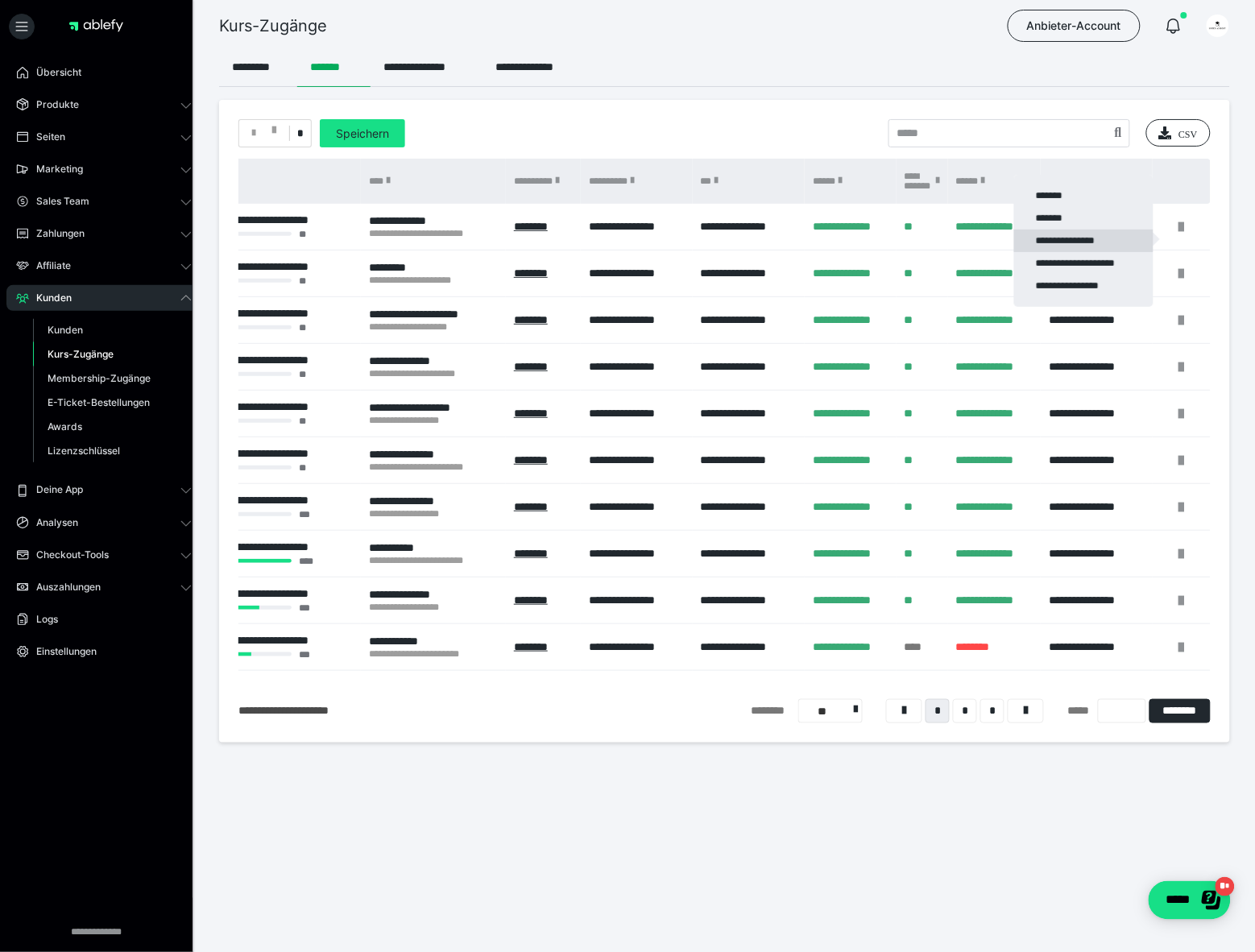 click on "**********" at bounding box center (1083, 241) 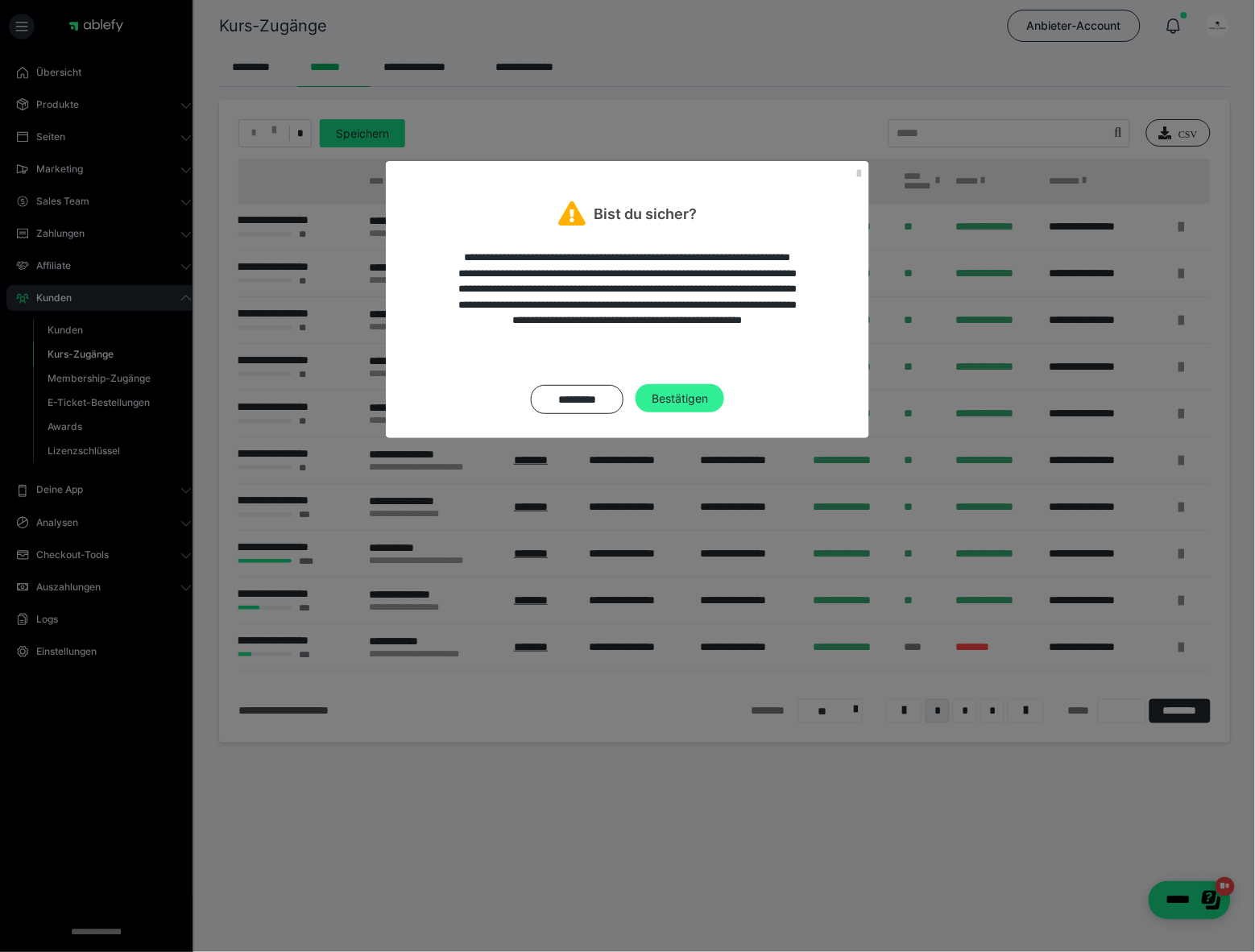 click on "Bestätigen" at bounding box center (680, 399) 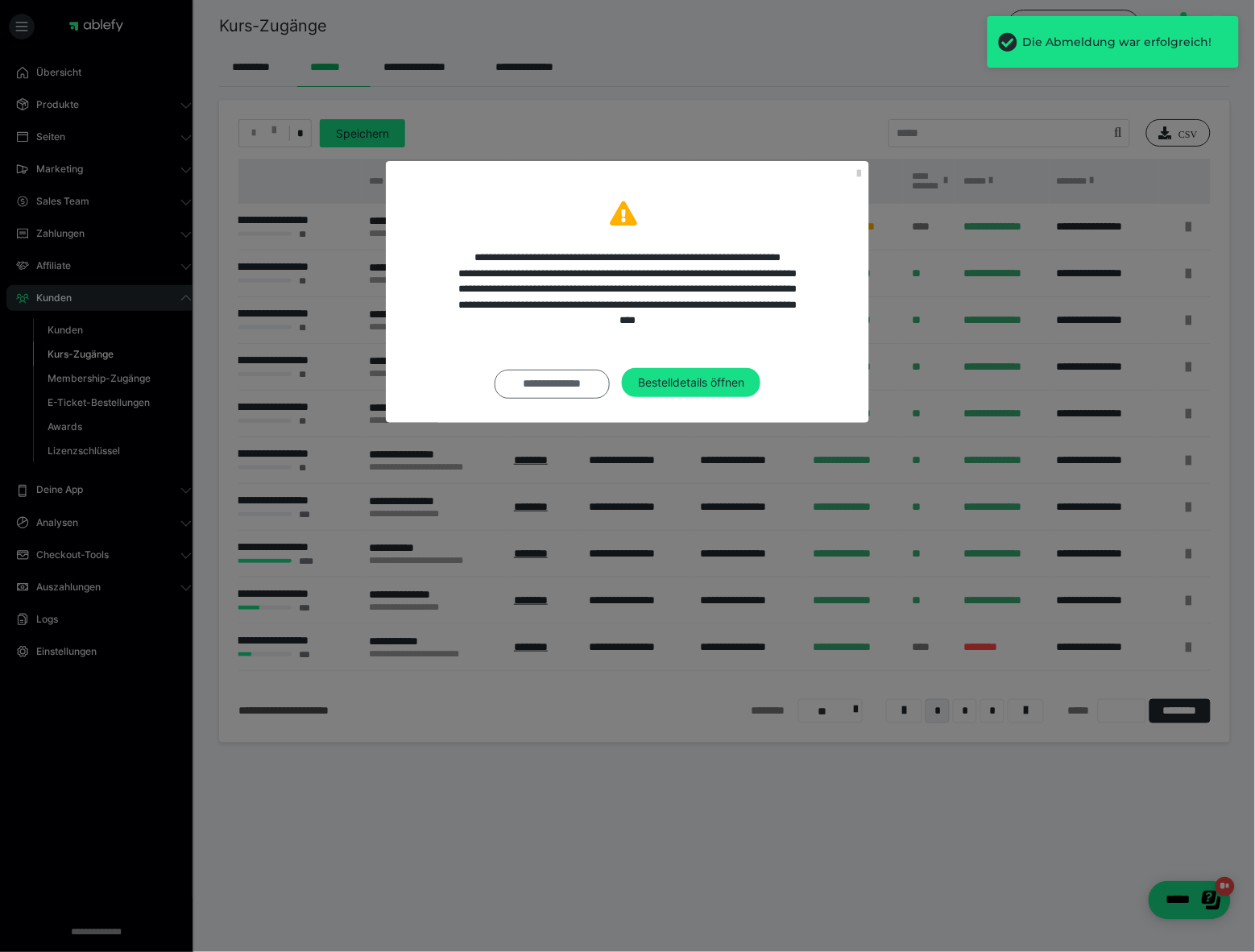 click on "**********" at bounding box center (552, 384) 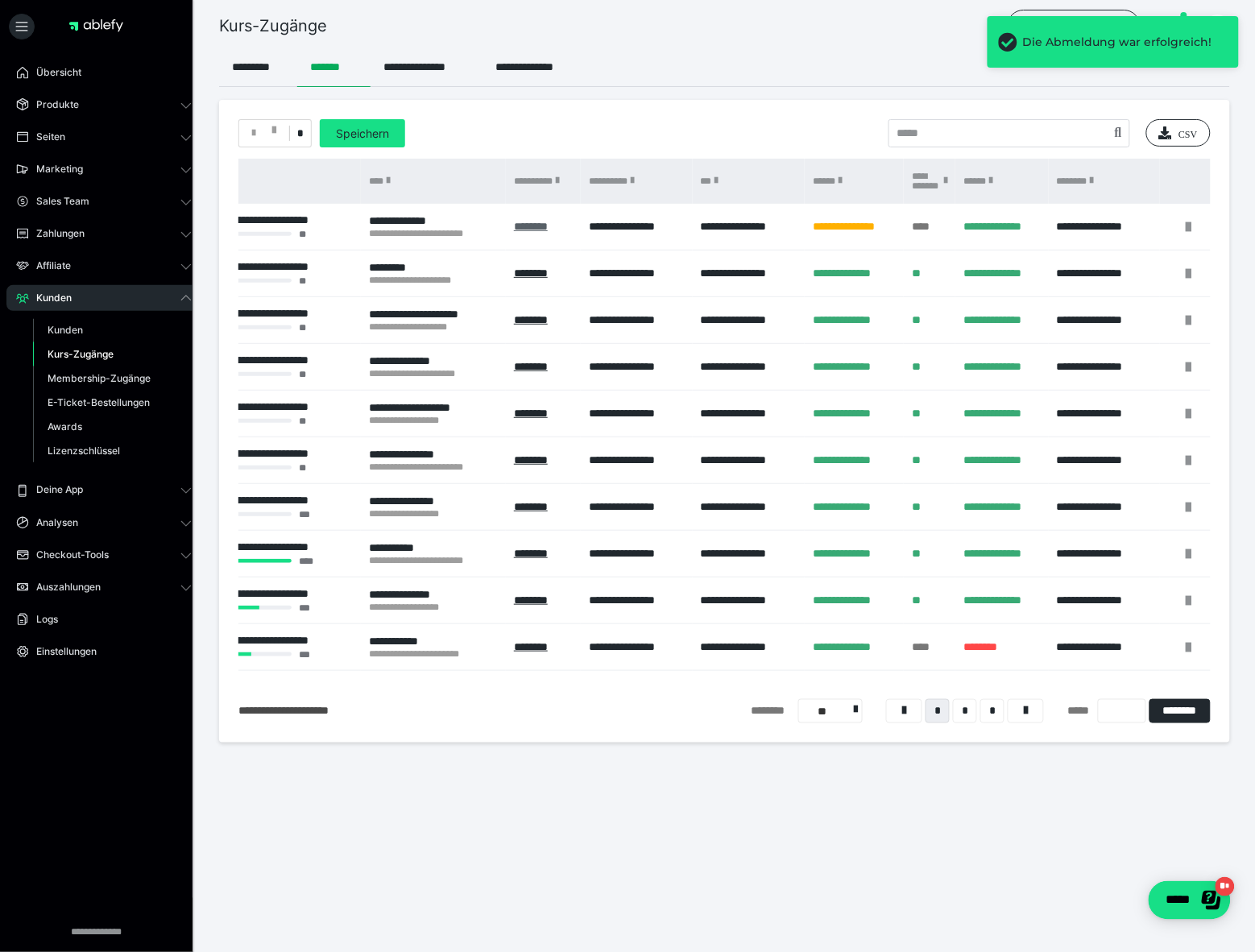 click on "********" at bounding box center (531, 226) 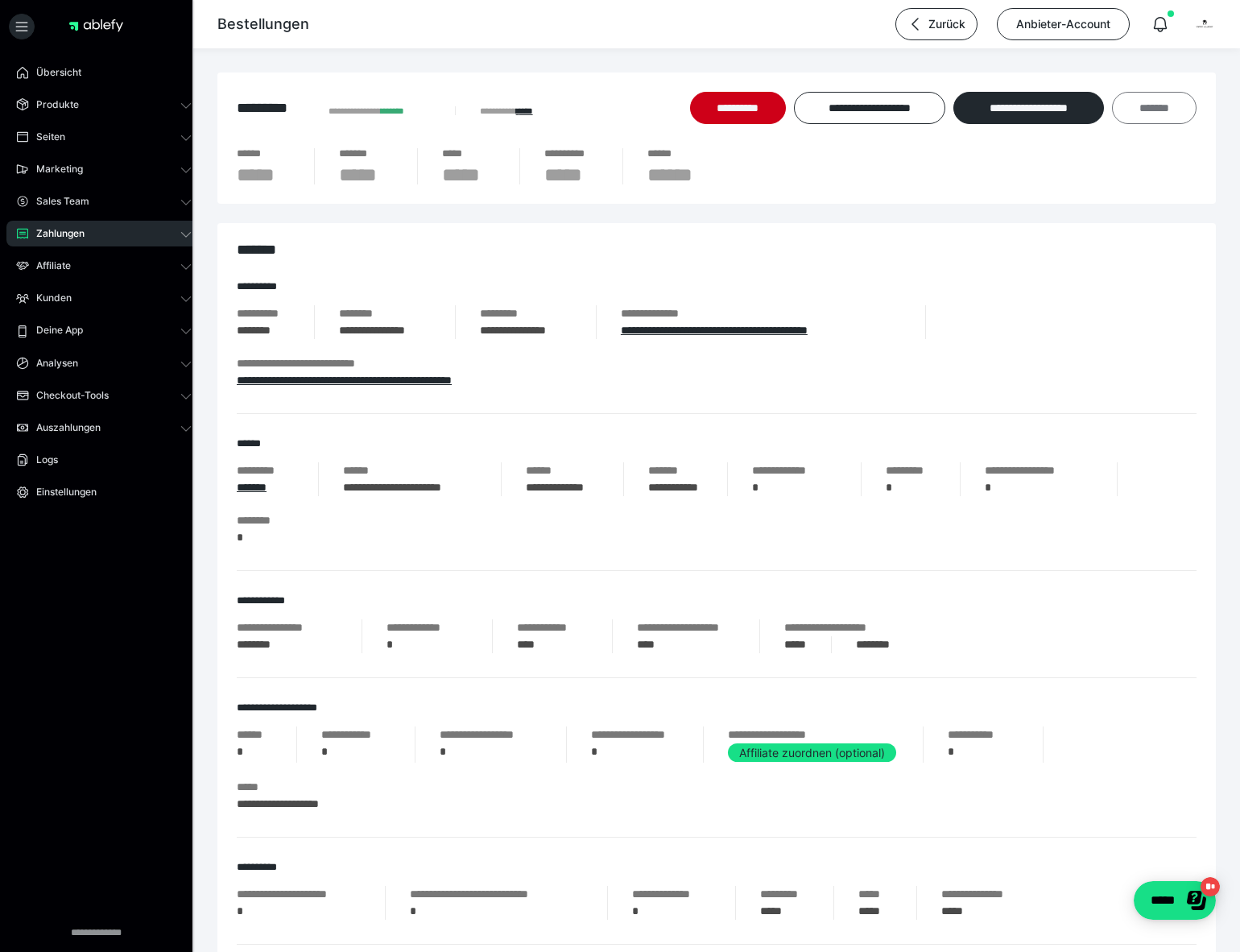 click on "*******" at bounding box center [1154, 108] 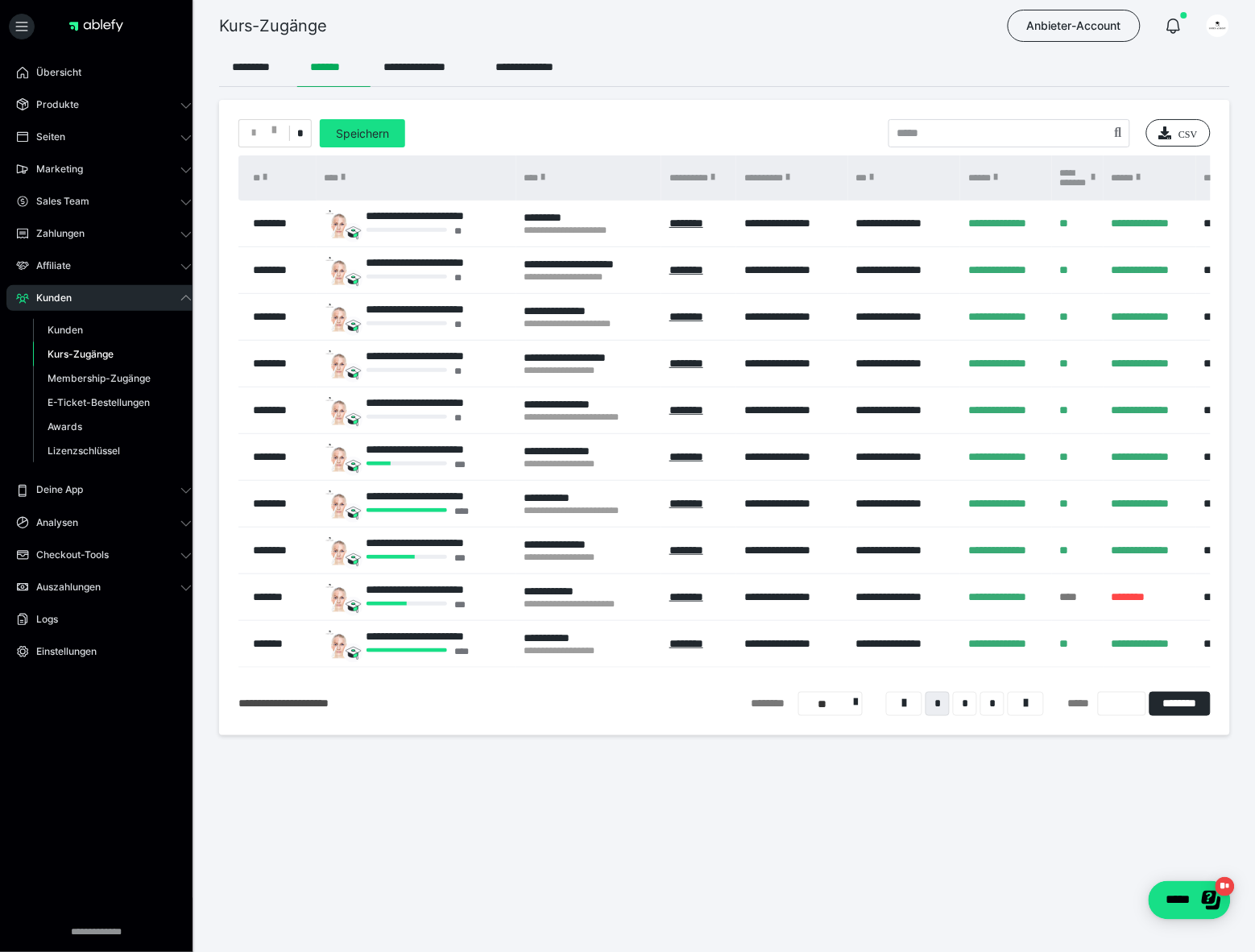 click on "Kurs-Zugänge" at bounding box center (81, 354) 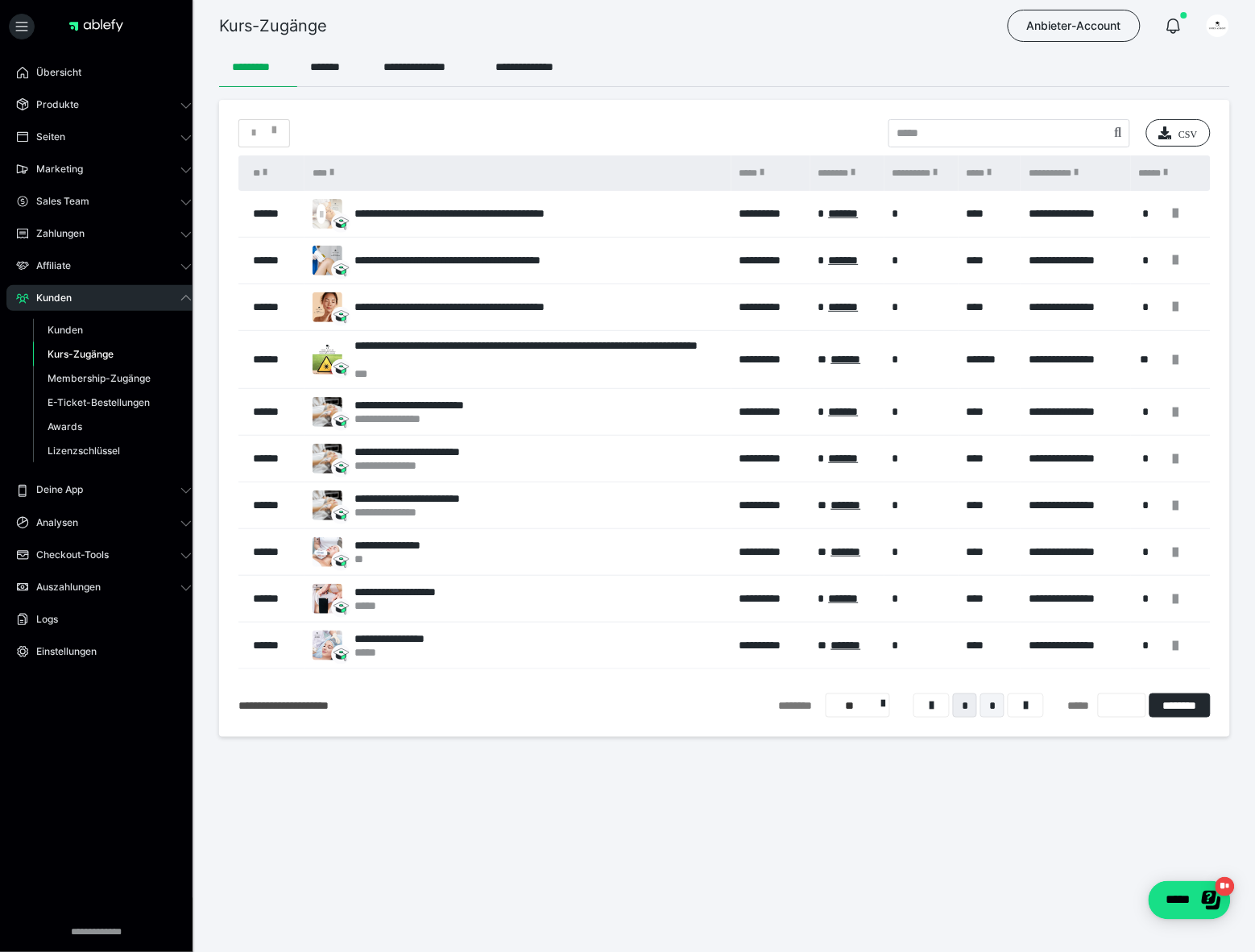 click on "*" at bounding box center [992, 706] 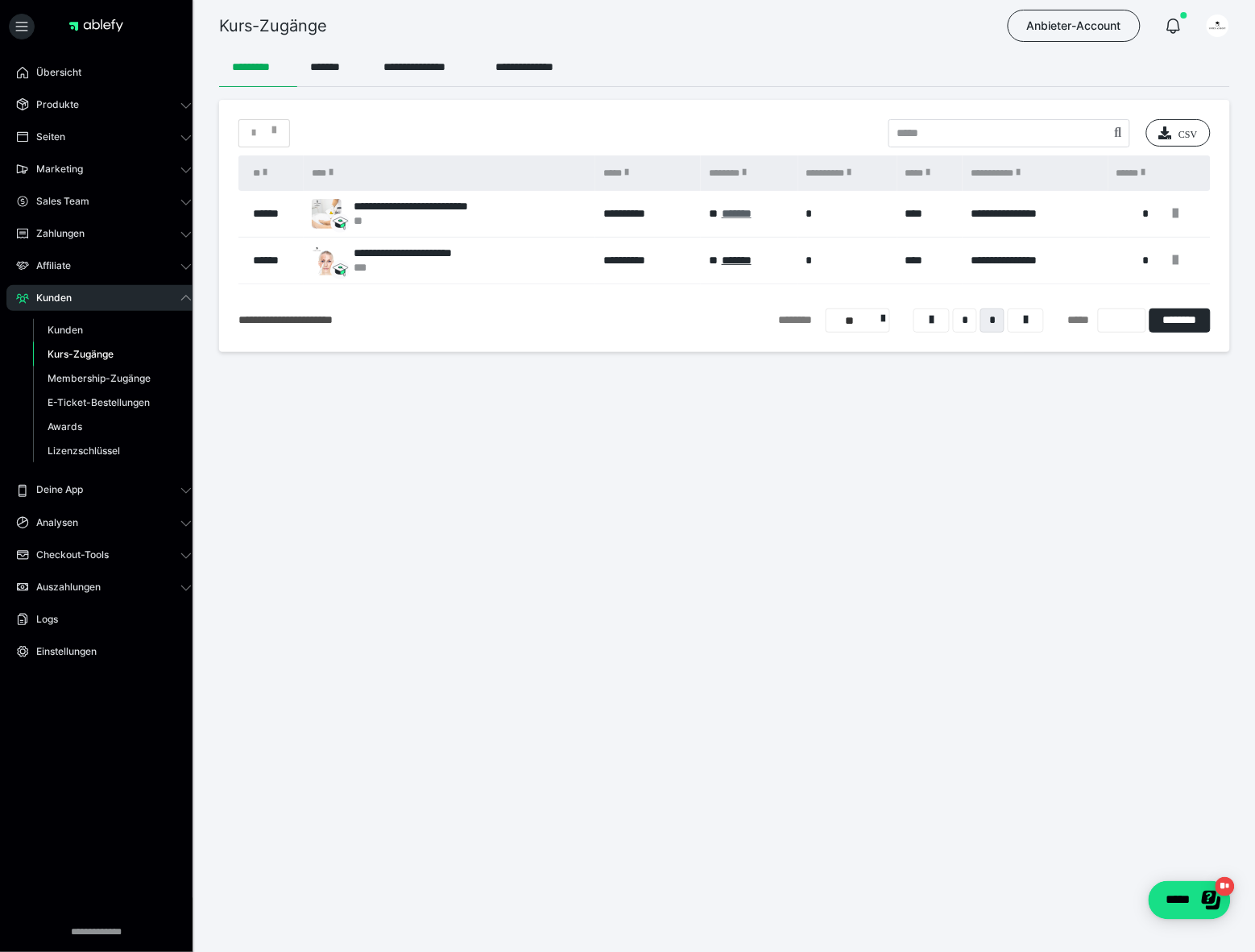 click on "*******" at bounding box center (736, 213) 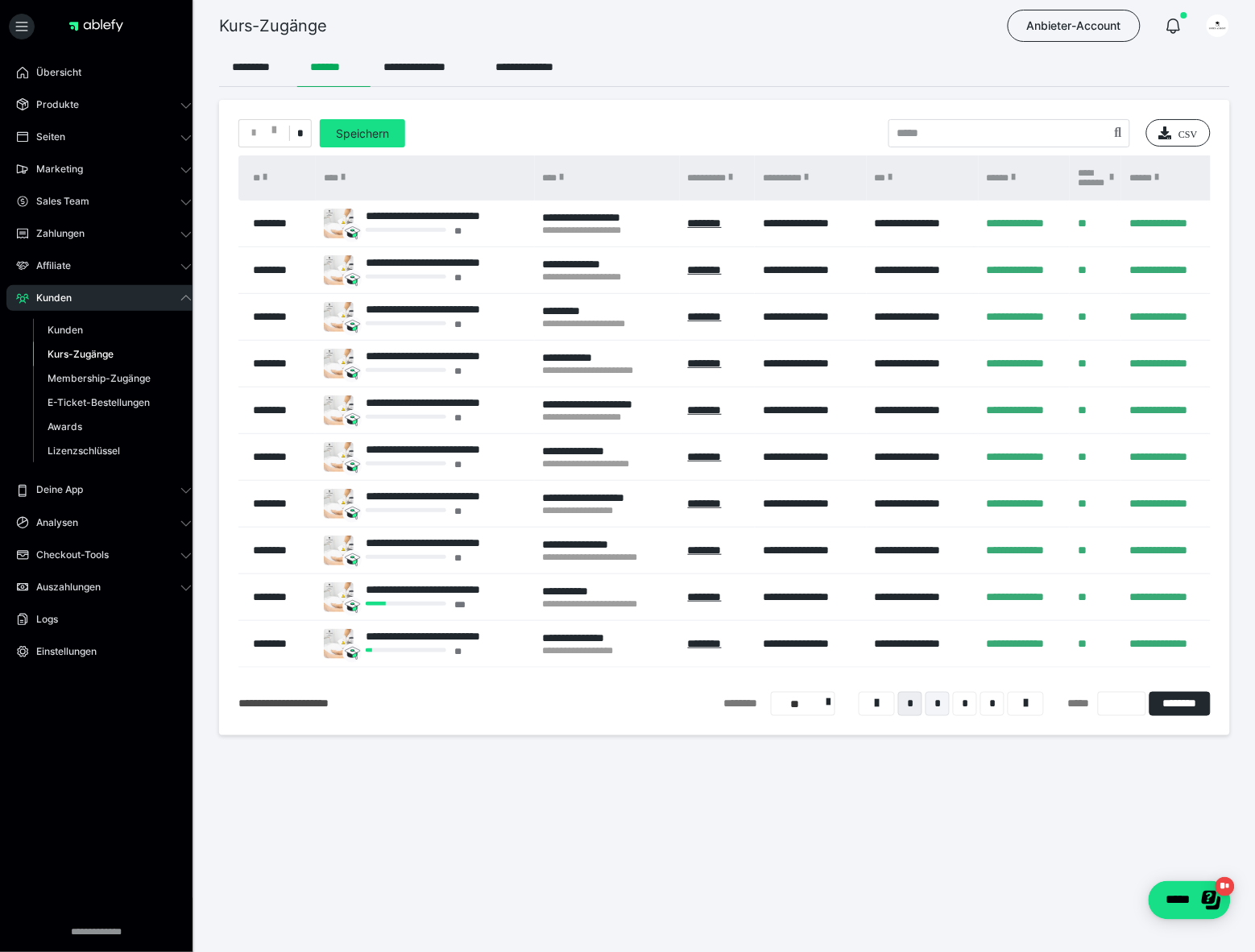 click on "*" at bounding box center (938, 704) 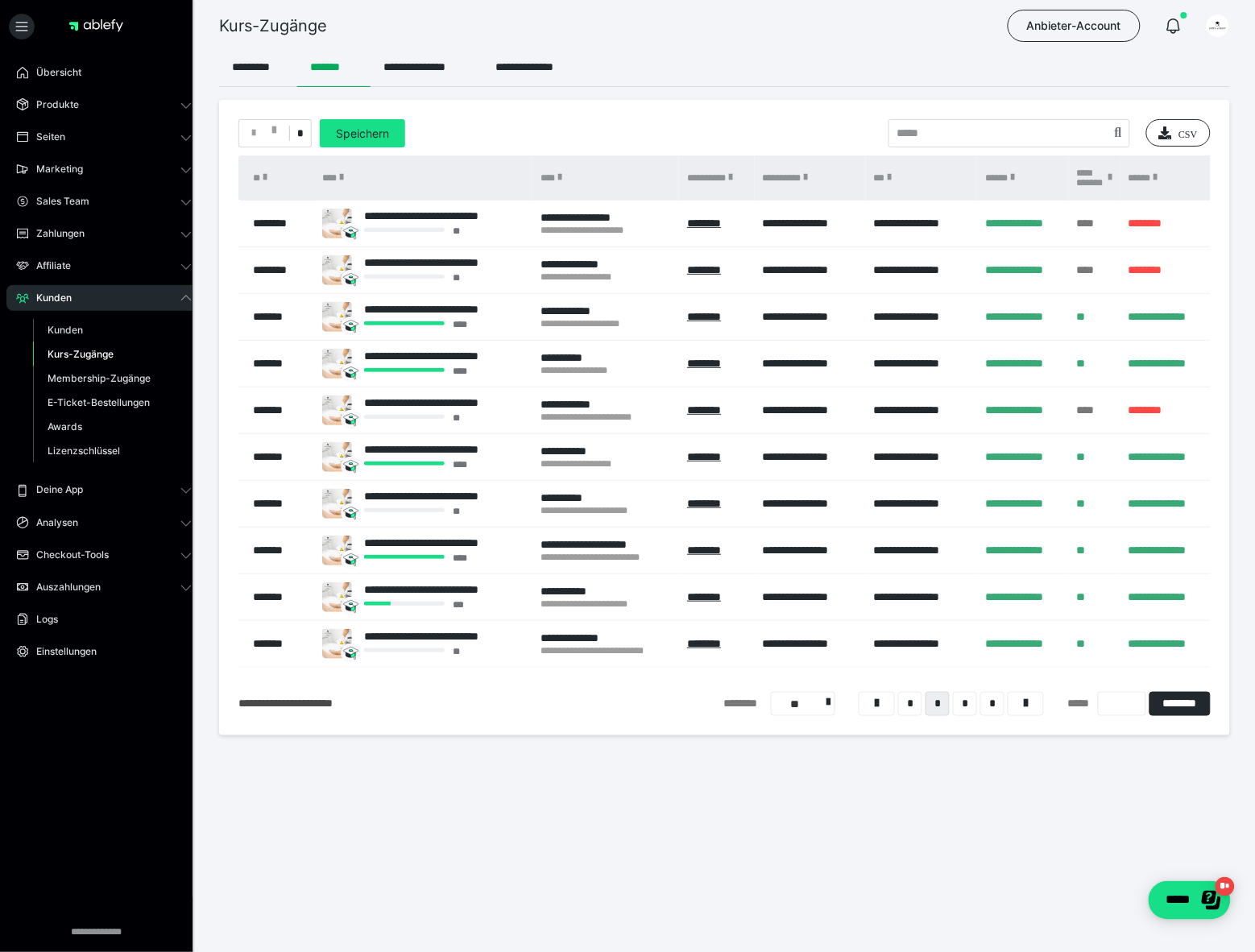 click on "Kurs-Zugänge" at bounding box center [81, 354] 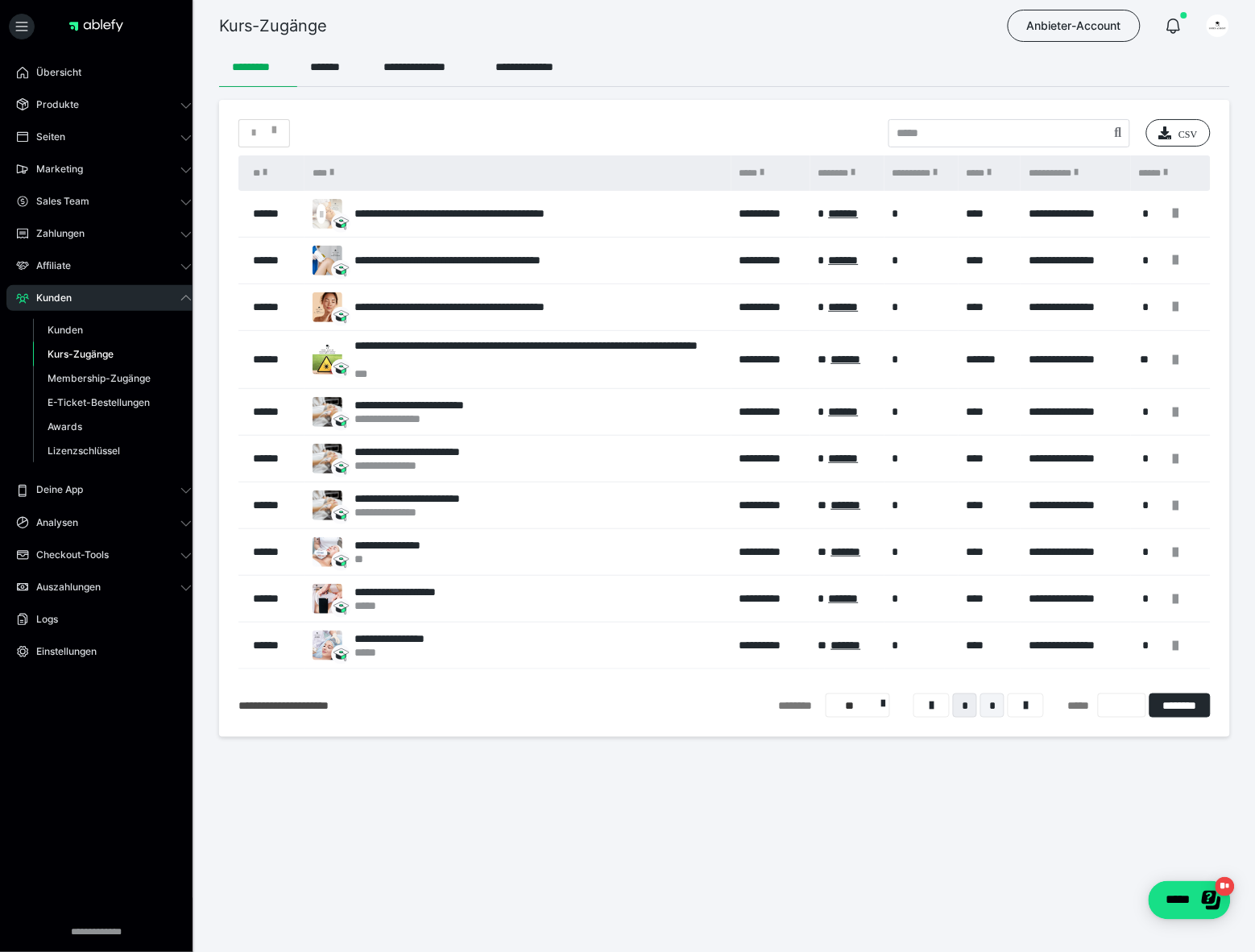 click on "*" at bounding box center (992, 706) 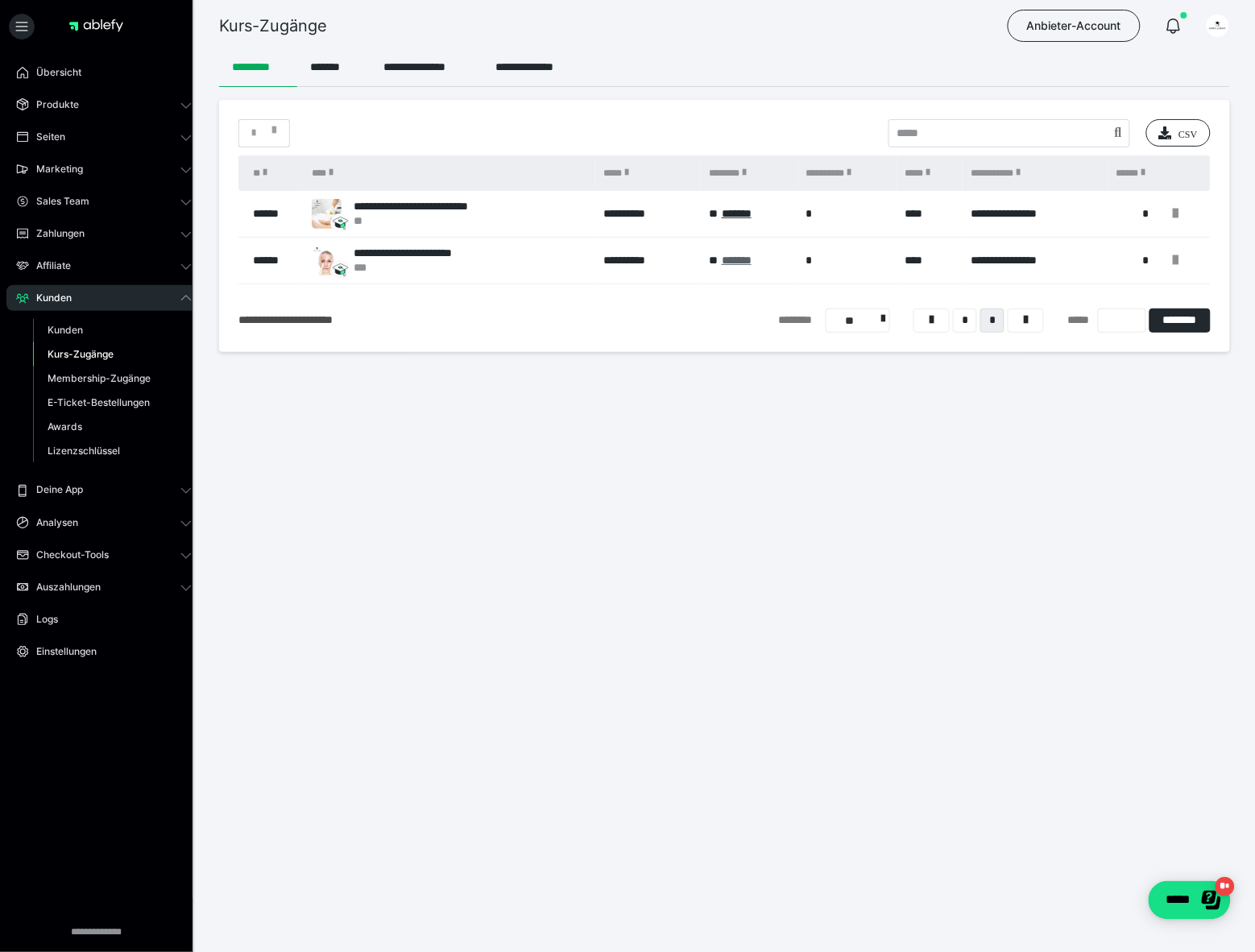 click on "*******" at bounding box center (736, 260) 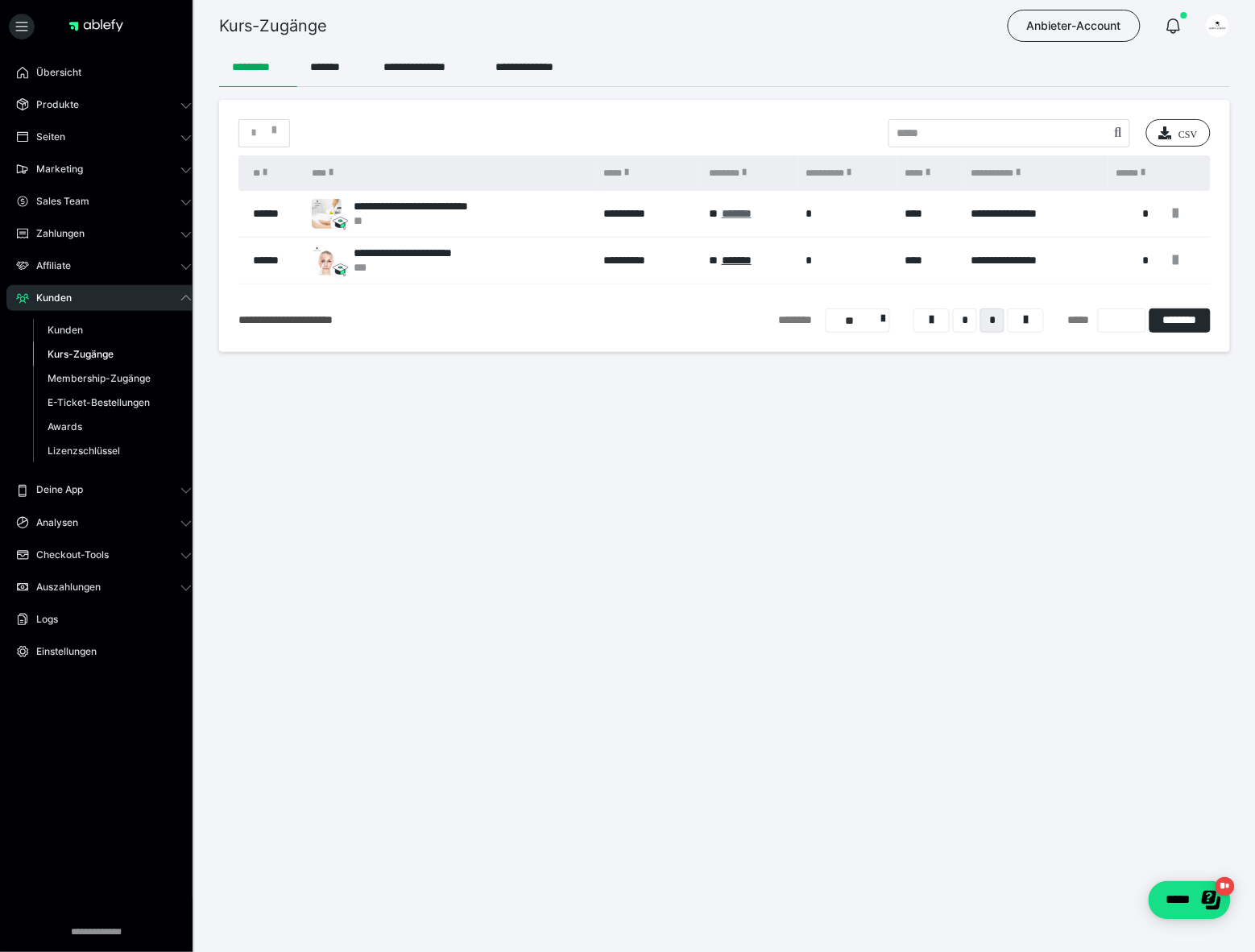 click on "*******" at bounding box center [736, 213] 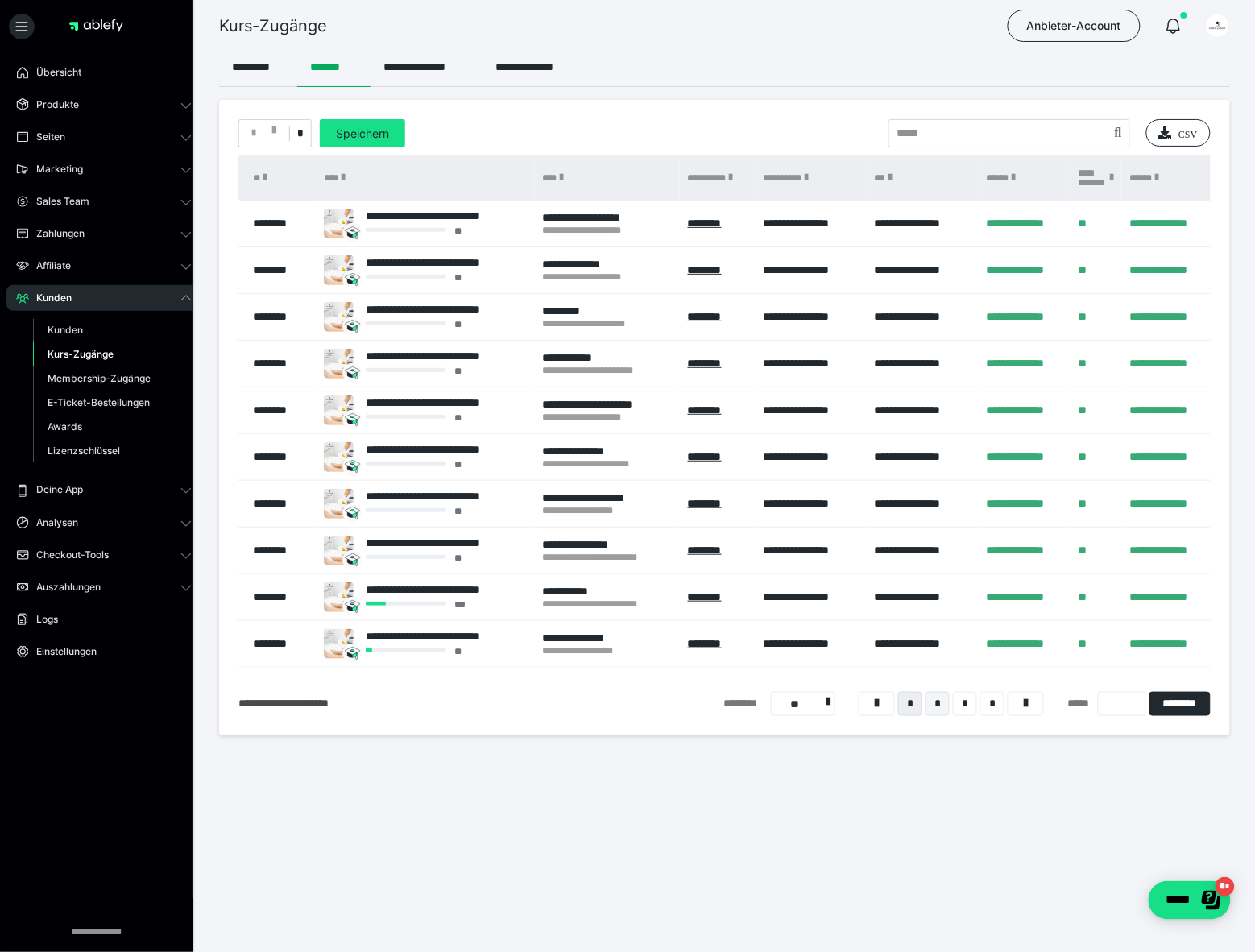 click on "*" at bounding box center (938, 704) 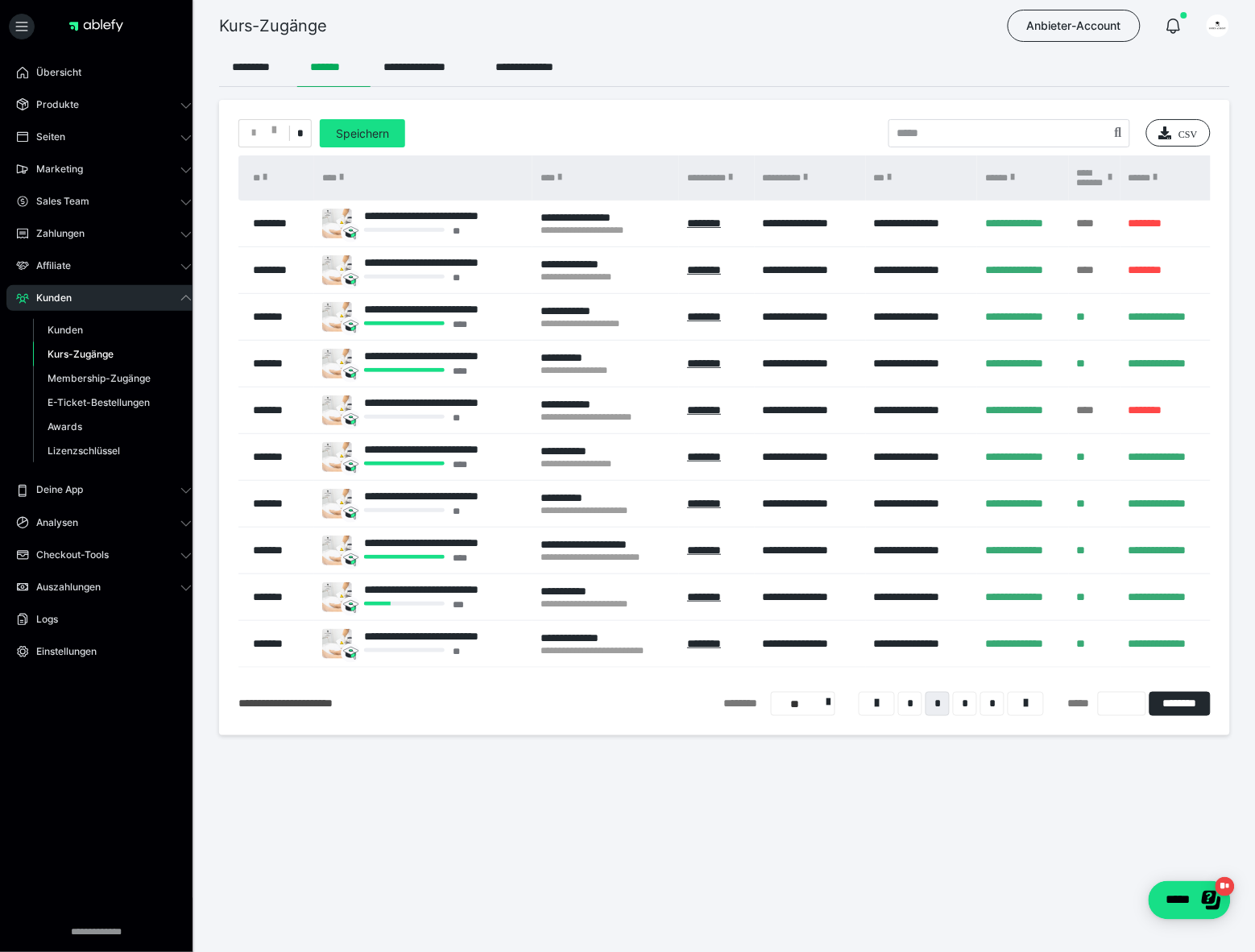 drag, startPoint x: 673, startPoint y: 673, endPoint x: 673, endPoint y: 661, distance: 12 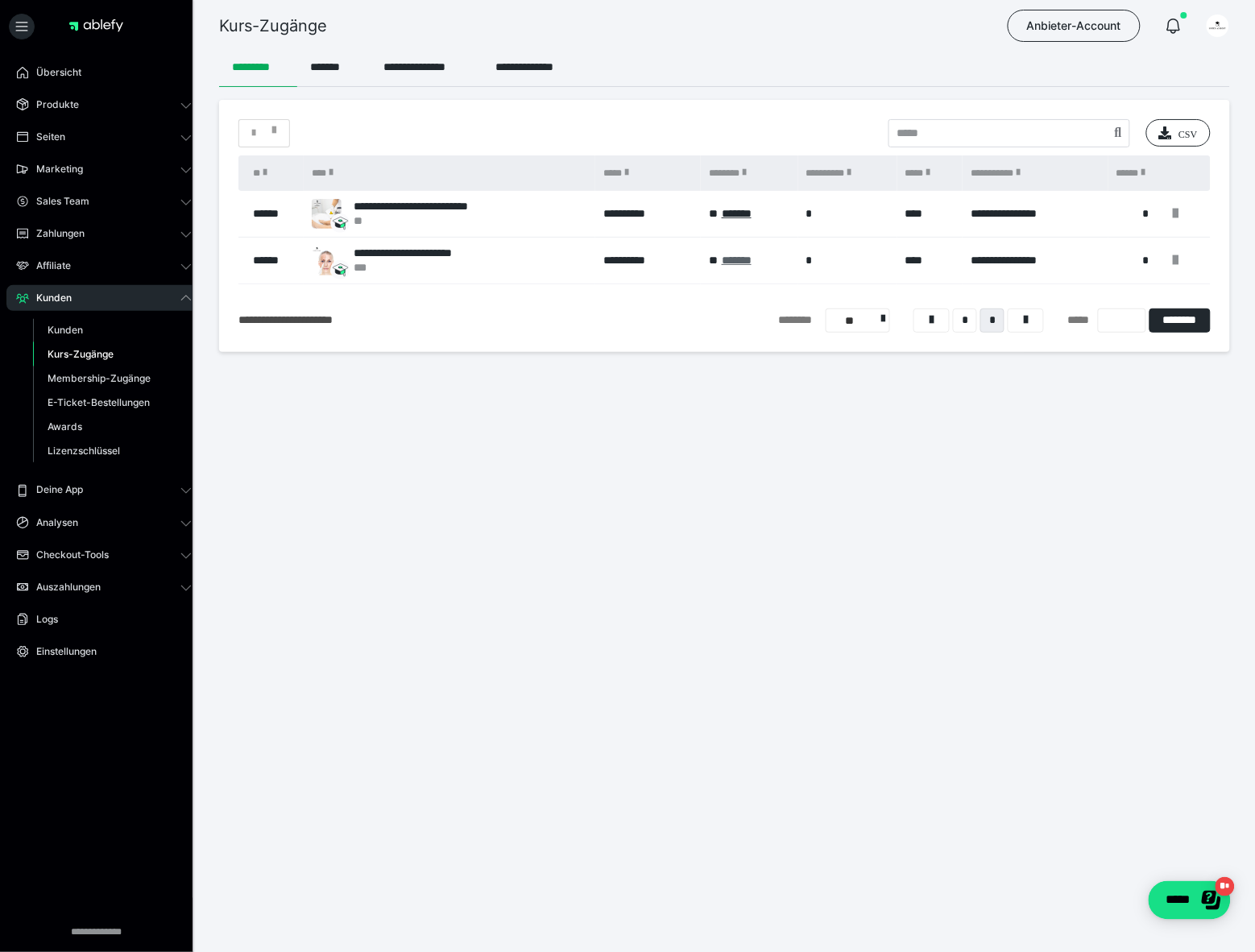 click on "*******" at bounding box center [736, 260] 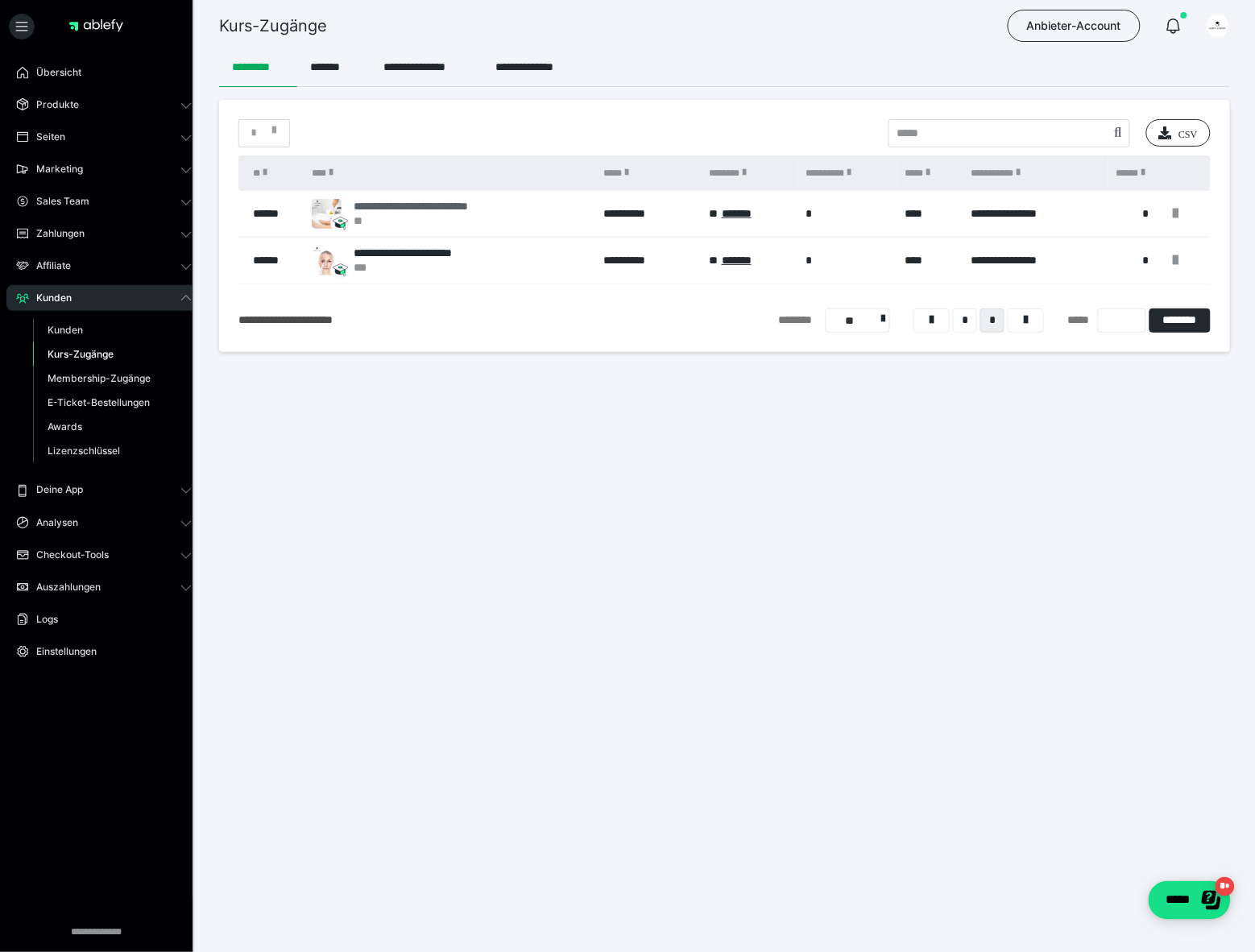 click on "**********" at bounding box center (433, 206) 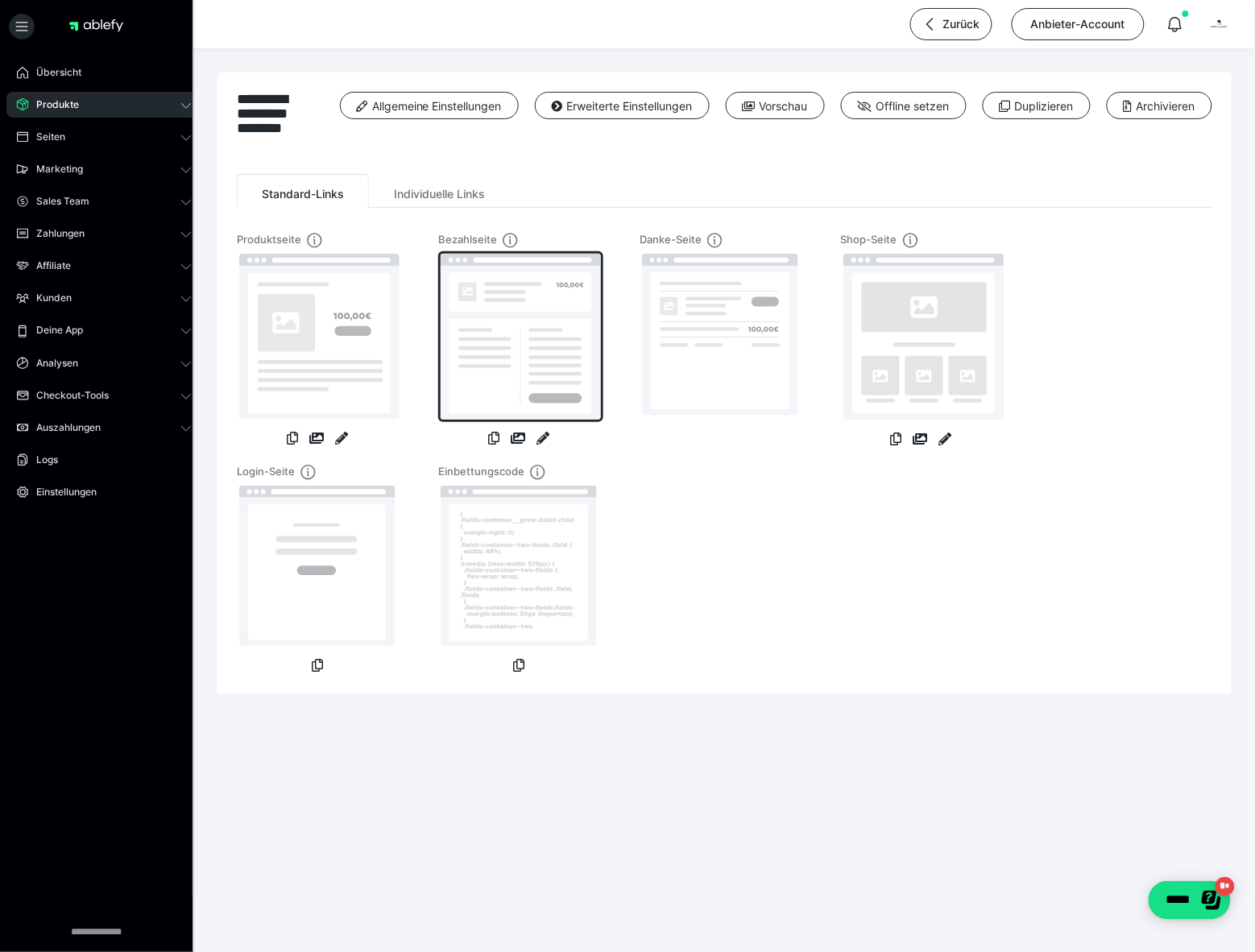 click at bounding box center (520, 337) 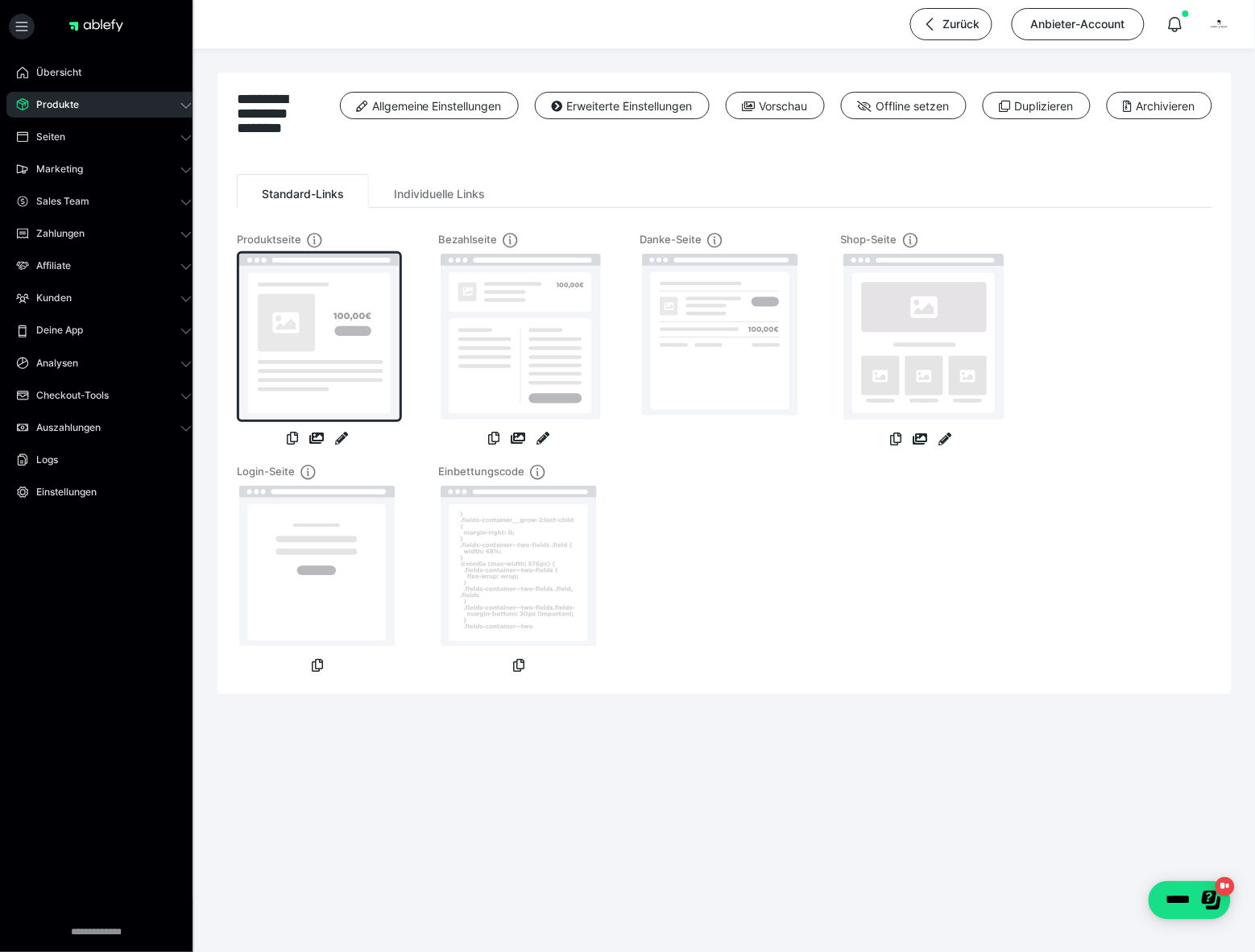 drag, startPoint x: 262, startPoint y: 255, endPoint x: 280, endPoint y: 255, distance: 18 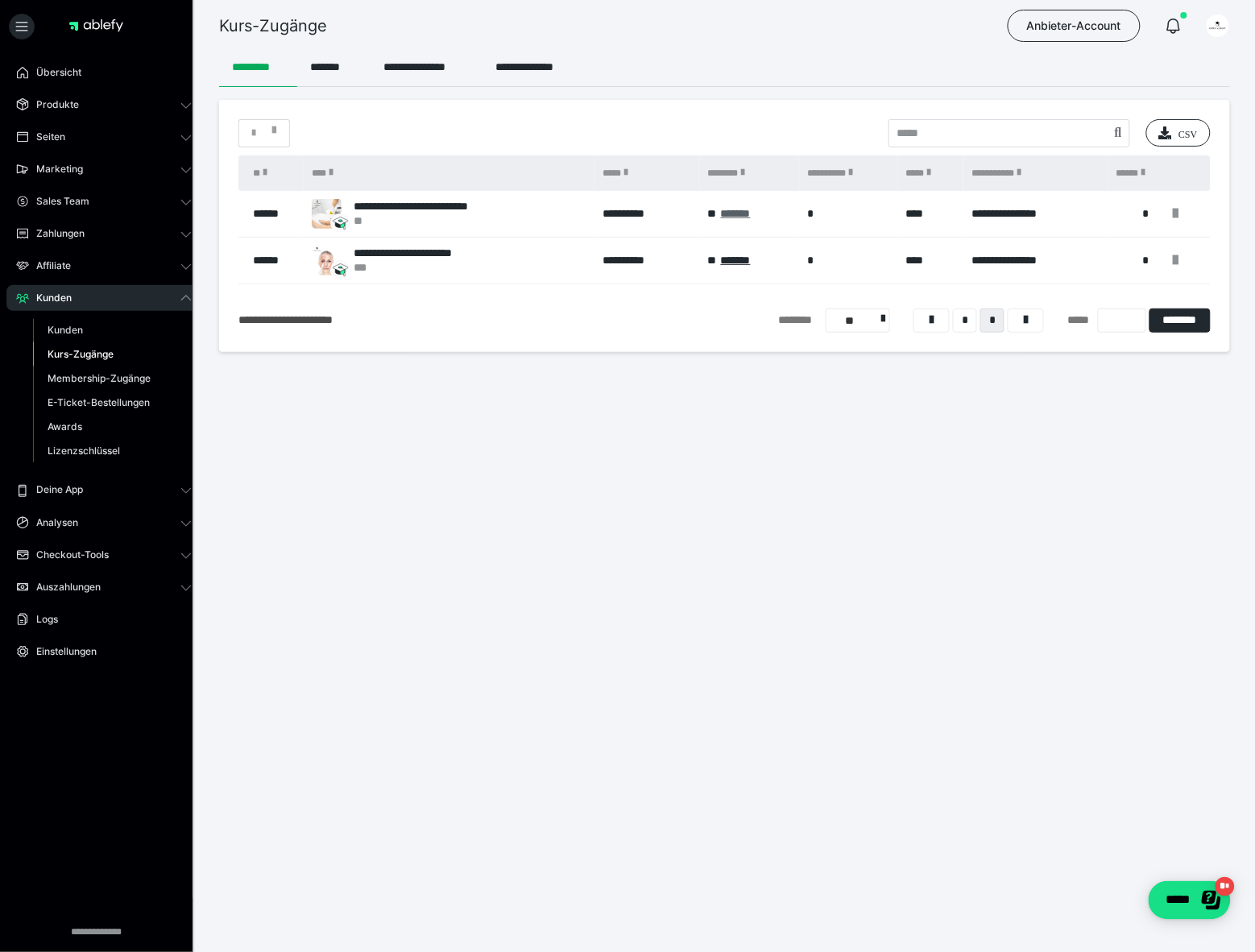 click on "*******" at bounding box center (735, 213) 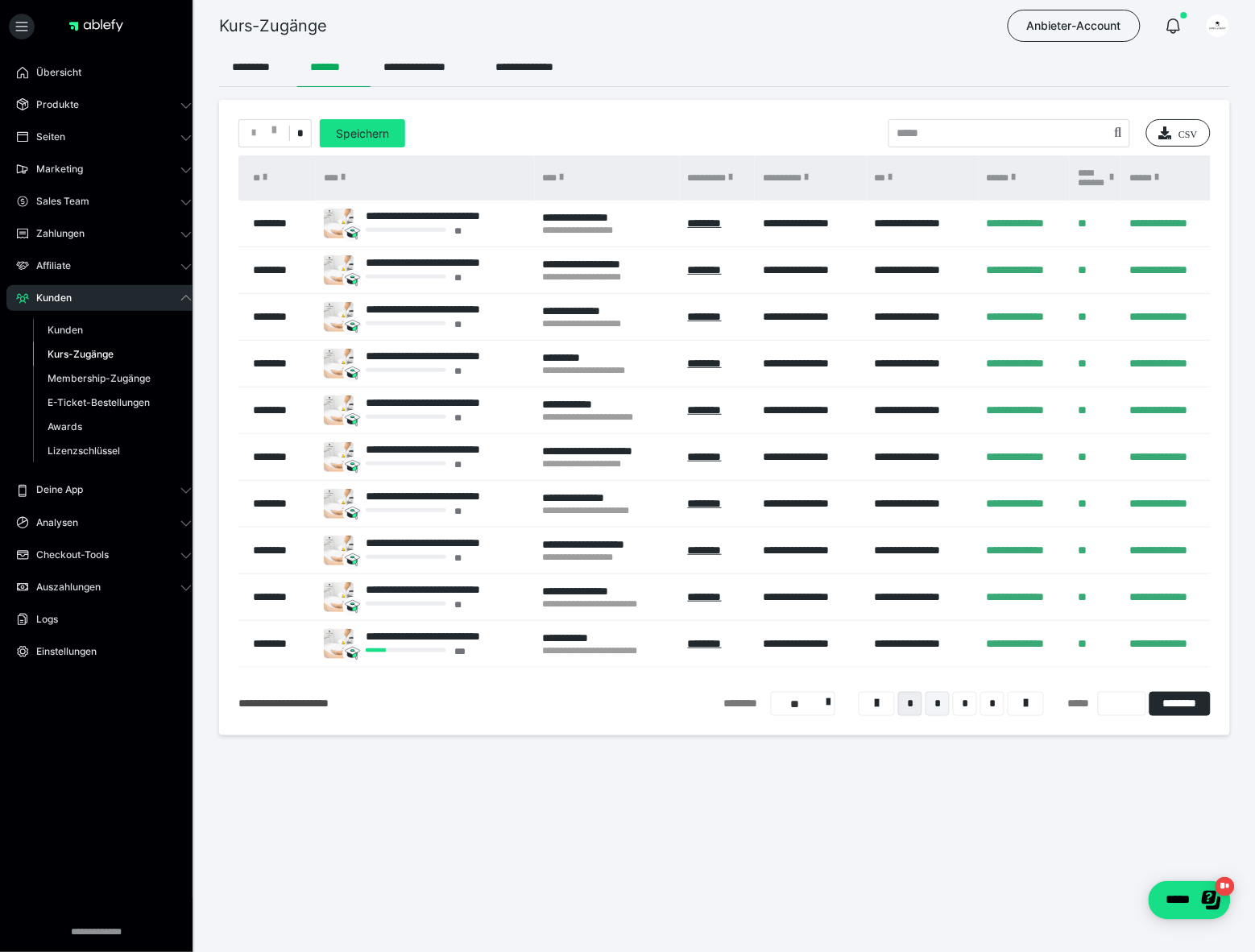 click on "*" at bounding box center (938, 704) 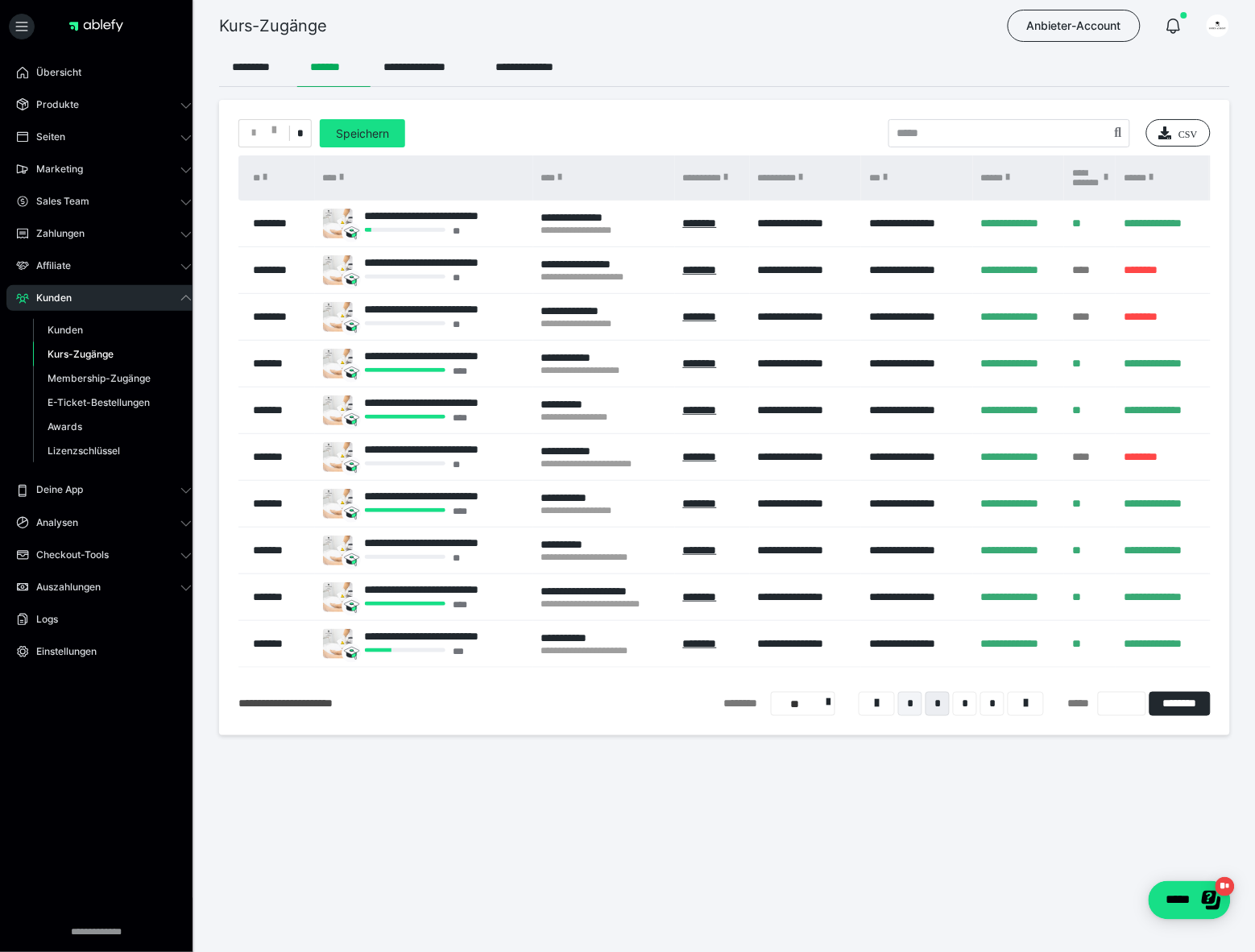 click on "*" at bounding box center (910, 704) 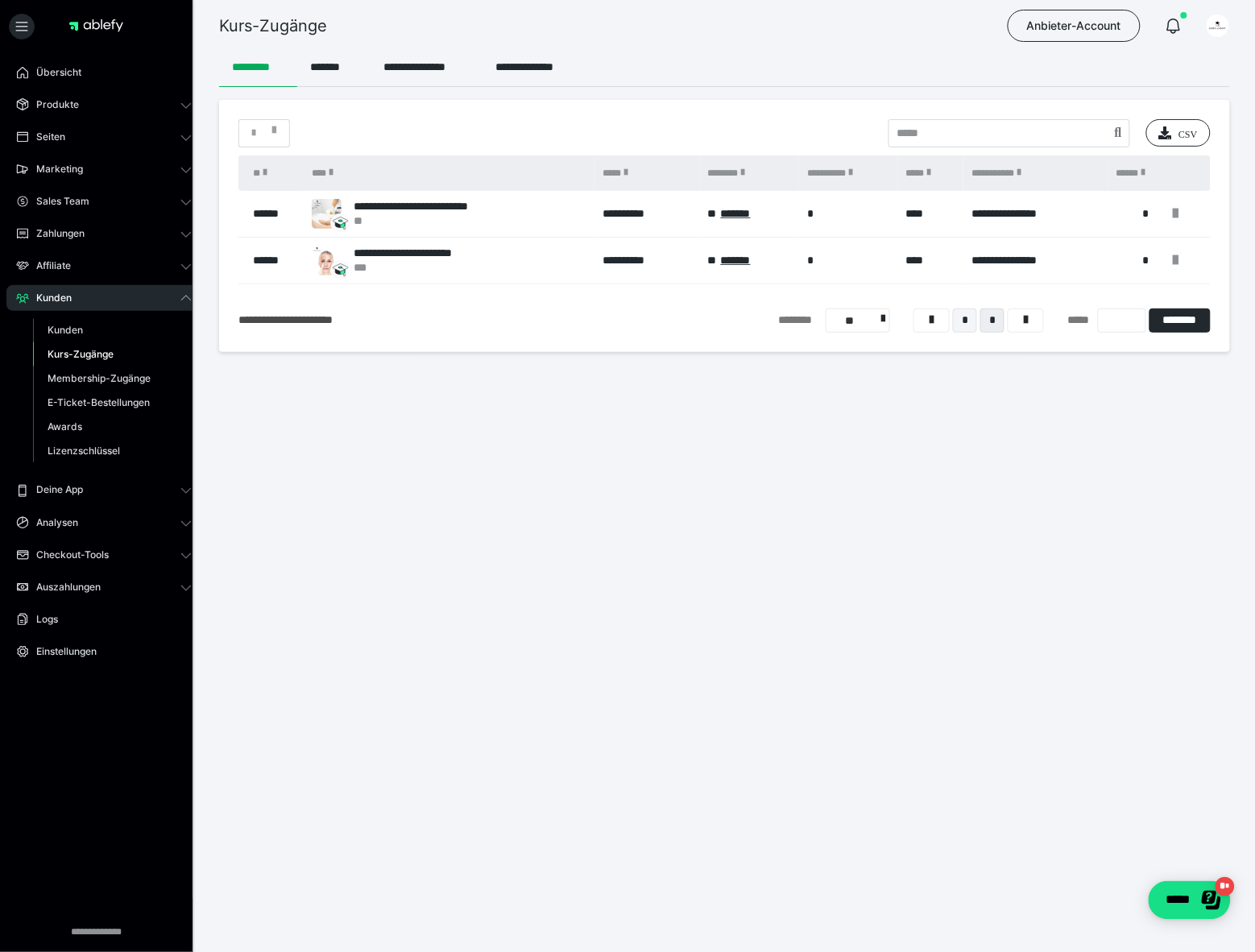 click on "*" at bounding box center [965, 321] 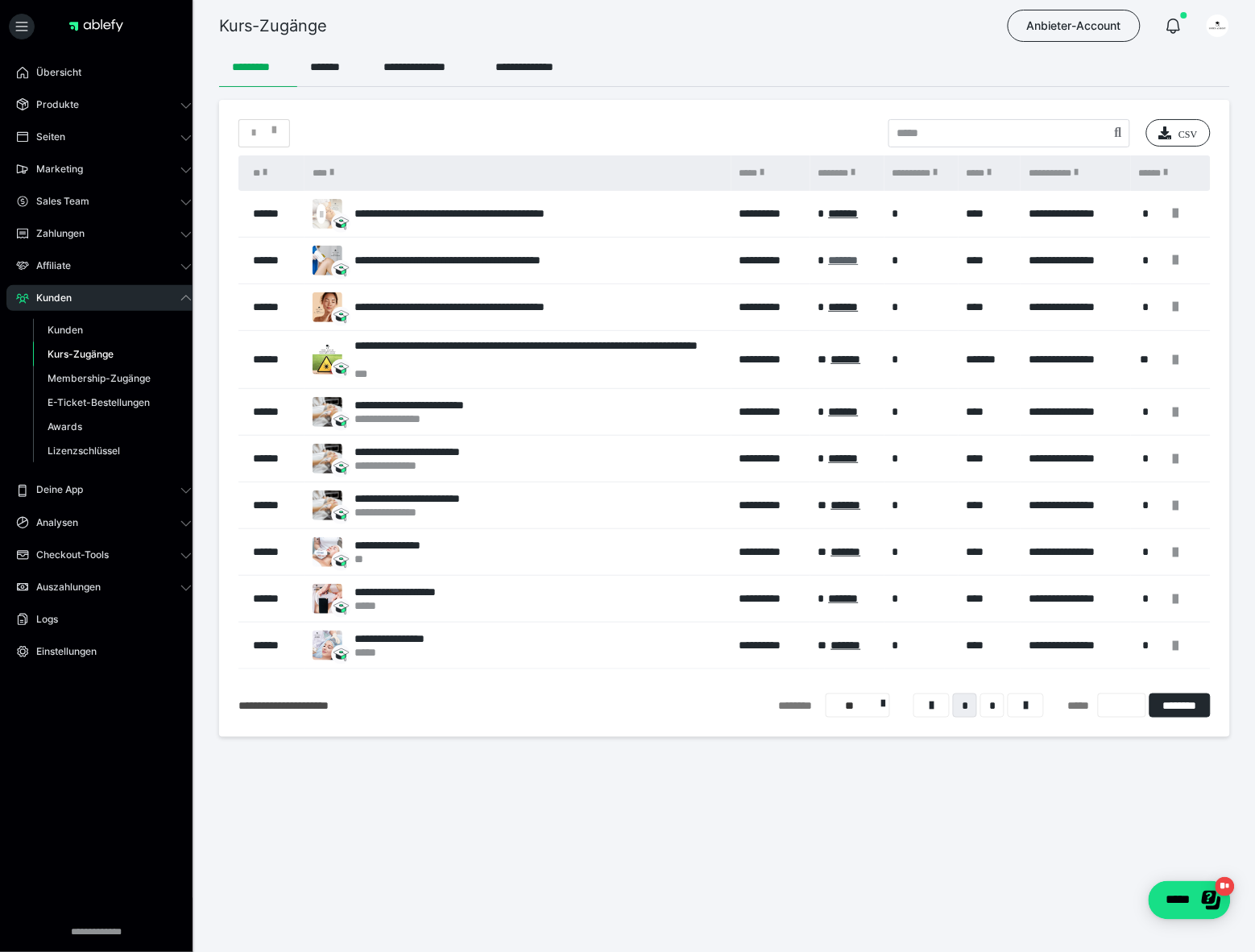 click on "*******" at bounding box center (843, 260) 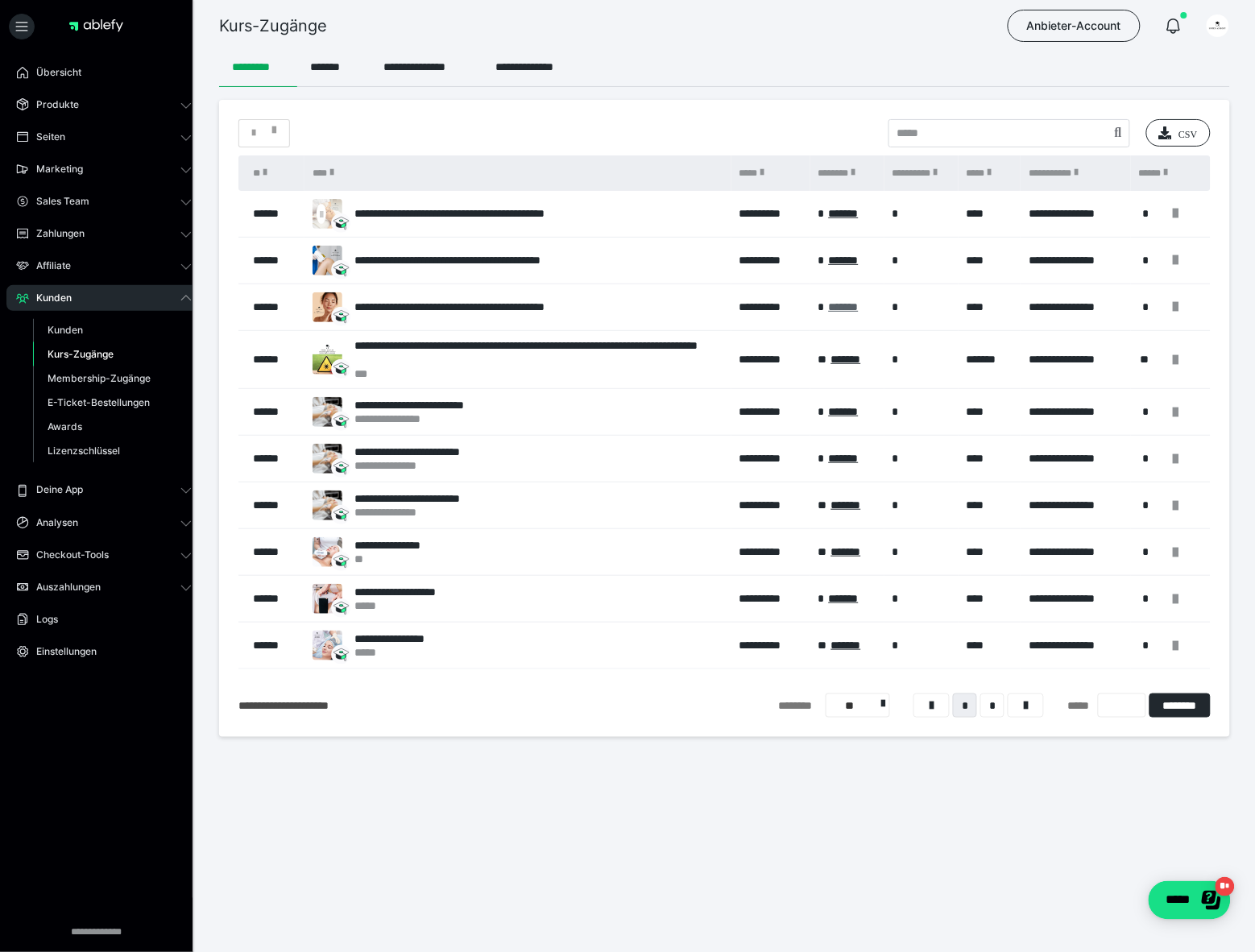 click on "*******" at bounding box center [843, 307] 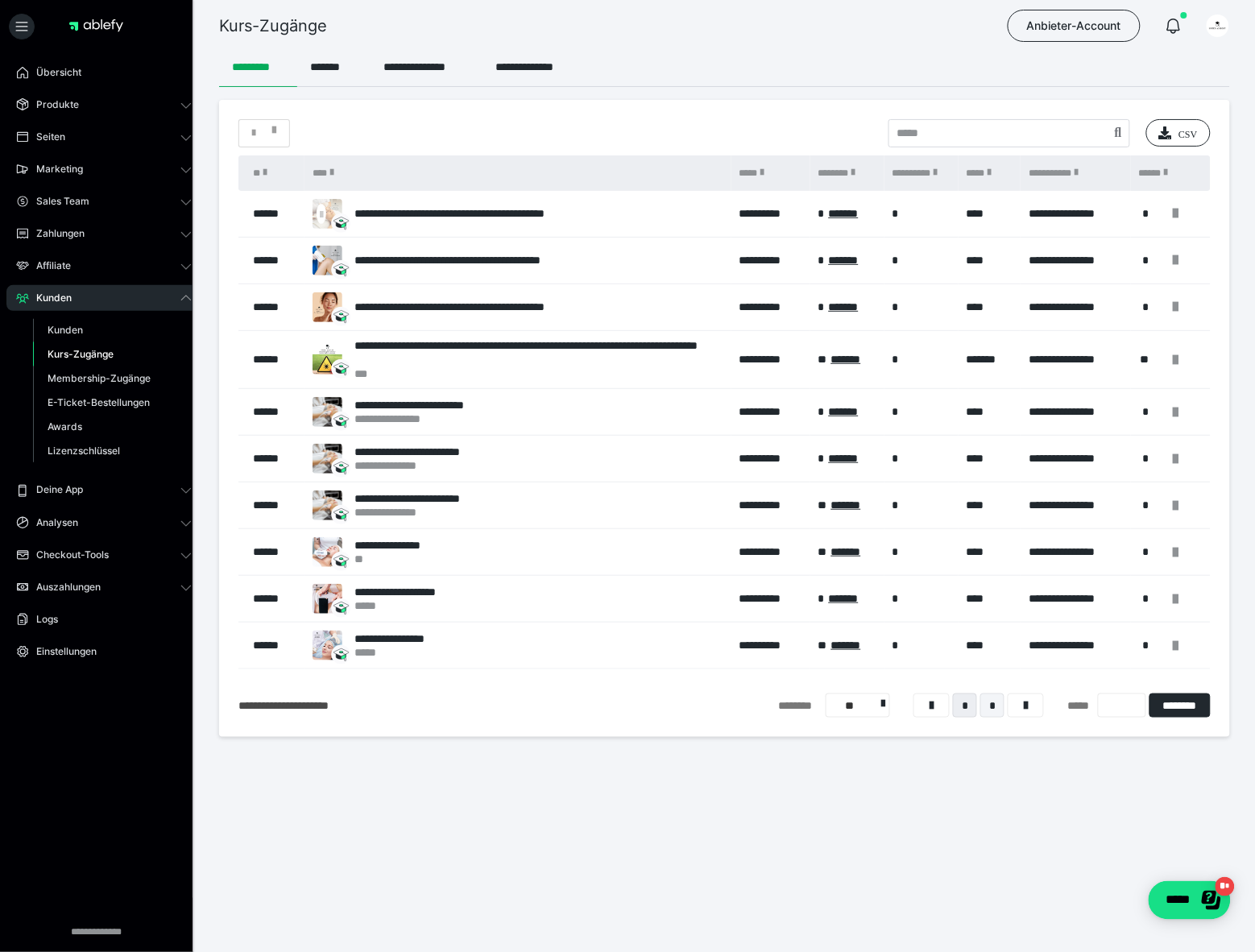 click on "*" at bounding box center [992, 706] 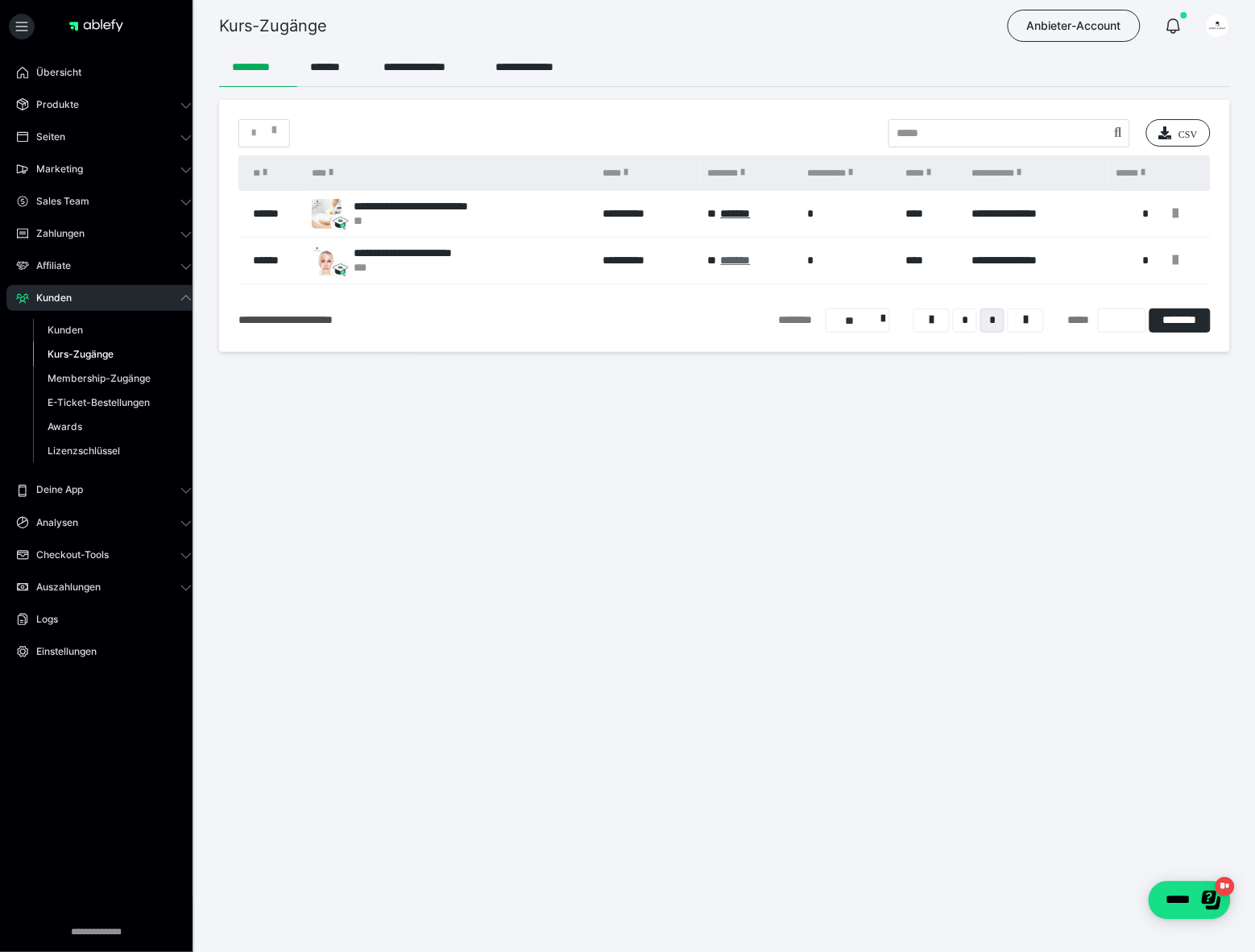 click on "*******" at bounding box center (735, 260) 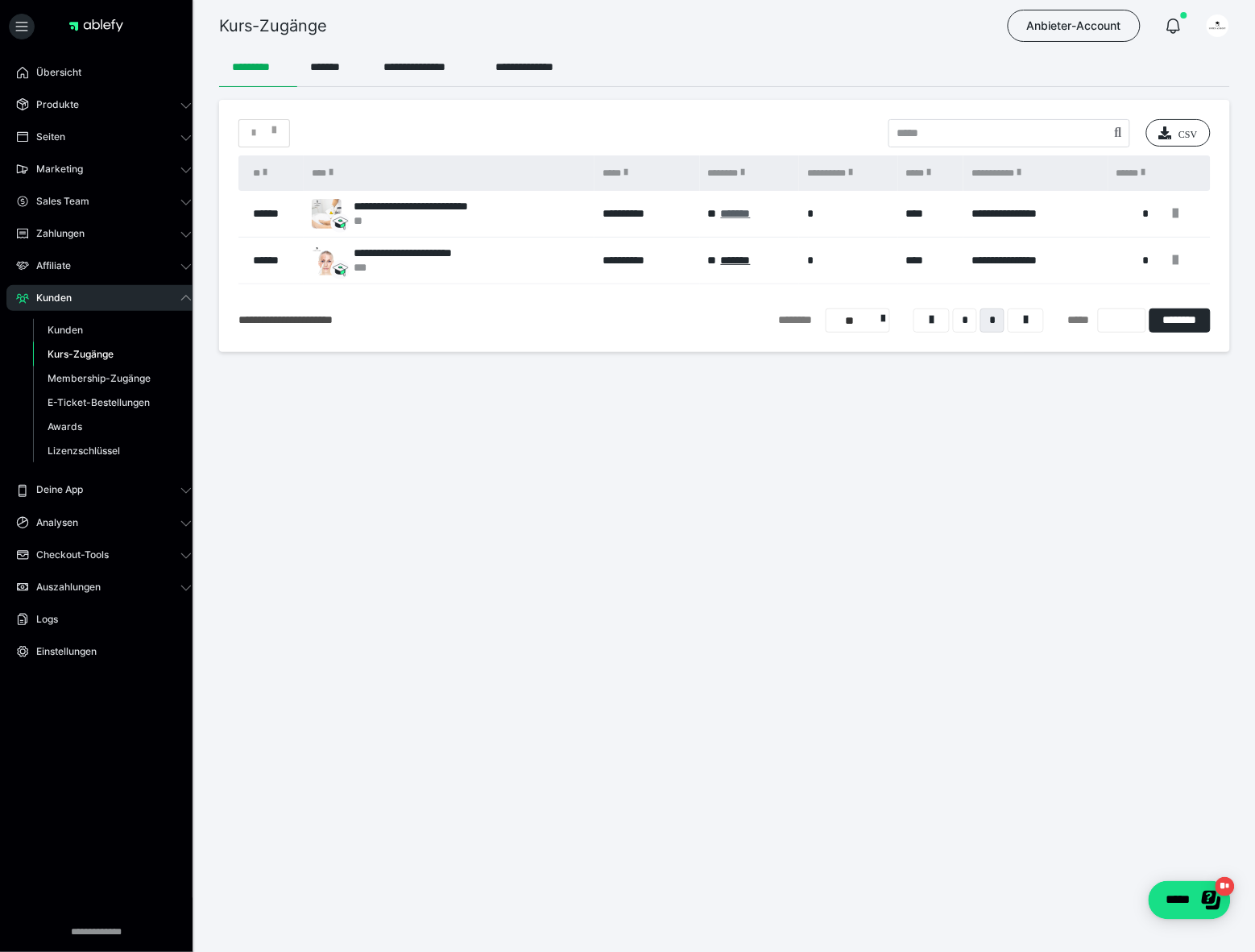 click on "*******" at bounding box center (735, 213) 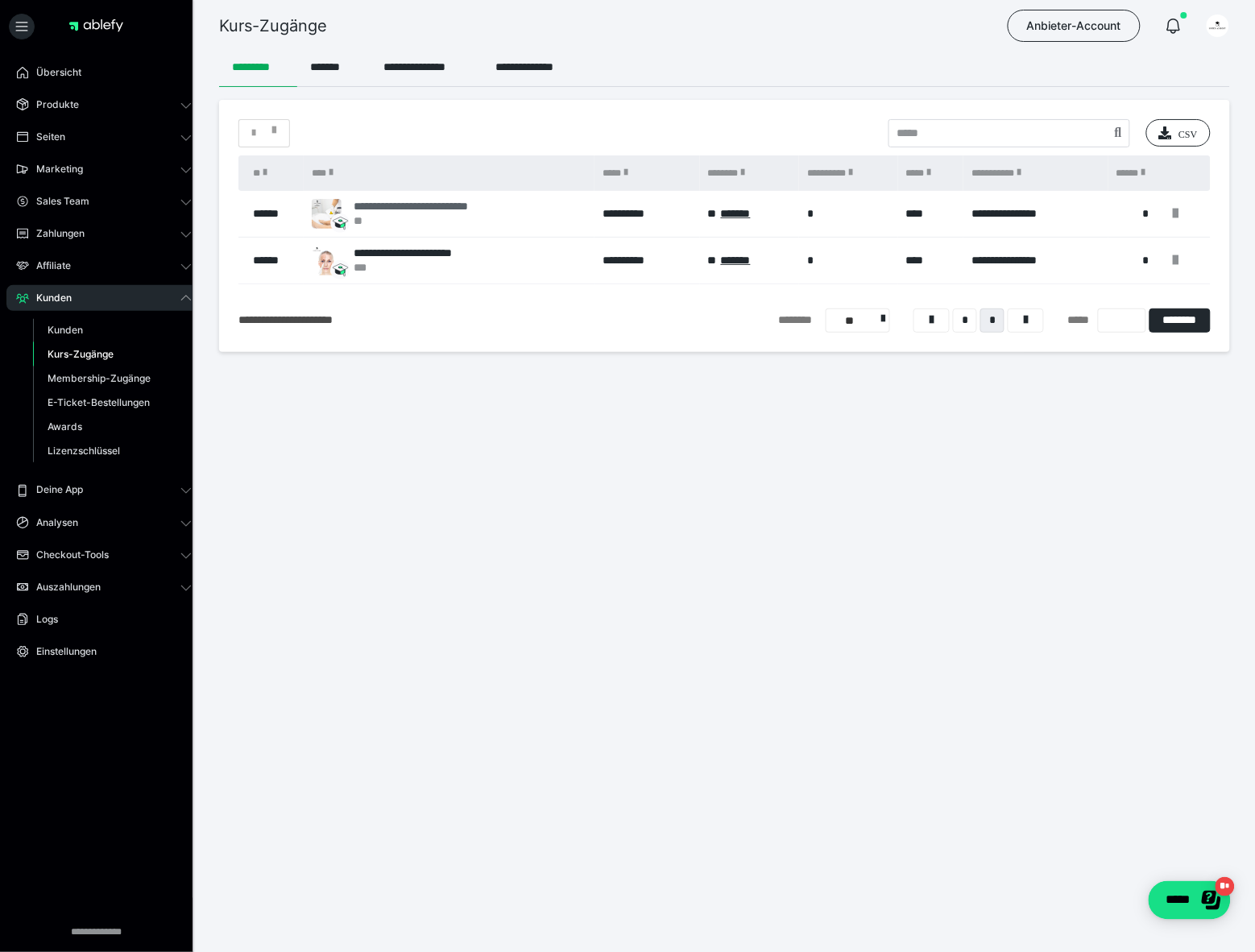 click on "**********" at bounding box center (433, 206) 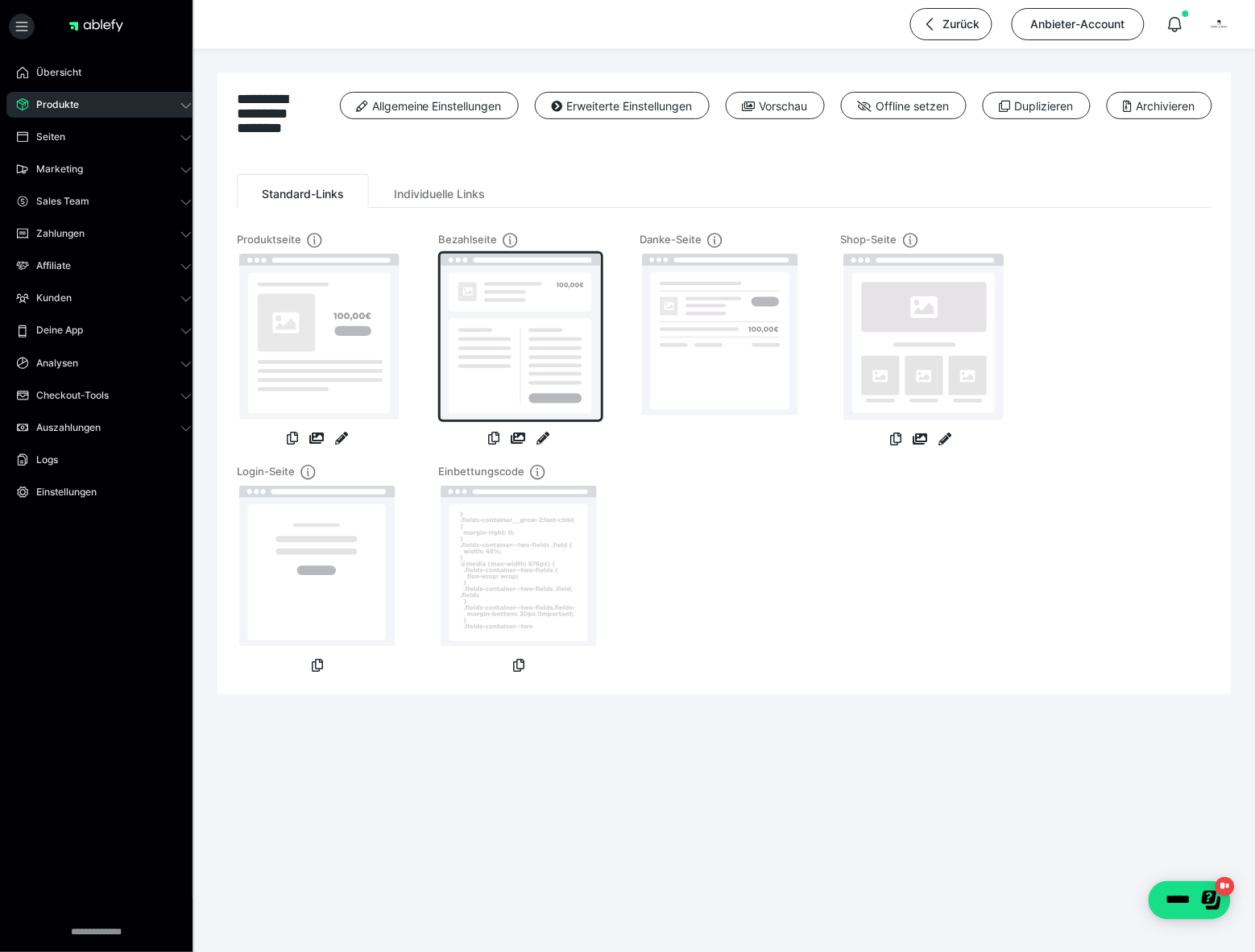 click at bounding box center (520, 337) 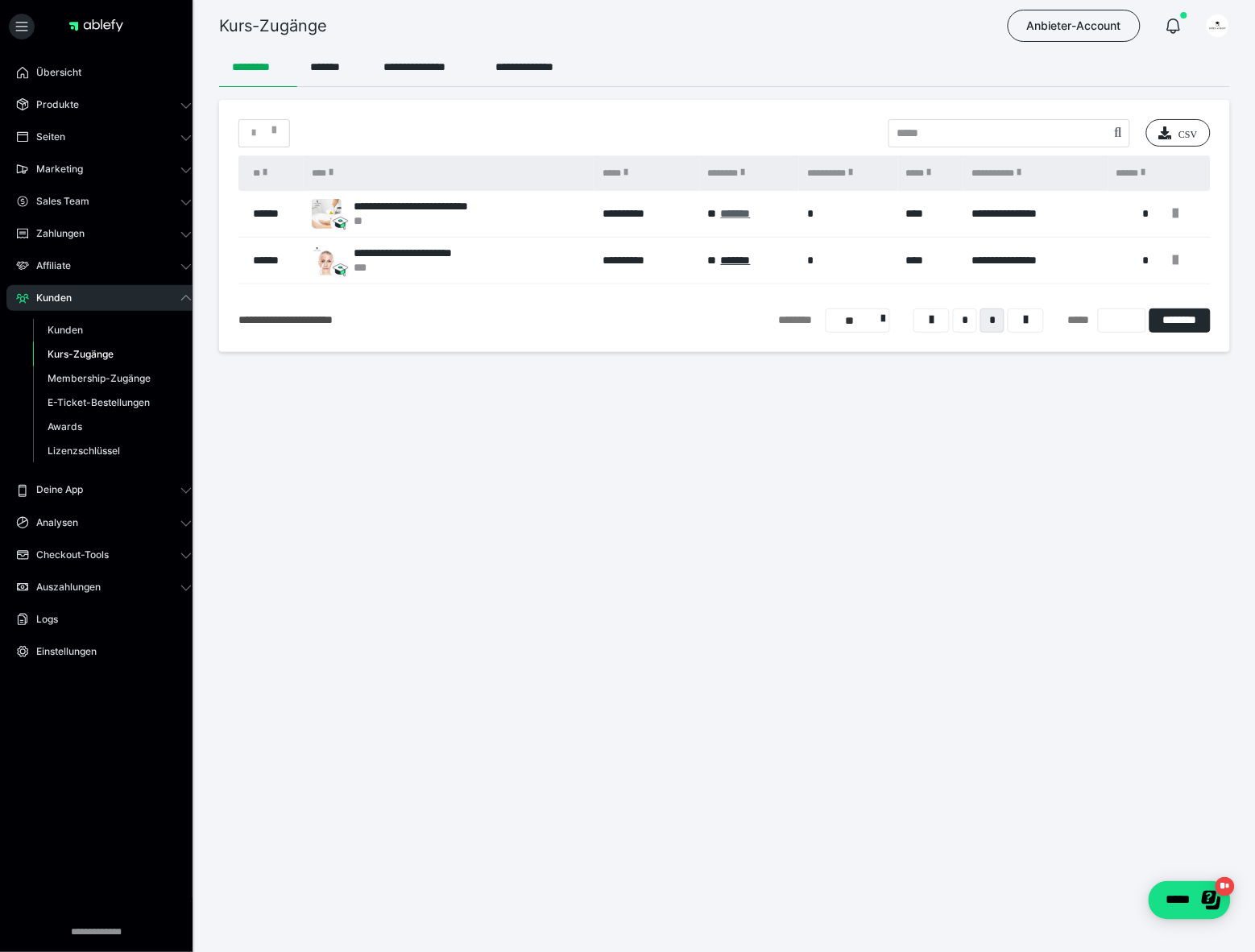 click on "*******" at bounding box center (735, 213) 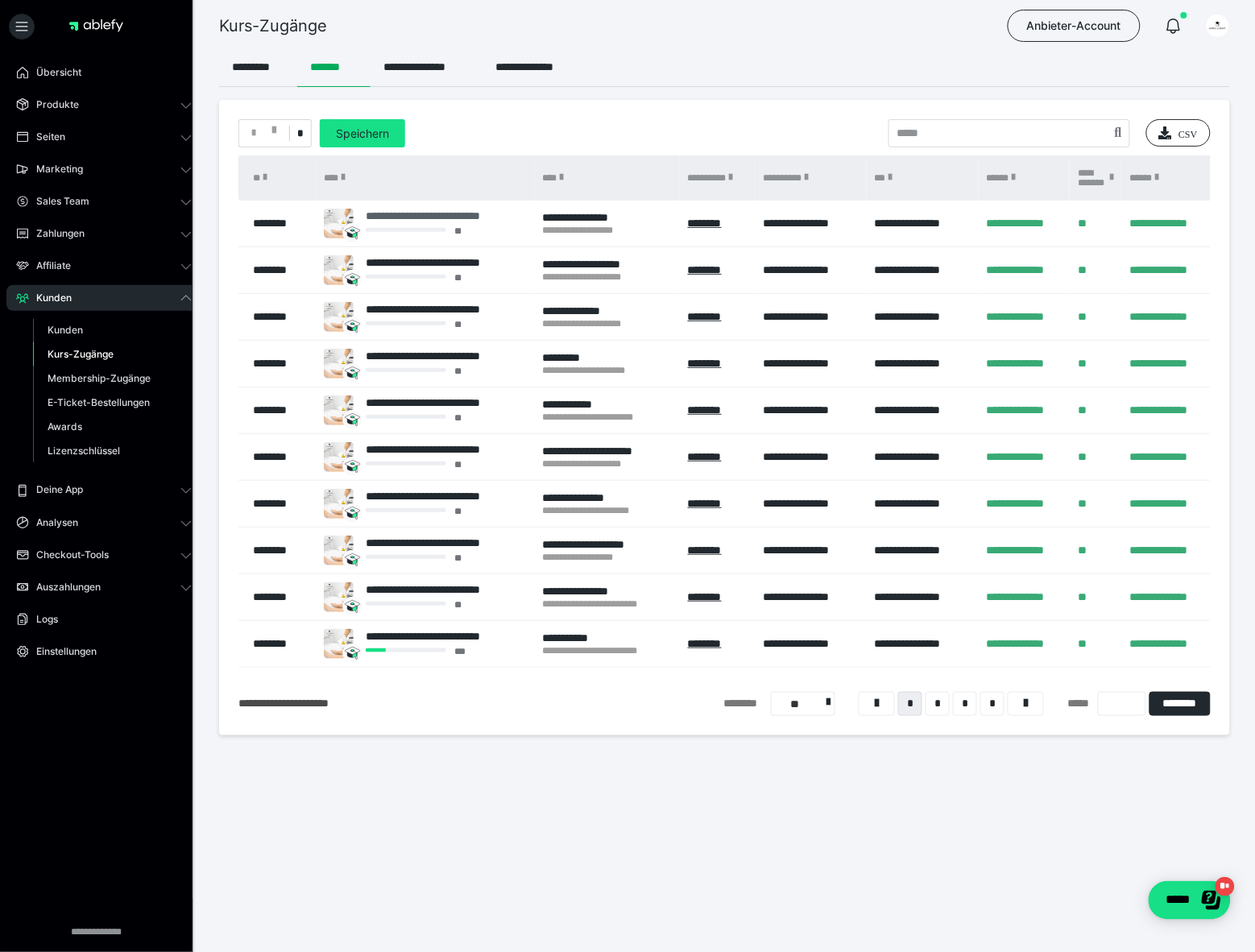 click on "**********" at bounding box center [445, 216] 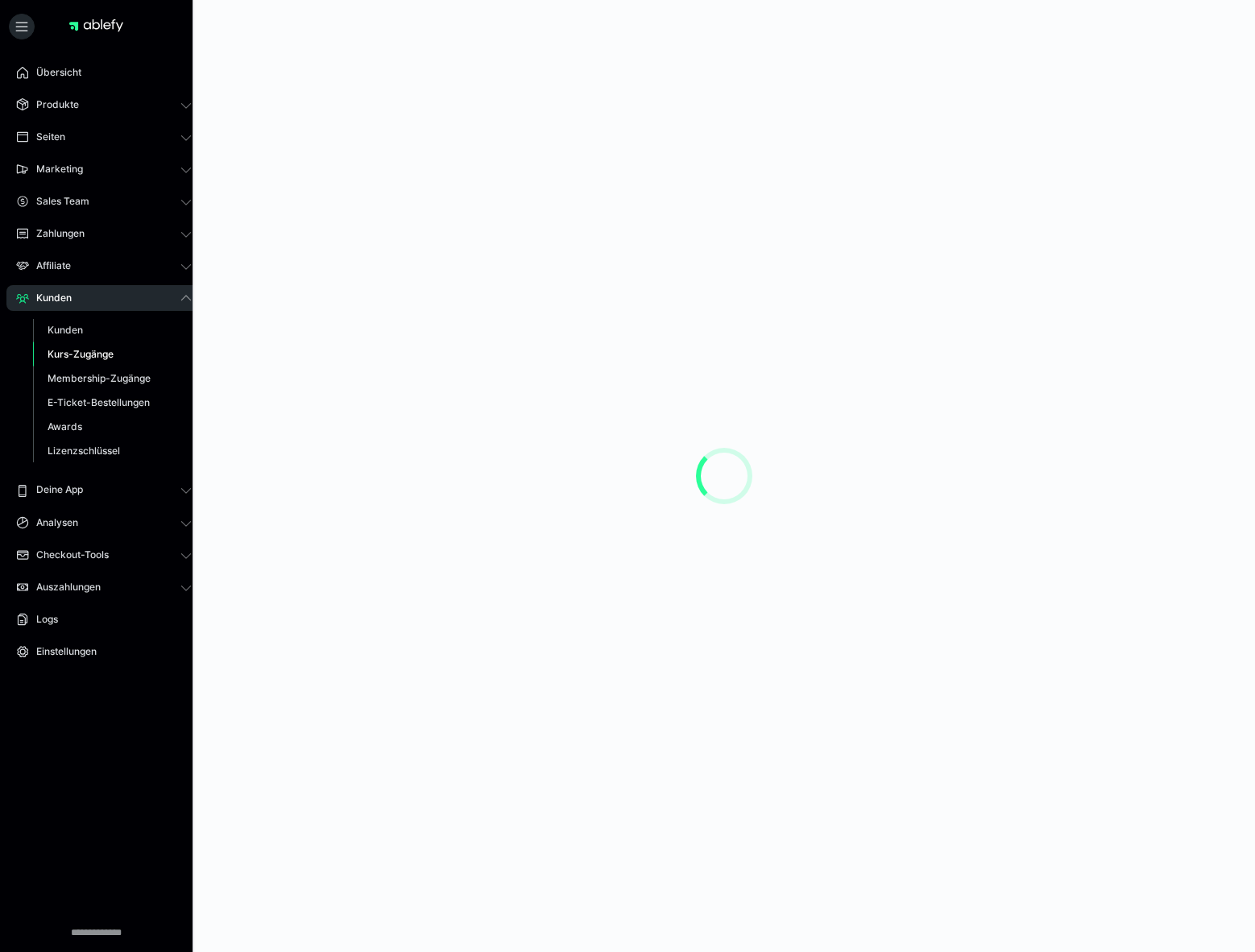 scroll, scrollTop: 0, scrollLeft: 0, axis: both 